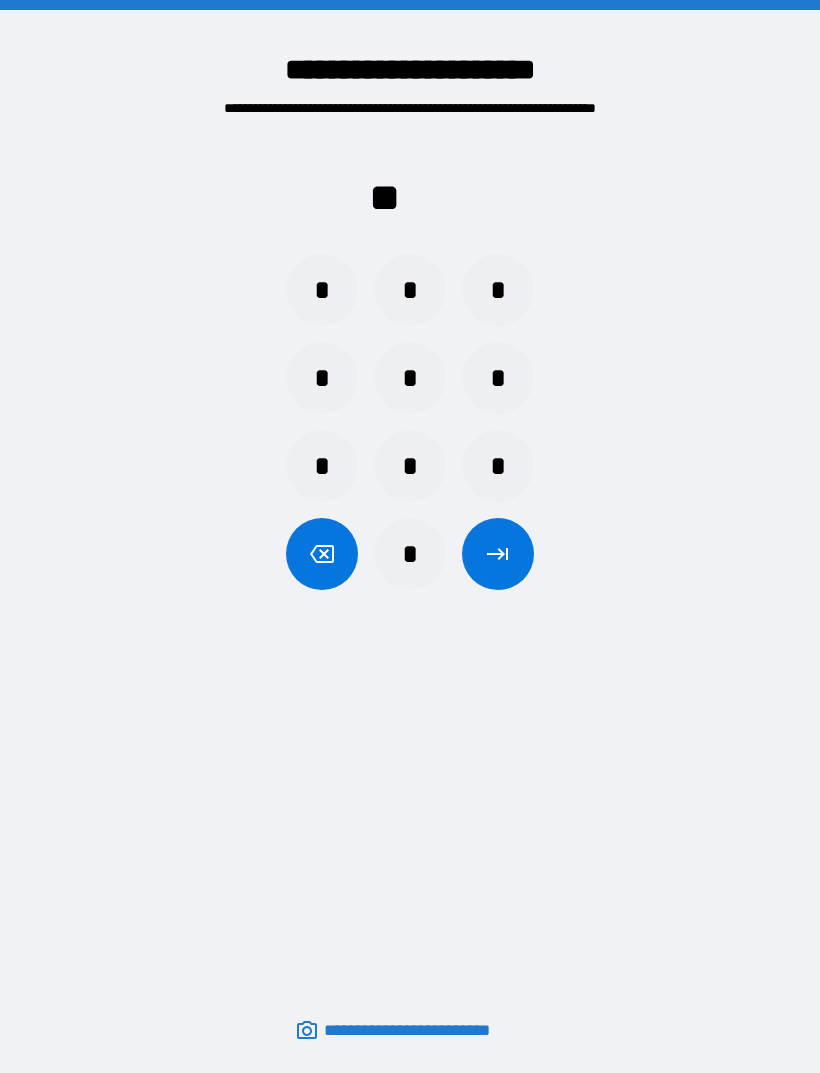 scroll, scrollTop: 64, scrollLeft: 0, axis: vertical 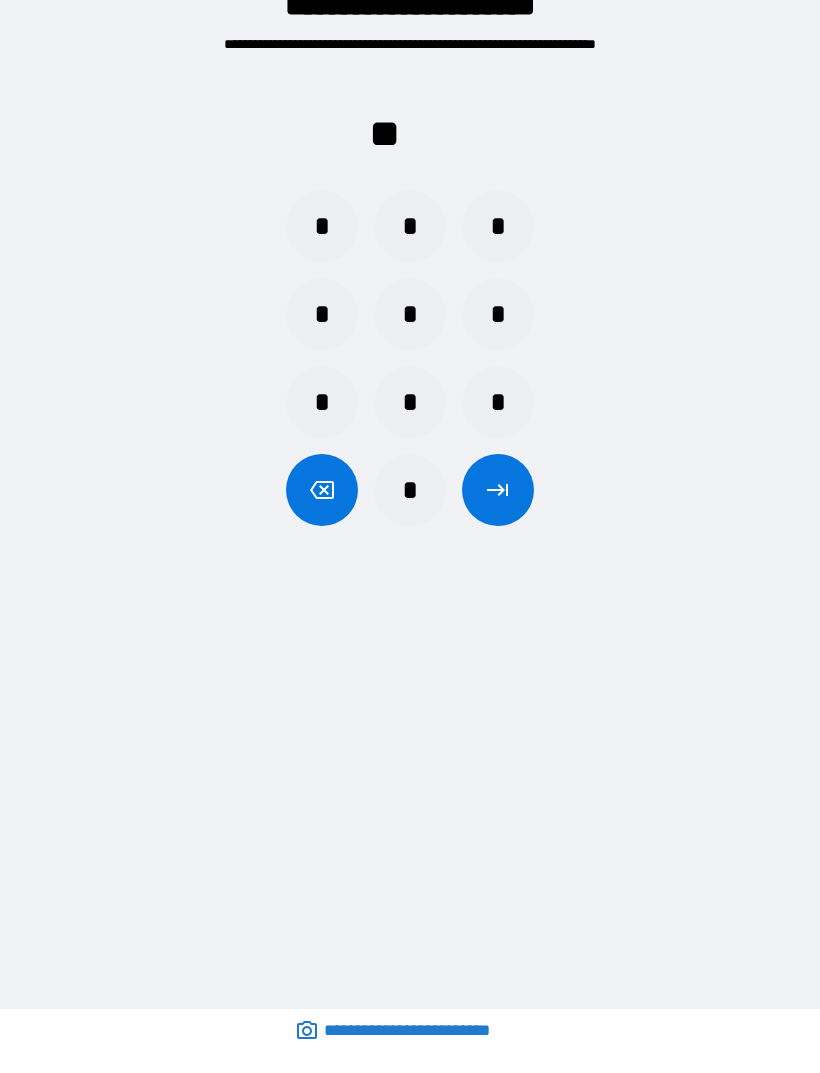 click on "*" at bounding box center (322, 226) 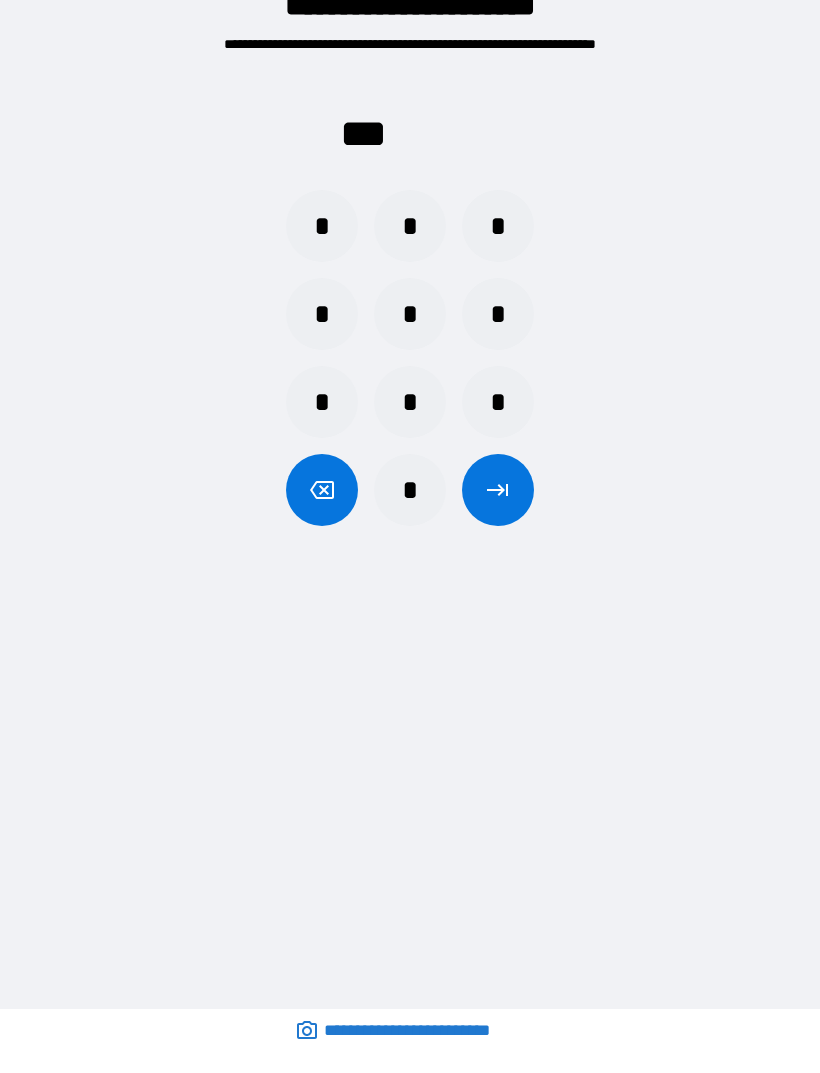 click on "*" at bounding box center (322, 226) 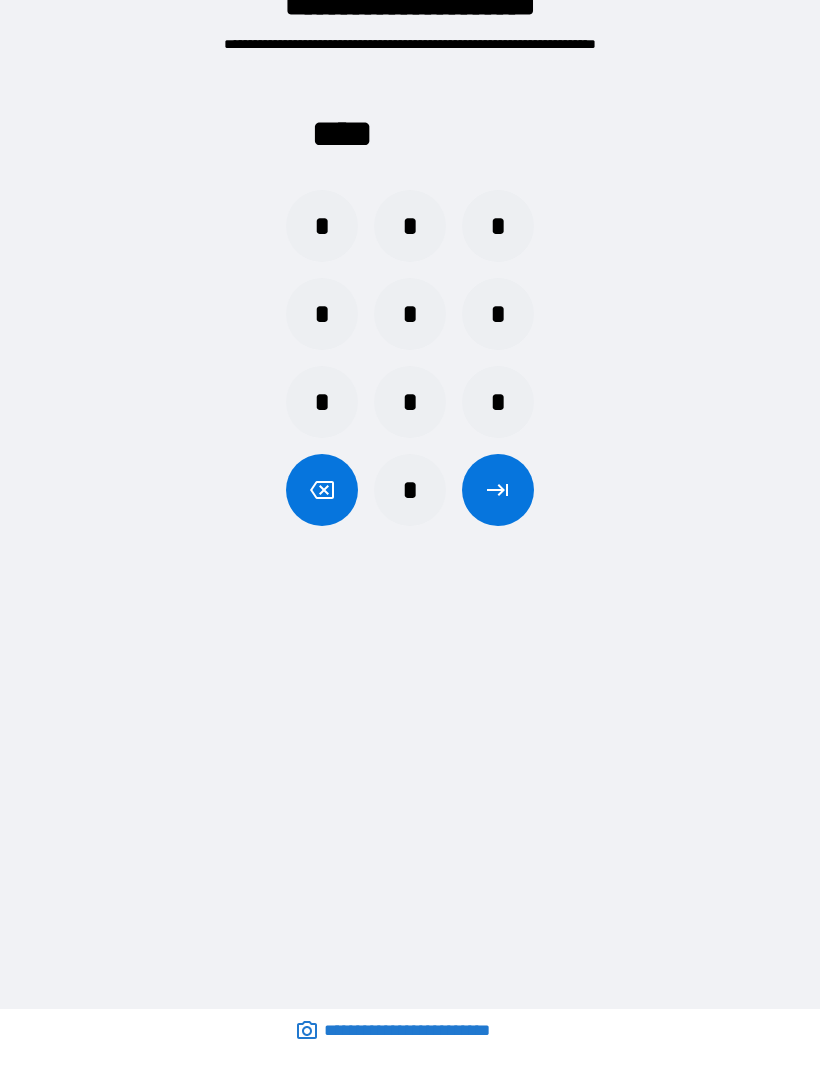 click at bounding box center (498, 490) 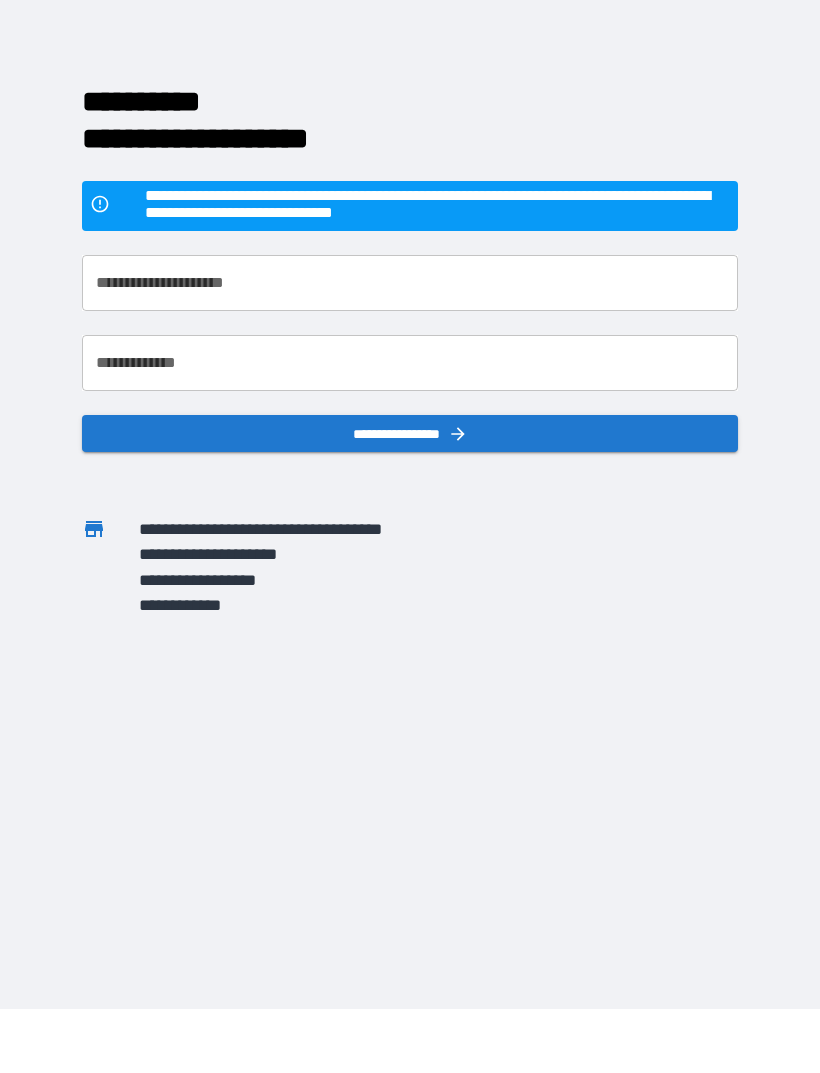 click on "**********" at bounding box center [410, 433] 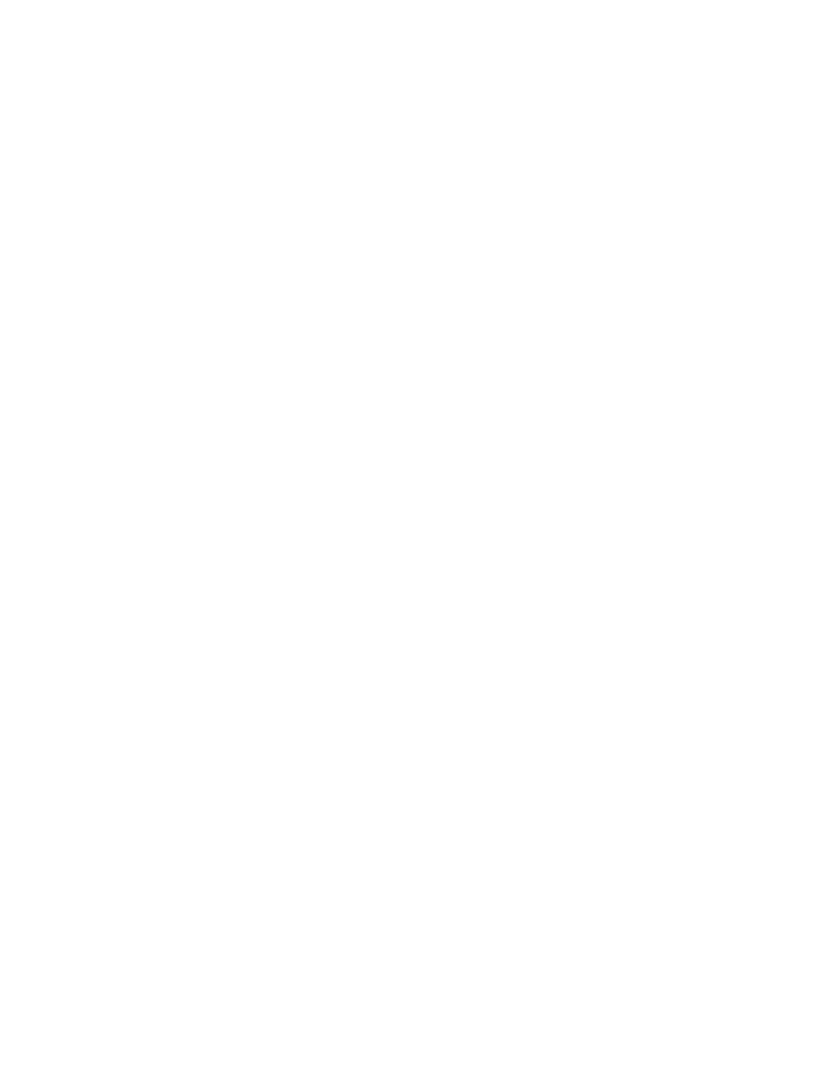 scroll, scrollTop: 0, scrollLeft: 0, axis: both 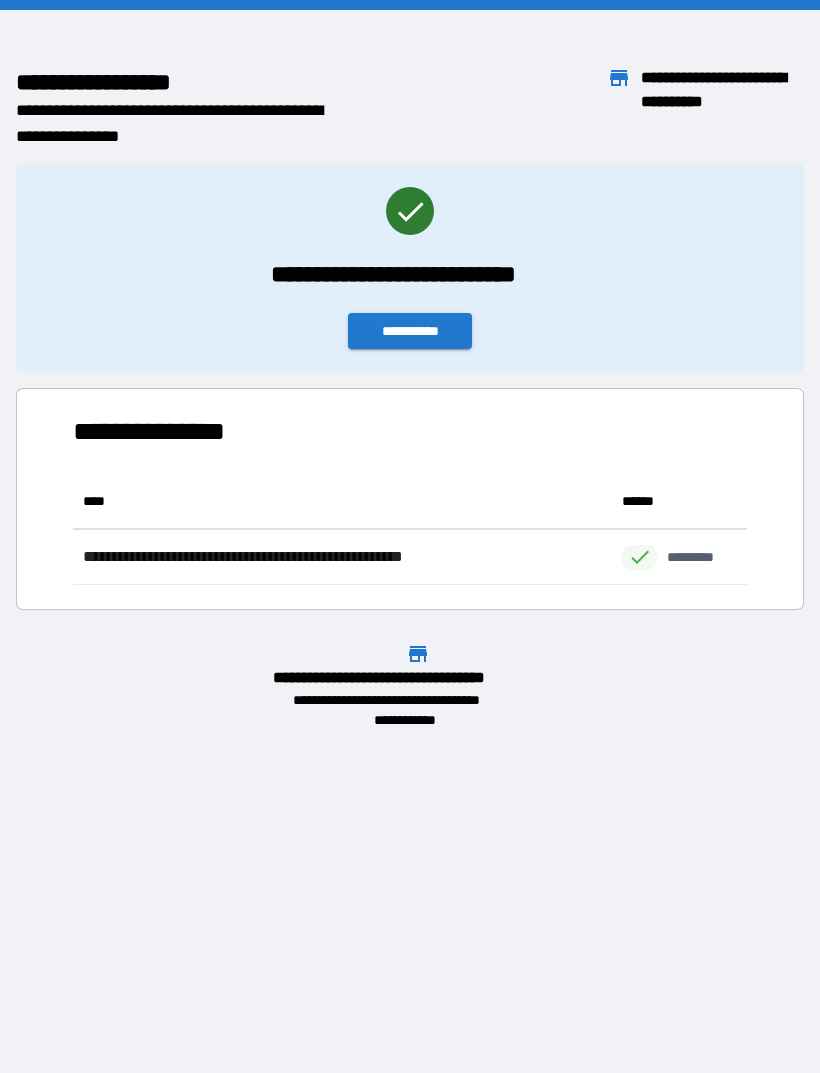 click on "**********" at bounding box center (410, 331) 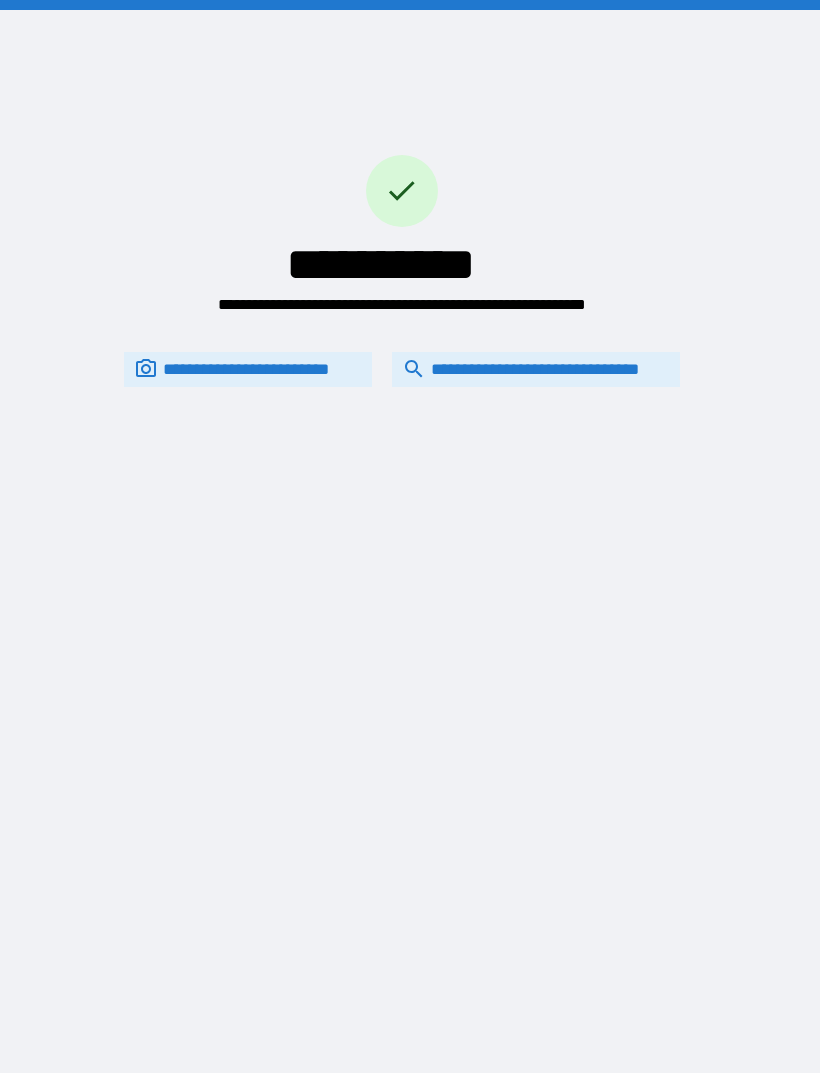 click on "**********" at bounding box center [536, 369] 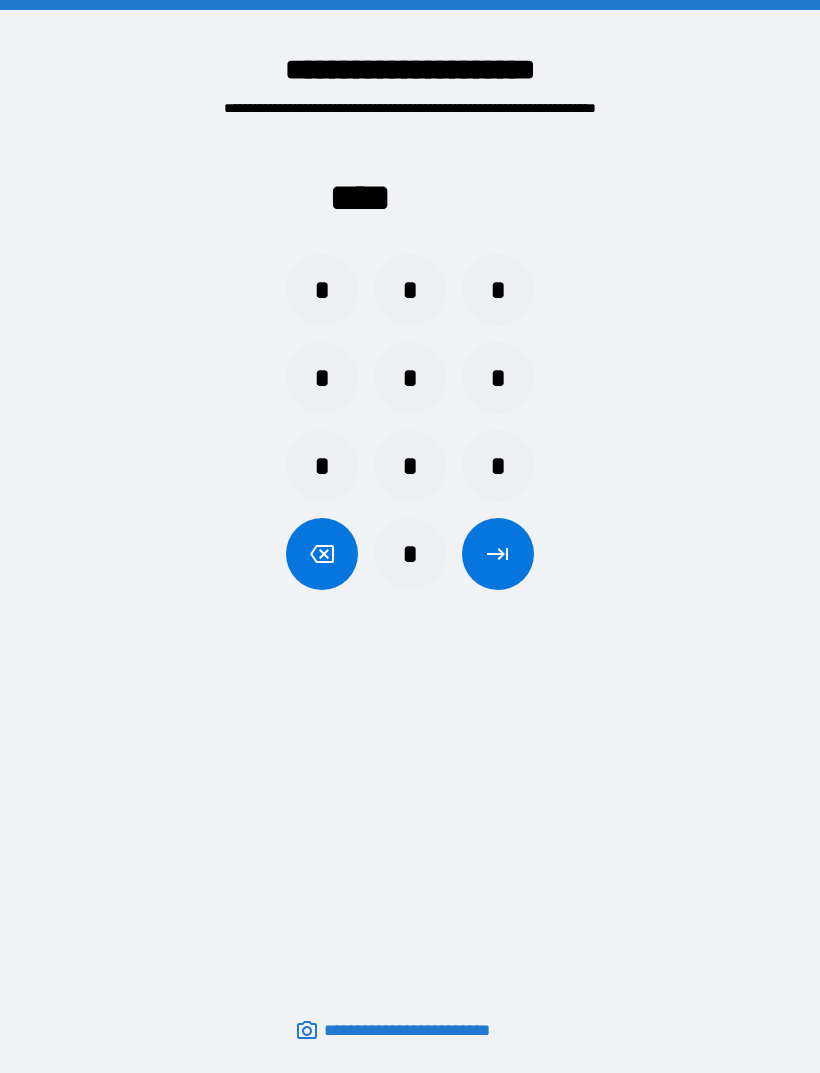click on "*" at bounding box center (322, 290) 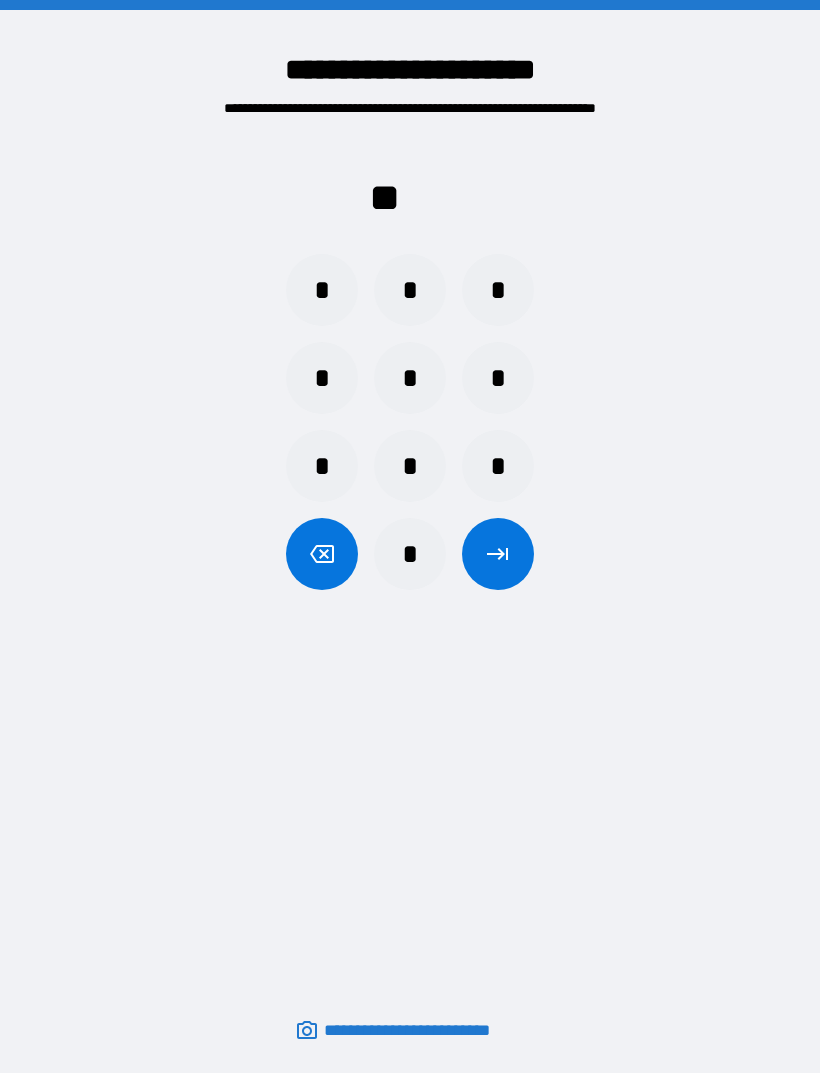 click on "*" at bounding box center (322, 290) 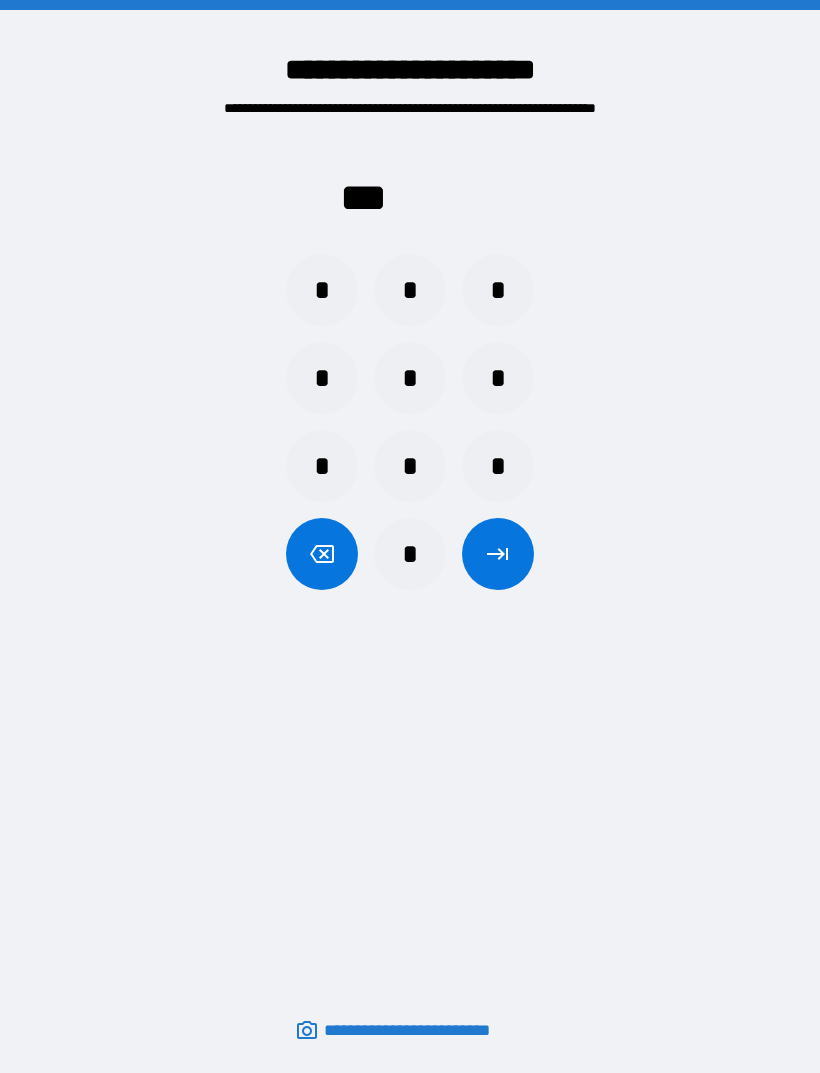 click on "*" at bounding box center (322, 290) 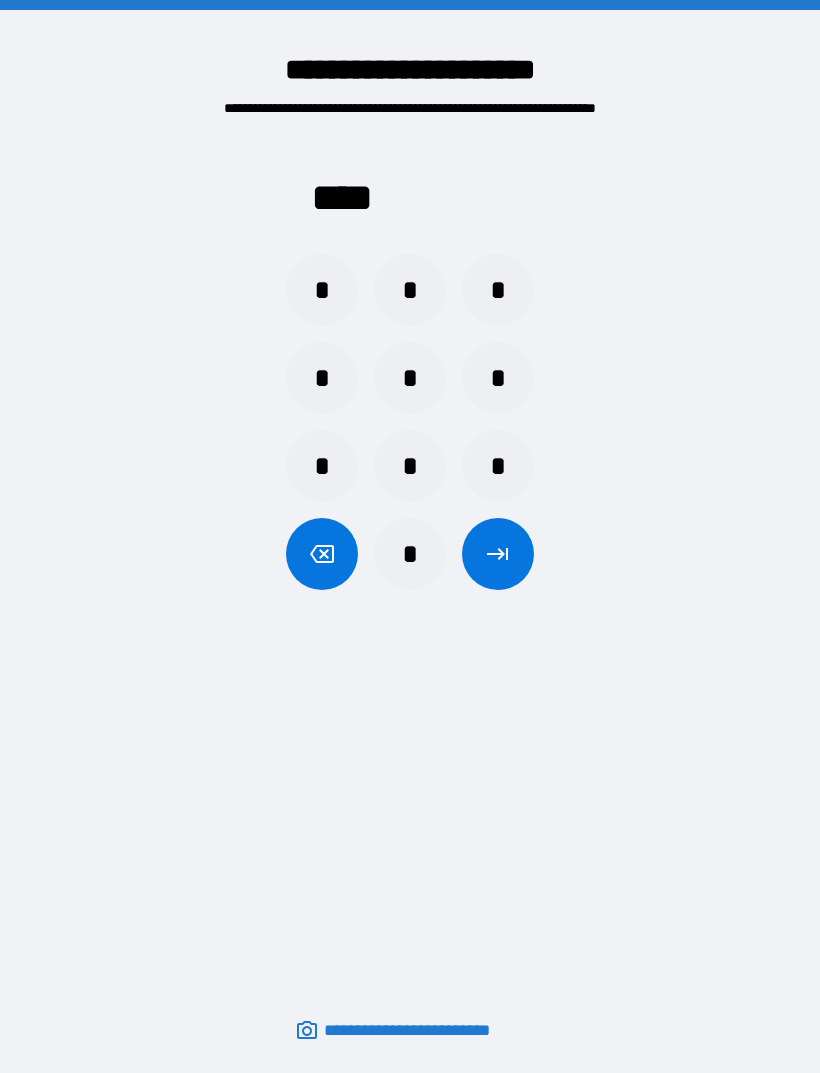 click at bounding box center [498, 554] 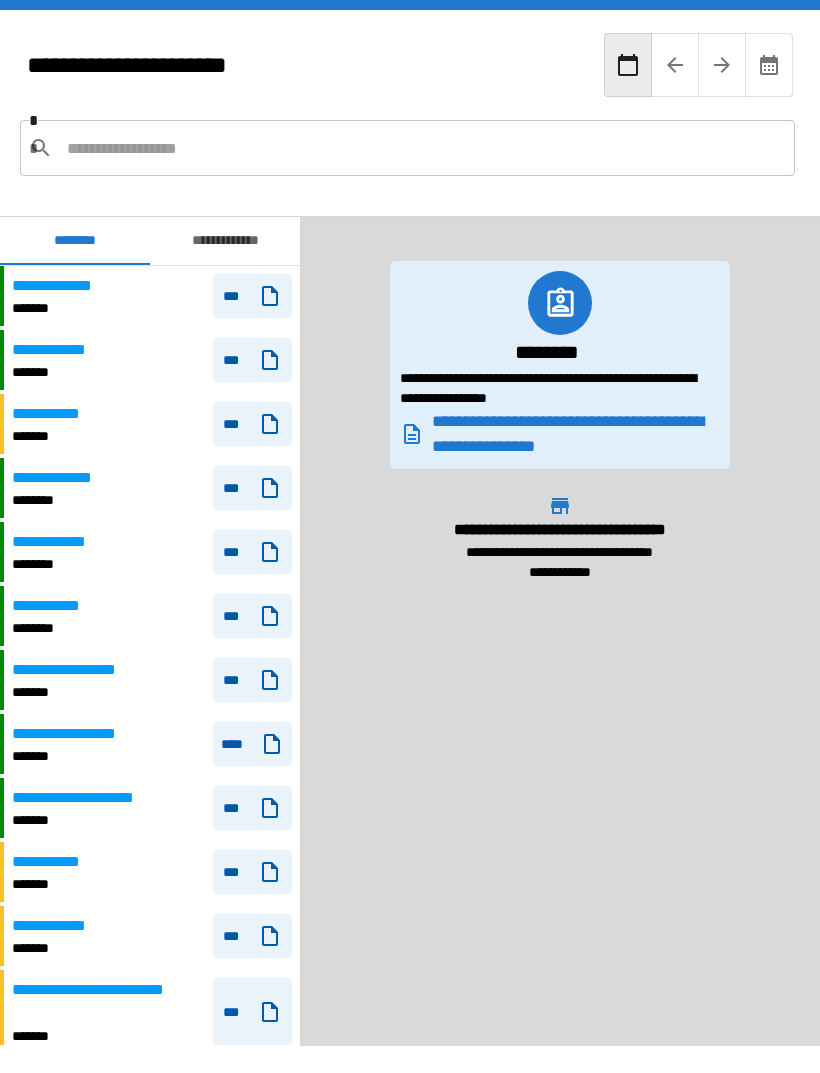 click on "**********" at bounding box center (560, 631) 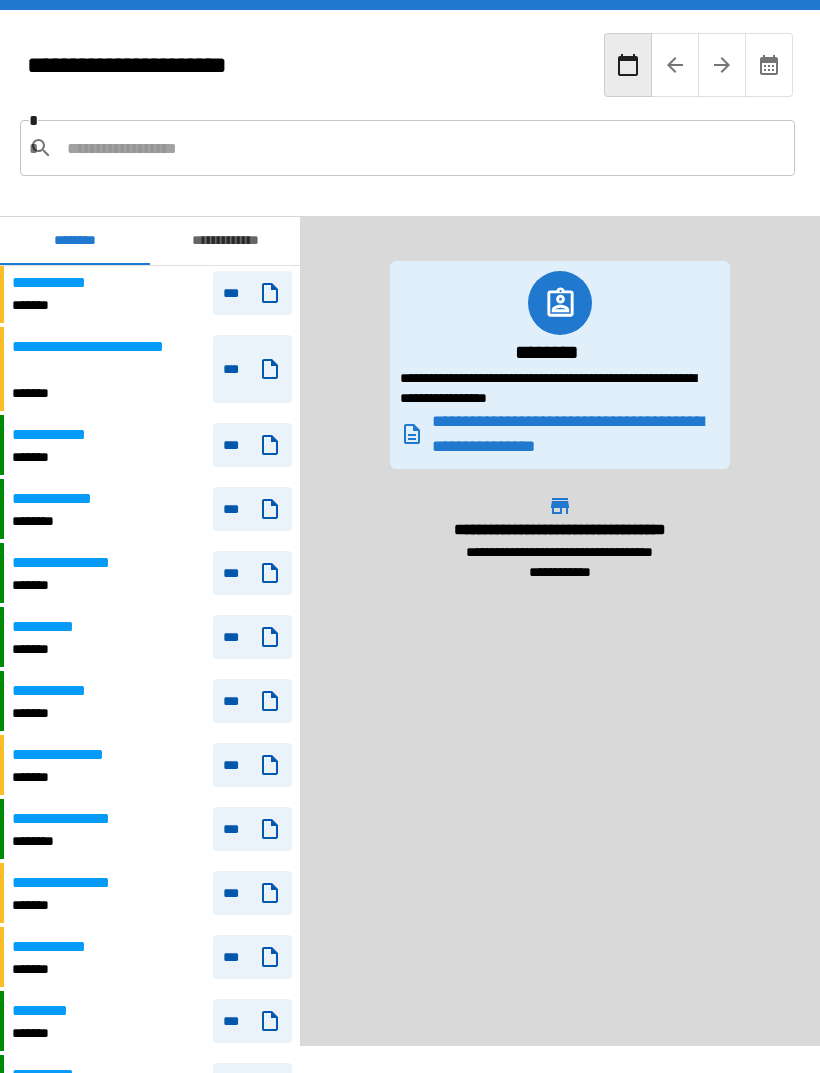 scroll, scrollTop: 616, scrollLeft: 0, axis: vertical 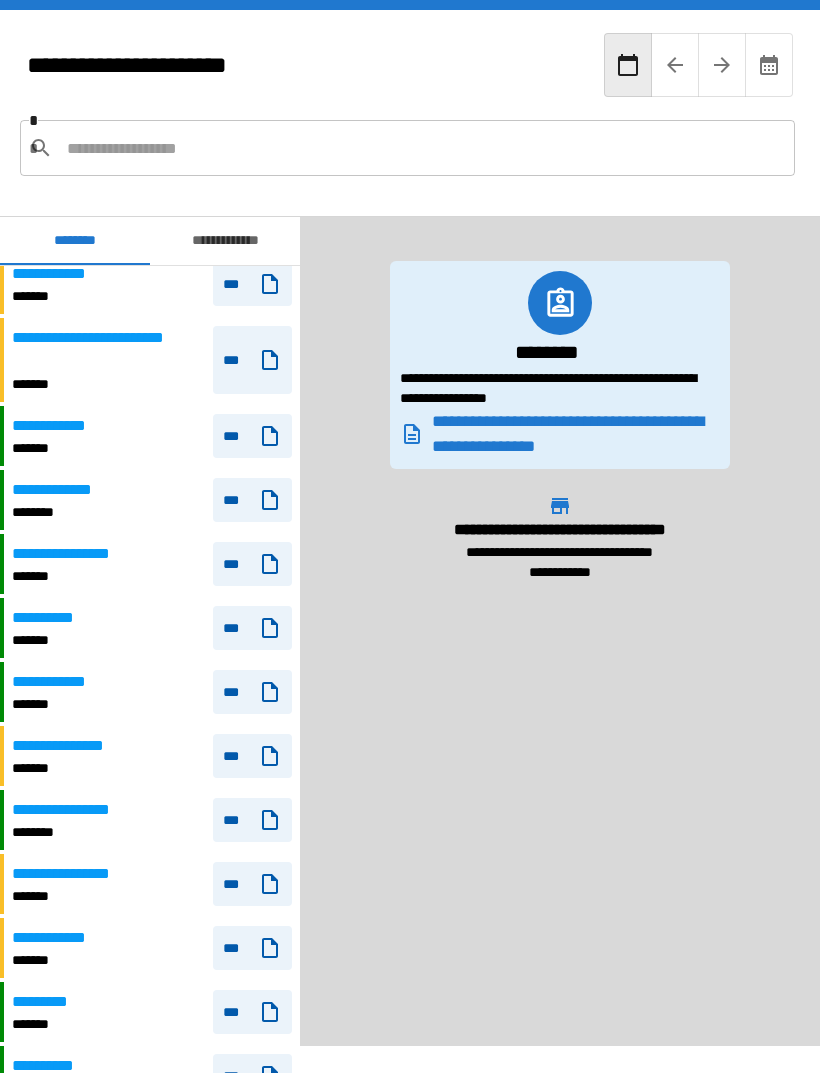 click on "**********" at bounding box center (66, 746) 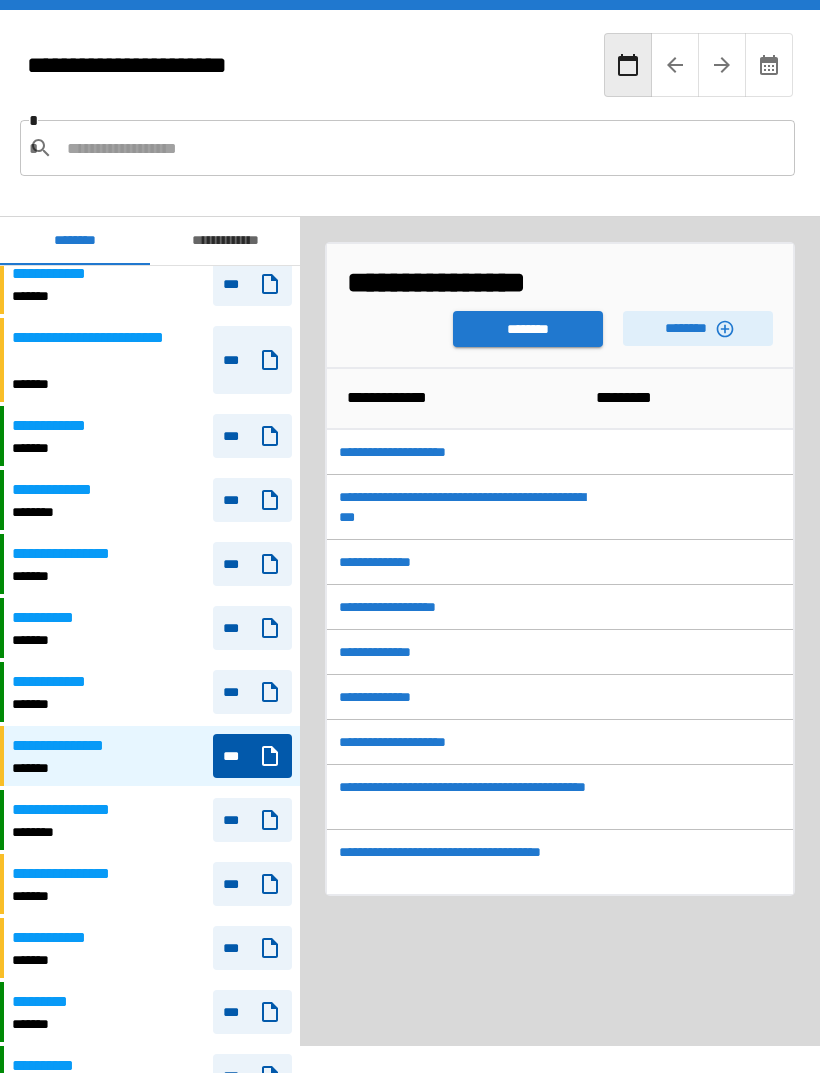 click on "********" at bounding box center (528, 329) 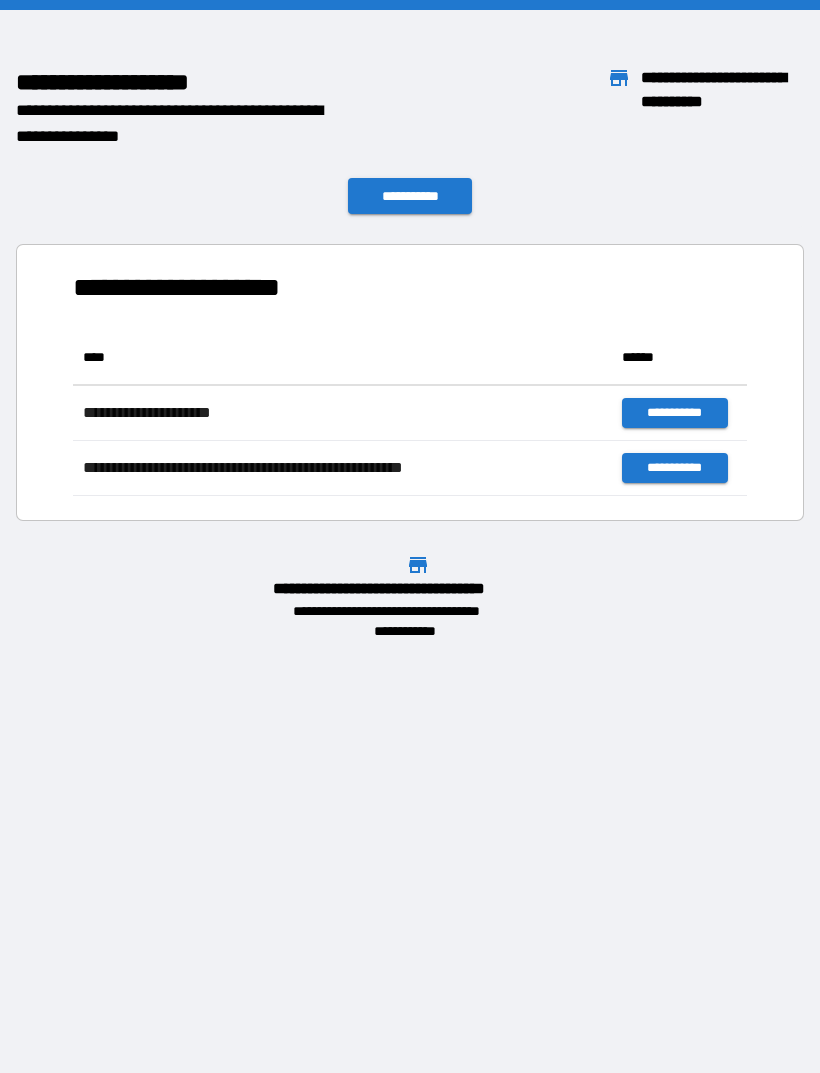 scroll, scrollTop: 1, scrollLeft: 1, axis: both 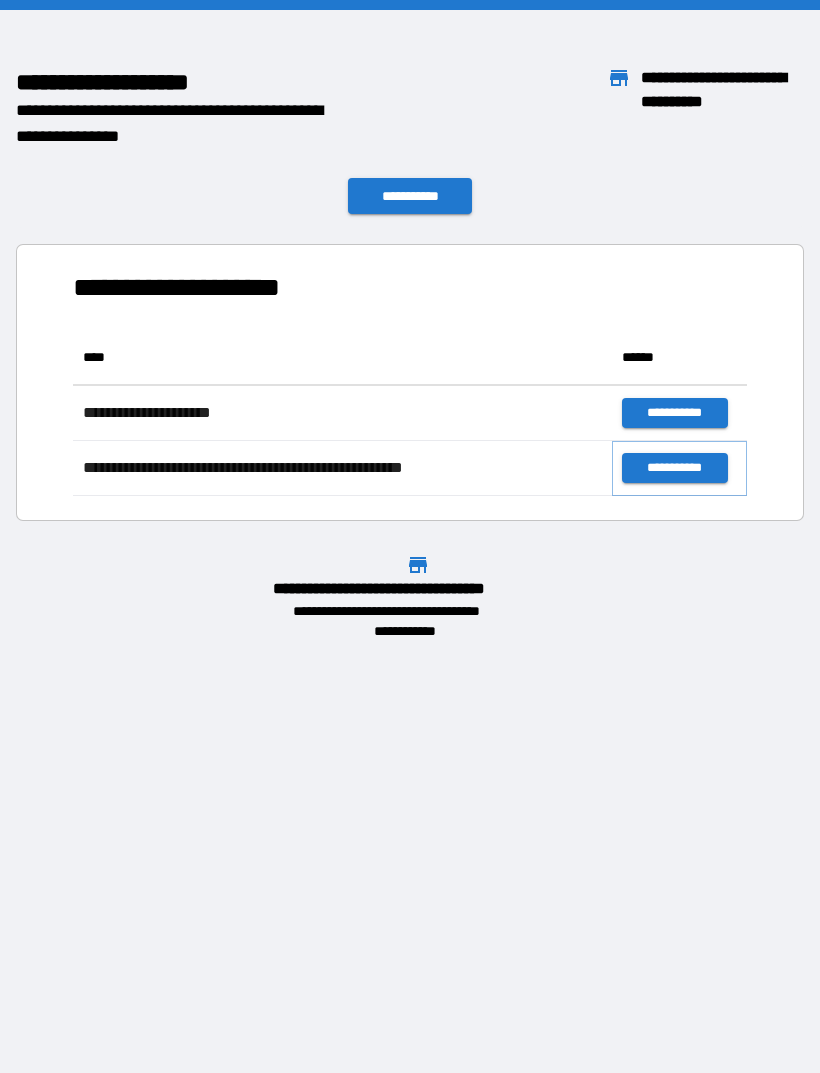 click on "**********" at bounding box center (674, 468) 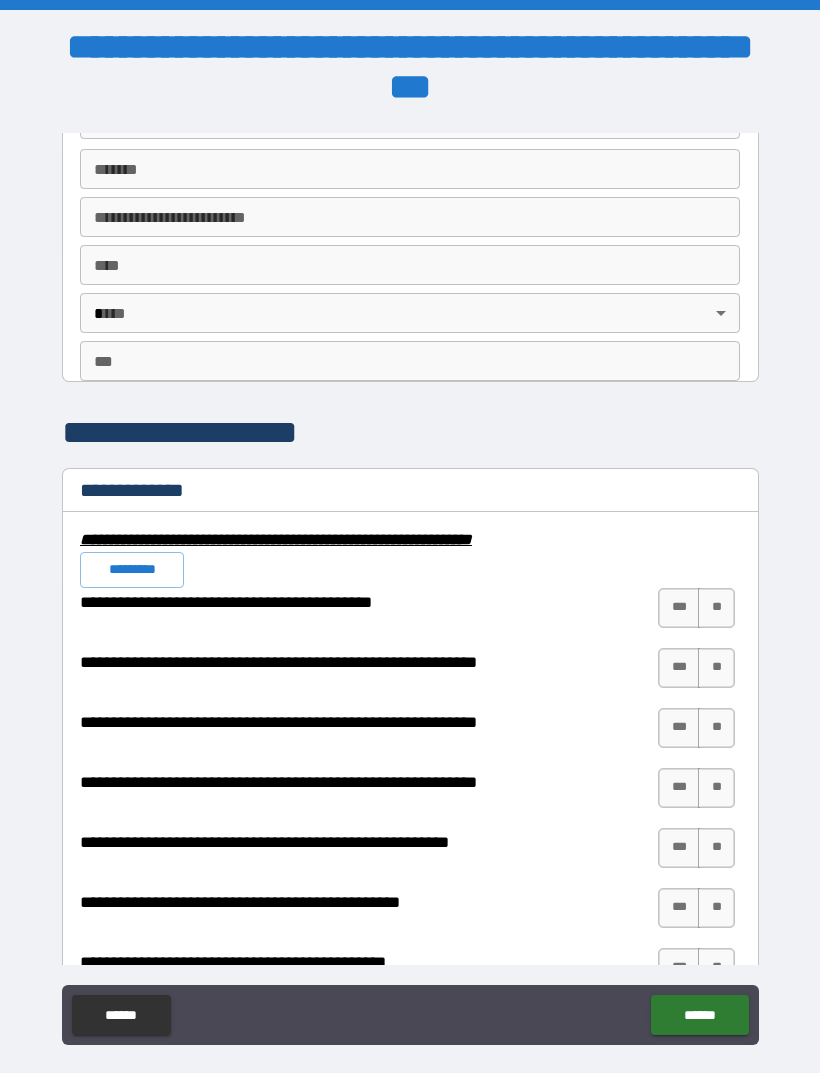 scroll, scrollTop: 1681, scrollLeft: 0, axis: vertical 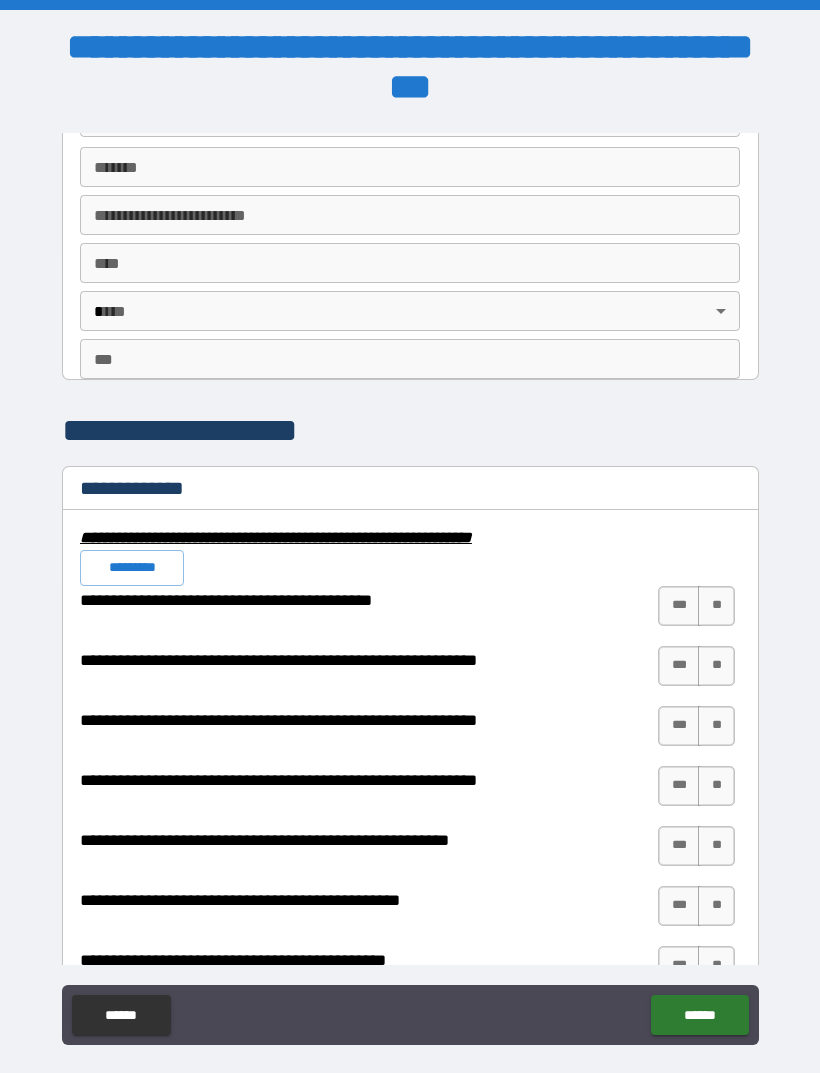 click on "**" at bounding box center [716, 606] 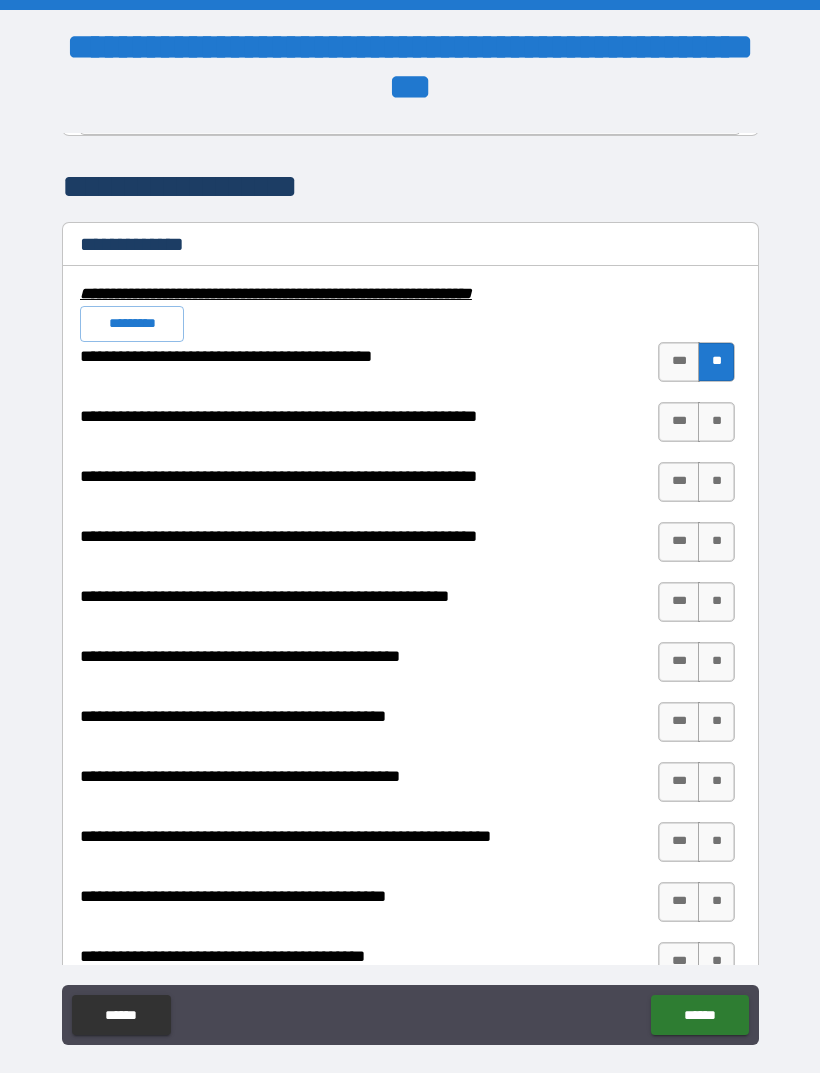scroll, scrollTop: 1938, scrollLeft: 0, axis: vertical 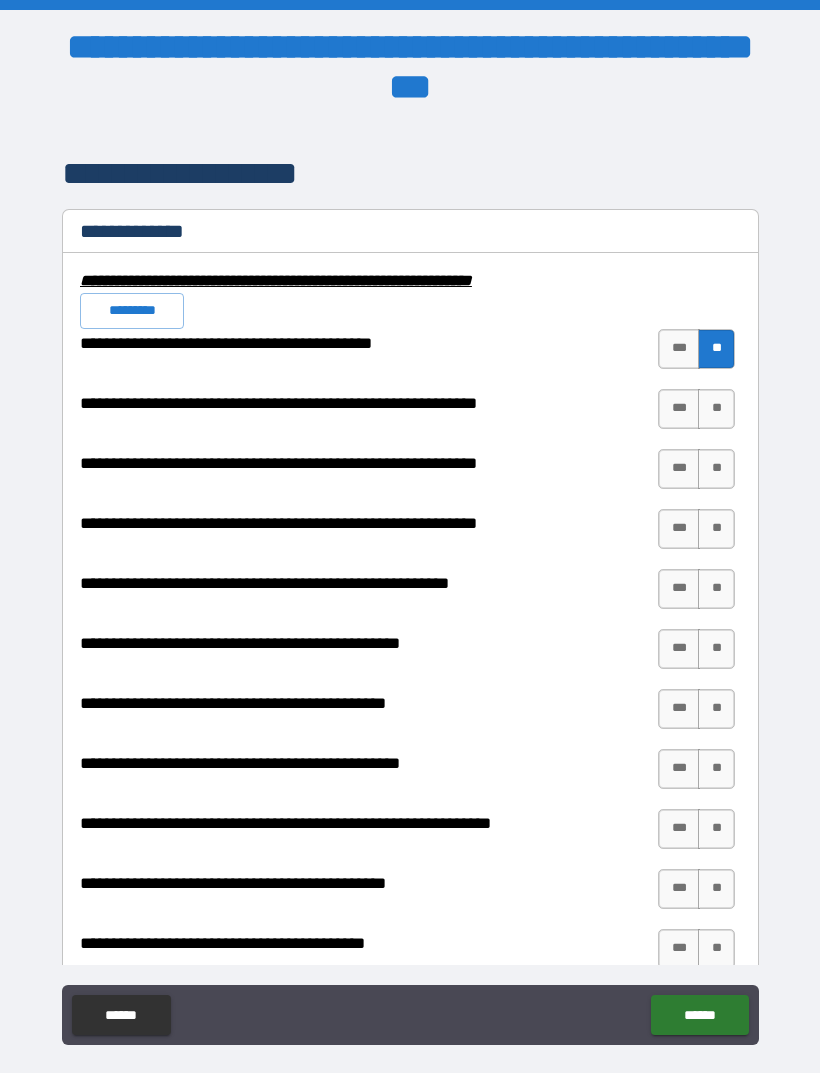 click on "**" at bounding box center [716, 409] 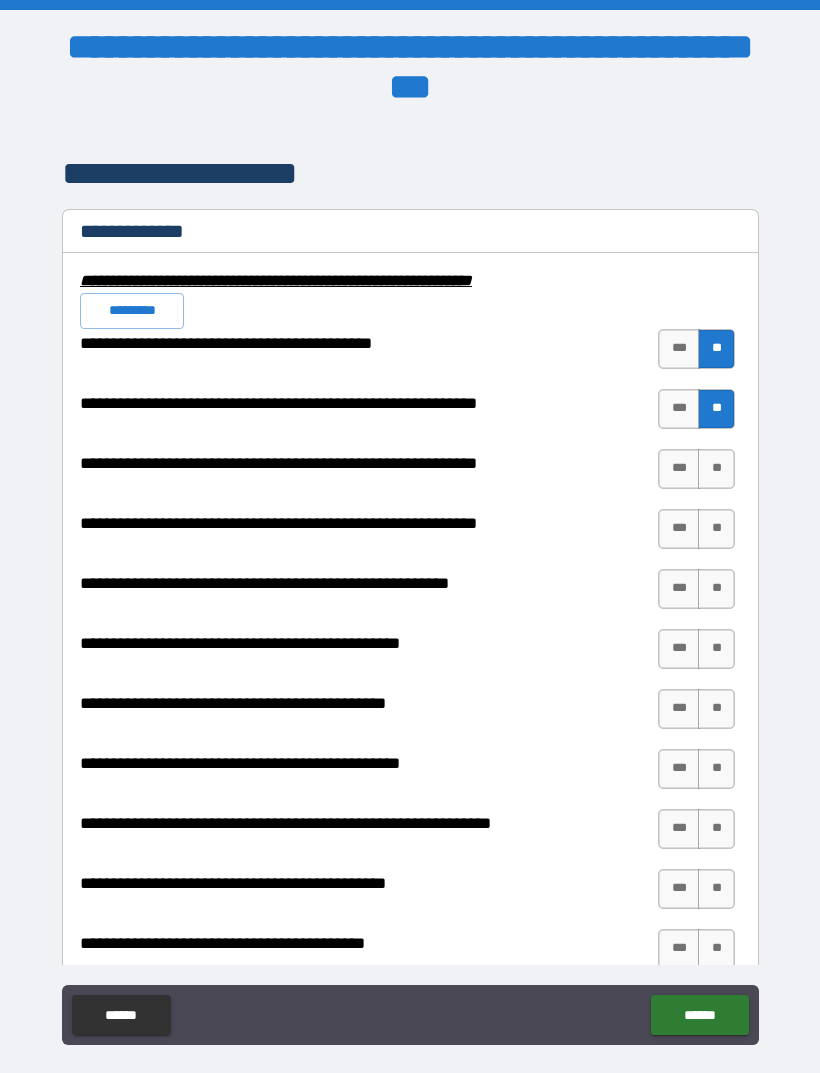 click on "**" at bounding box center [716, 469] 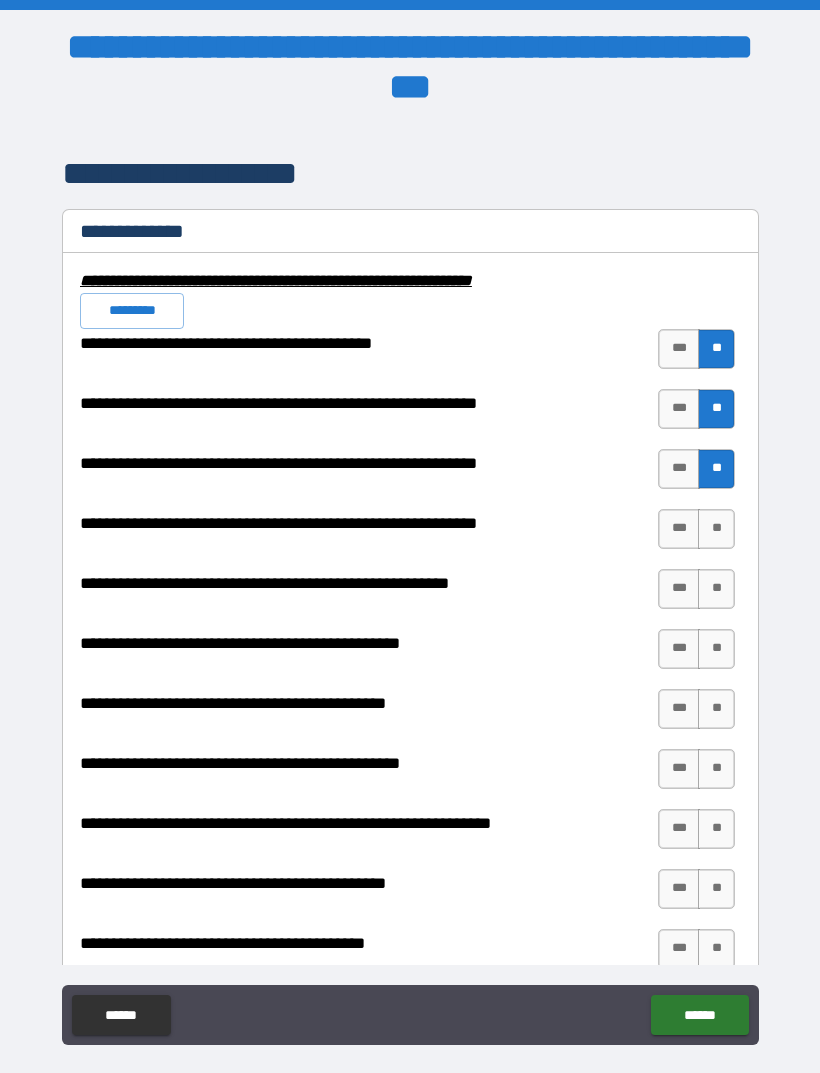 click on "***" at bounding box center (679, 529) 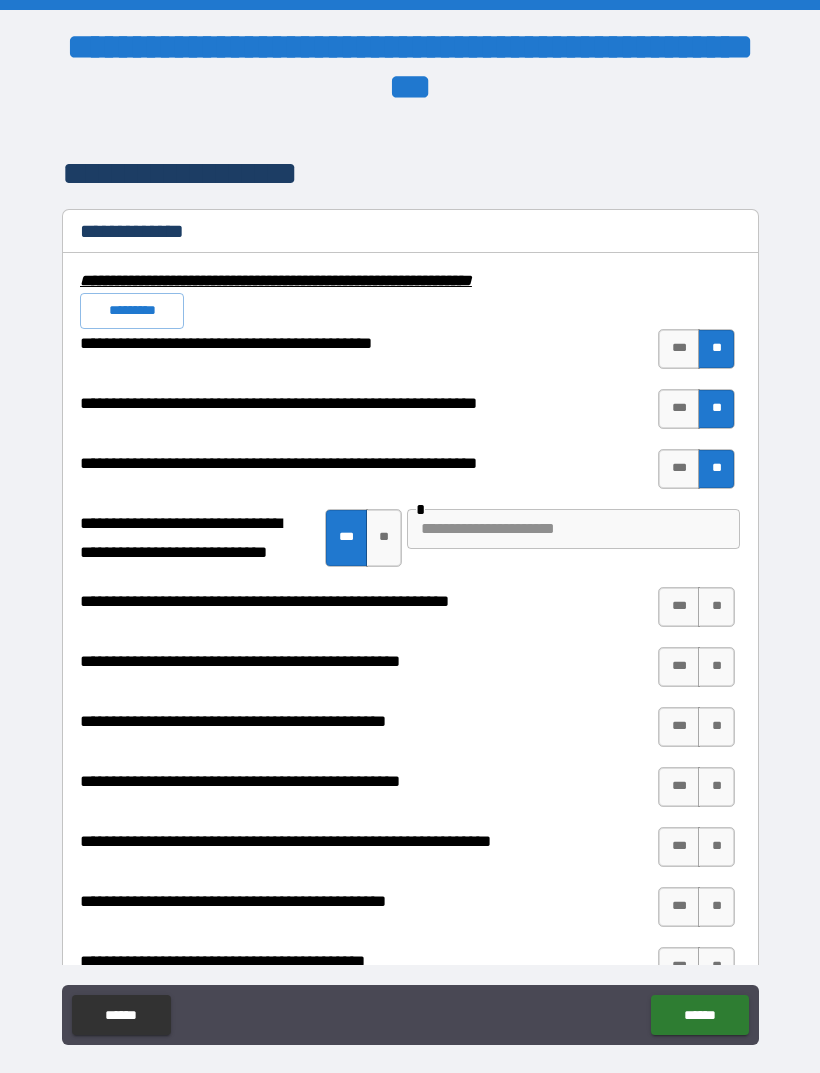 click on "**" at bounding box center (384, 538) 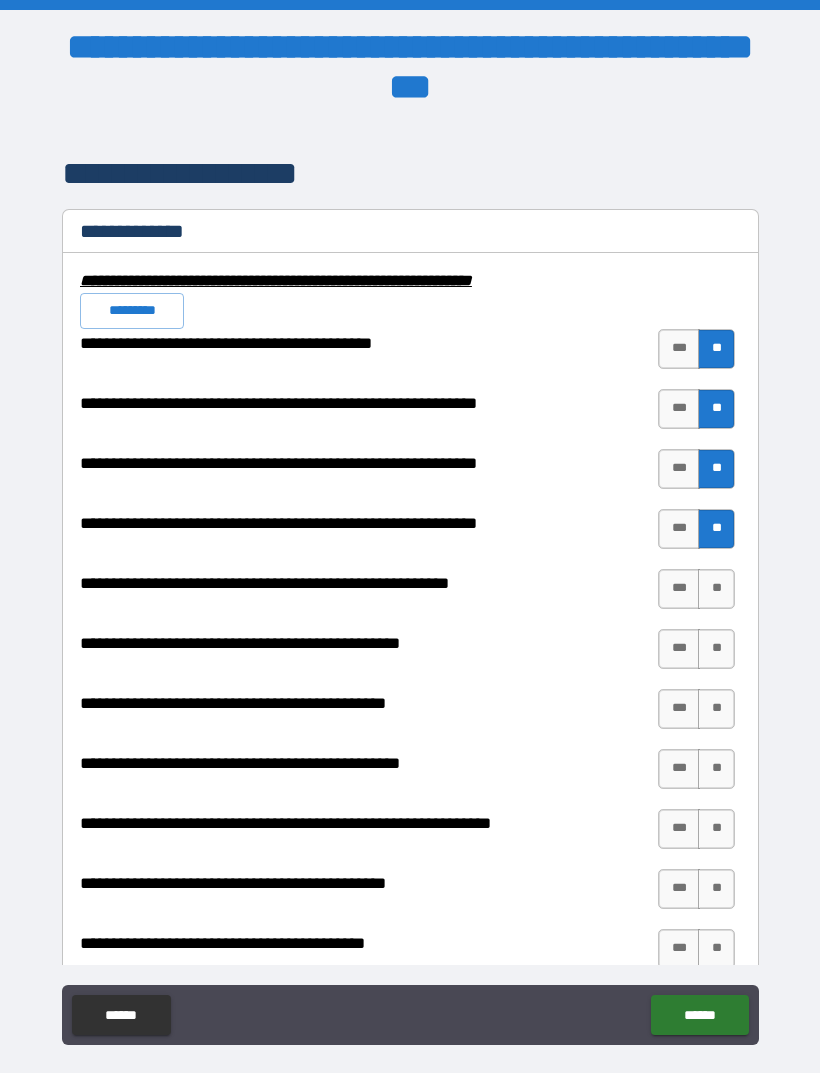 click on "**" at bounding box center (716, 589) 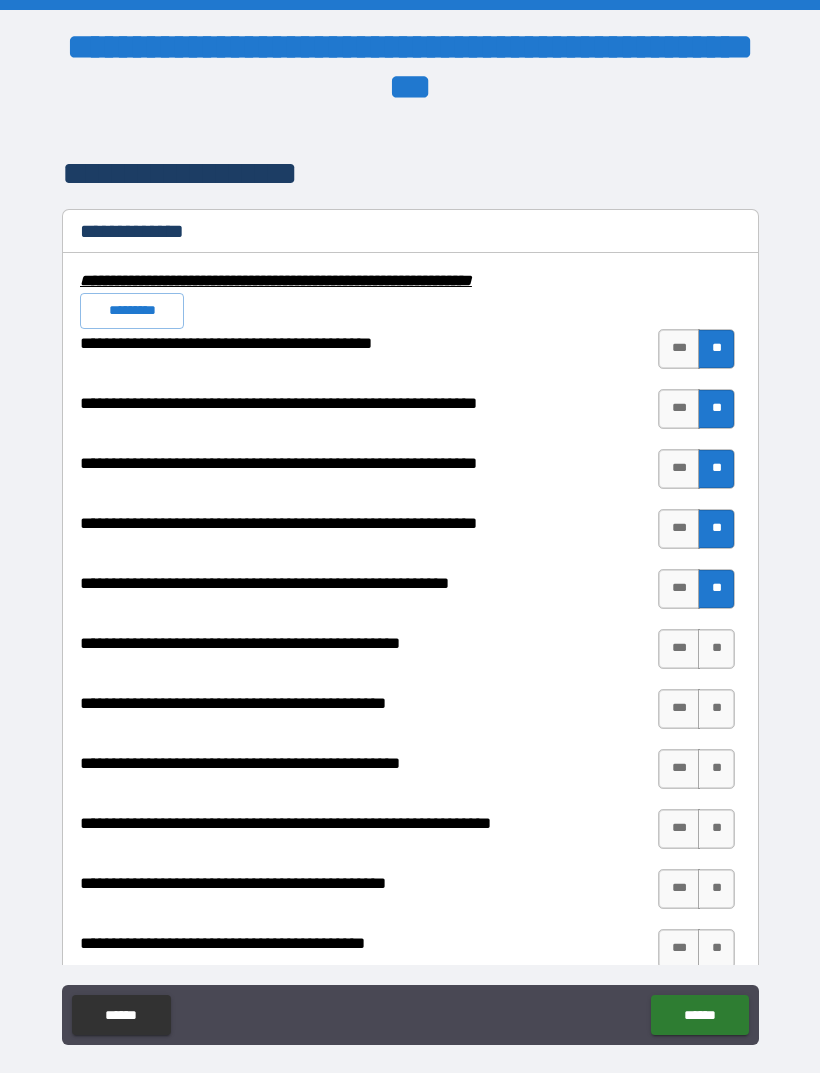 click on "**" at bounding box center [716, 649] 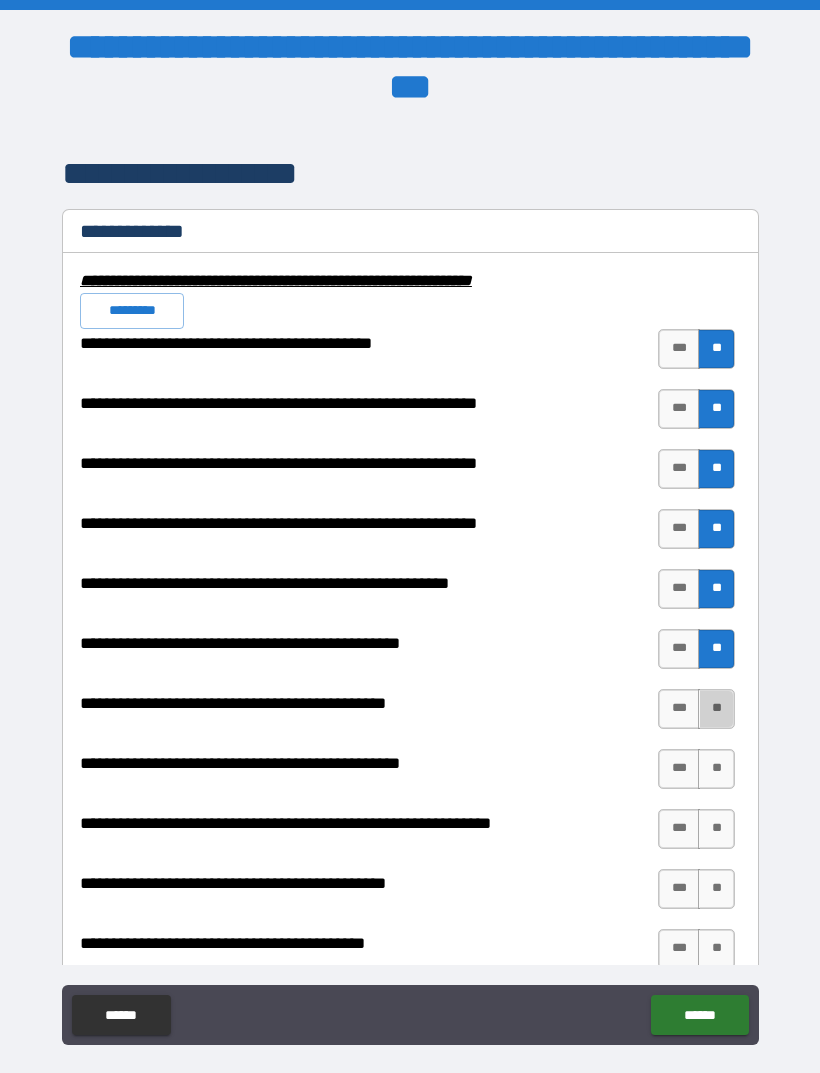 click on "**" at bounding box center (716, 709) 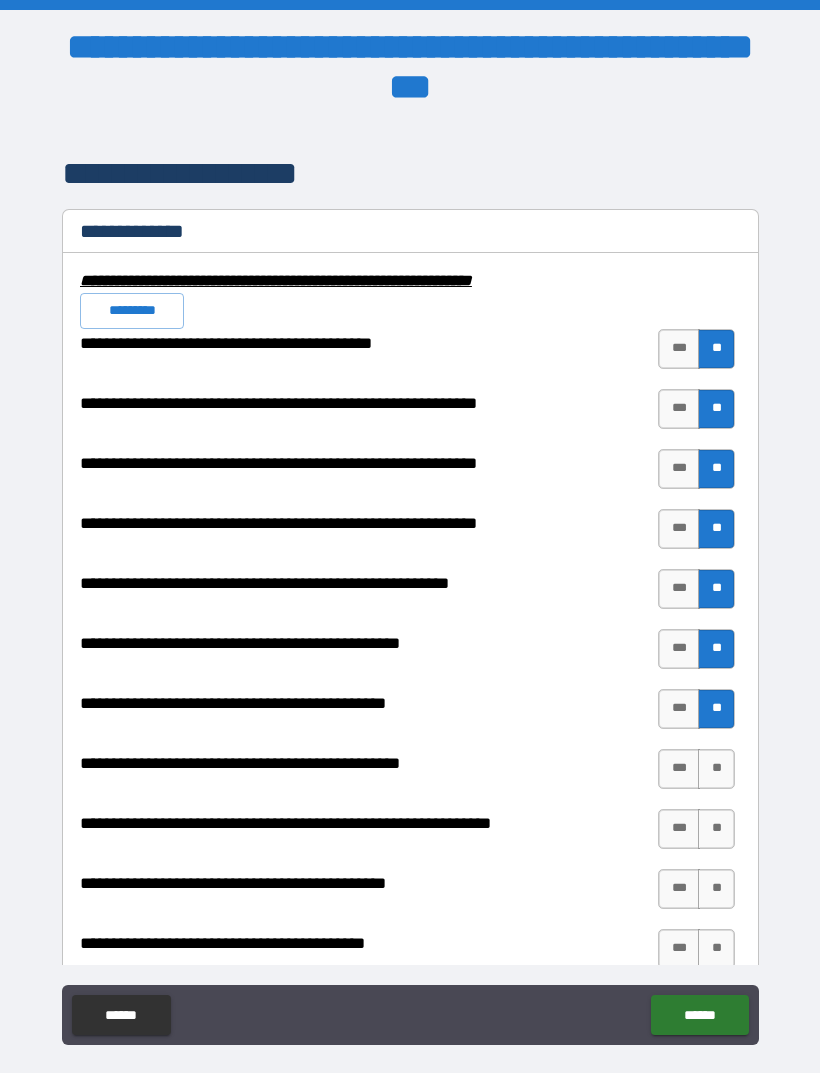 click on "***" at bounding box center (679, 769) 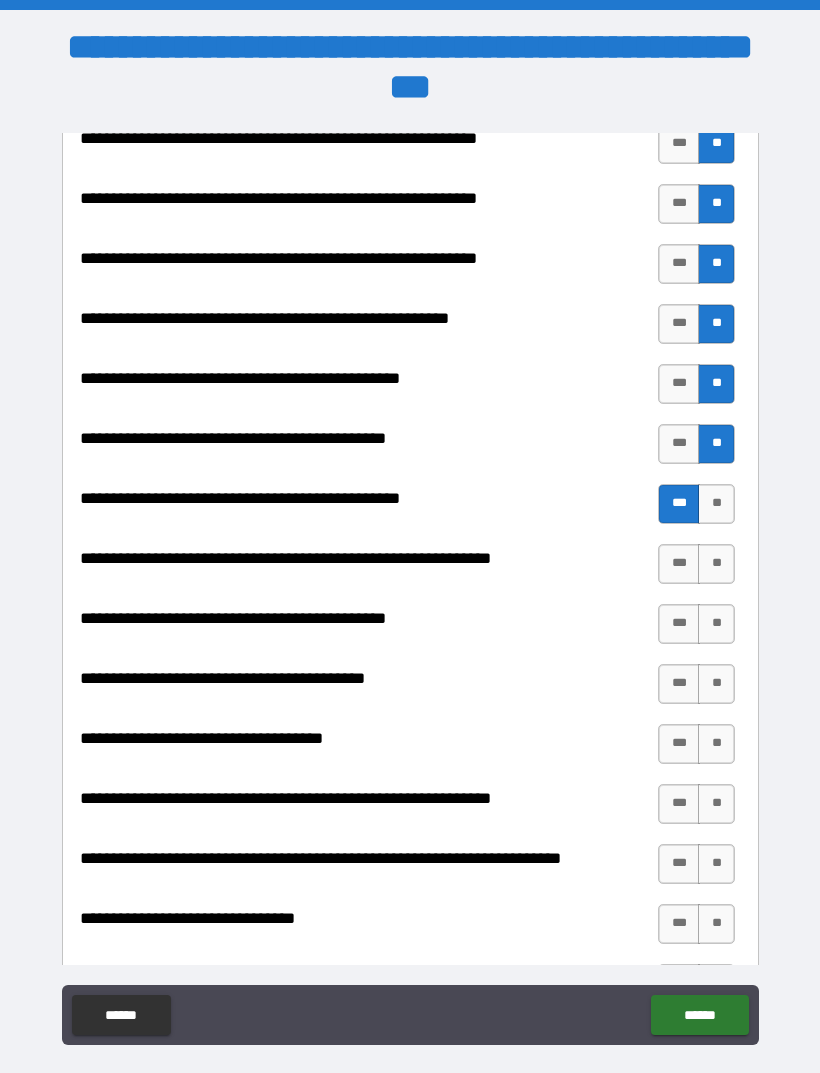 scroll, scrollTop: 2204, scrollLeft: 0, axis: vertical 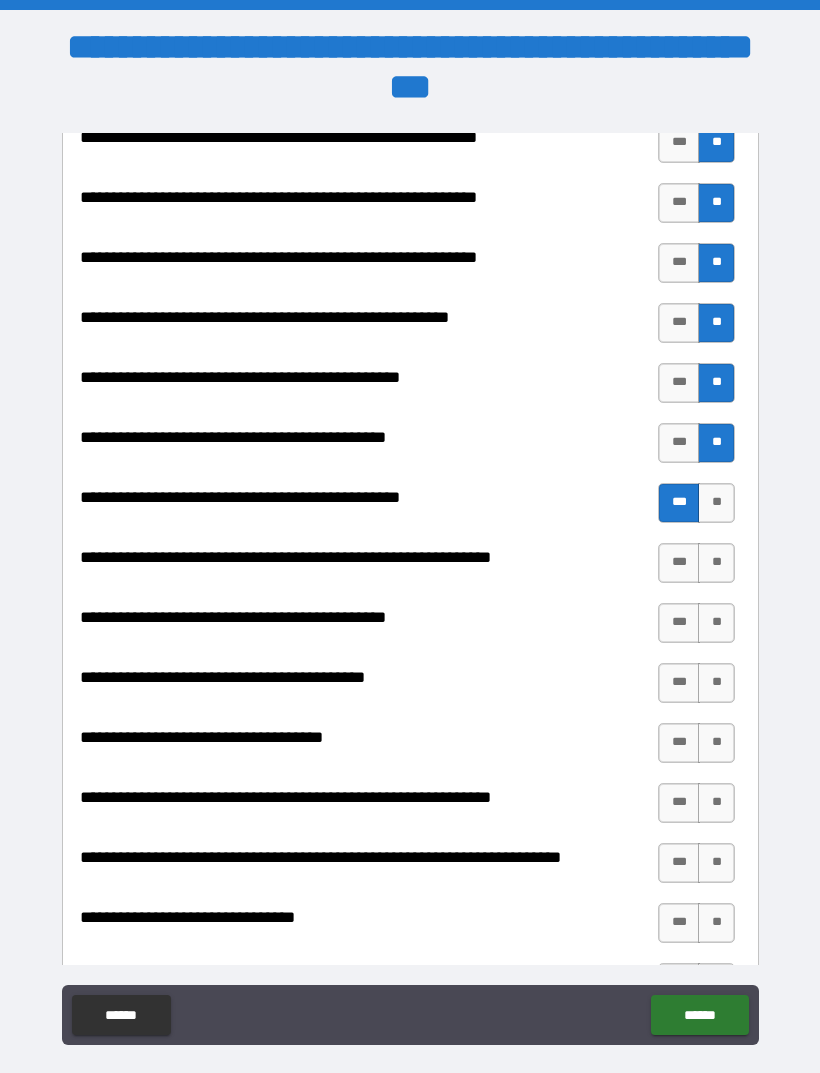 click on "***" at bounding box center [679, 563] 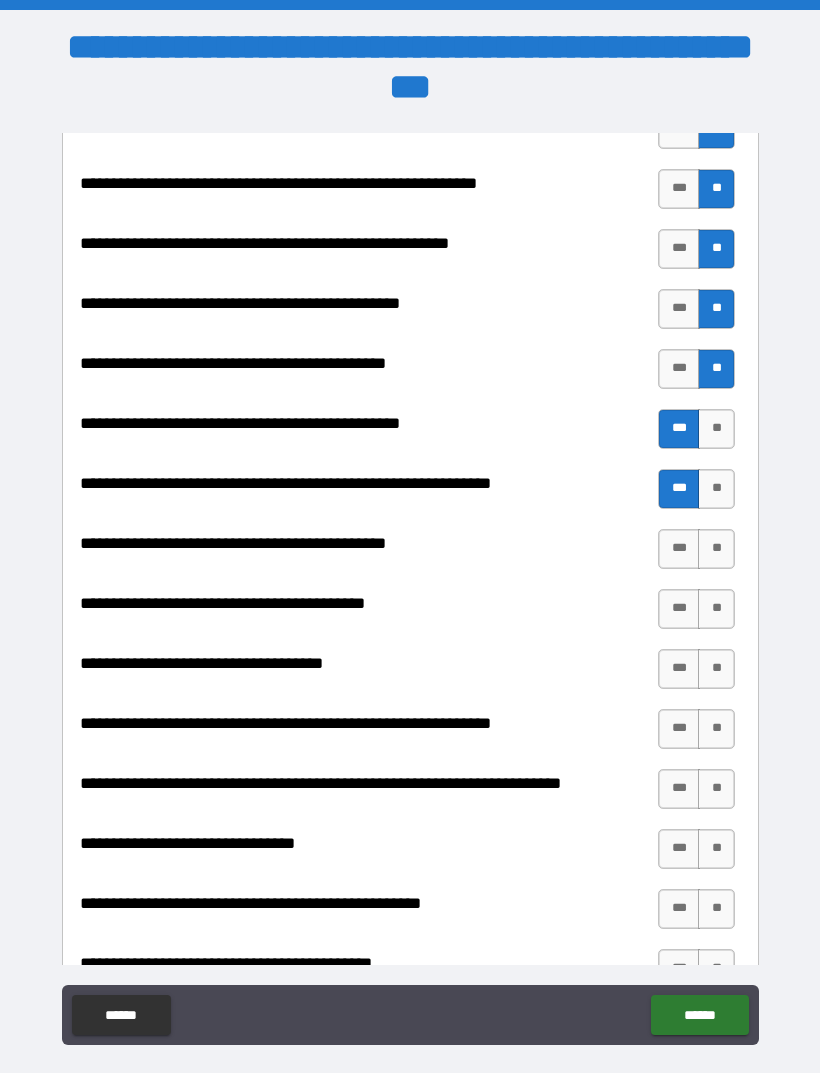 scroll, scrollTop: 2282, scrollLeft: 0, axis: vertical 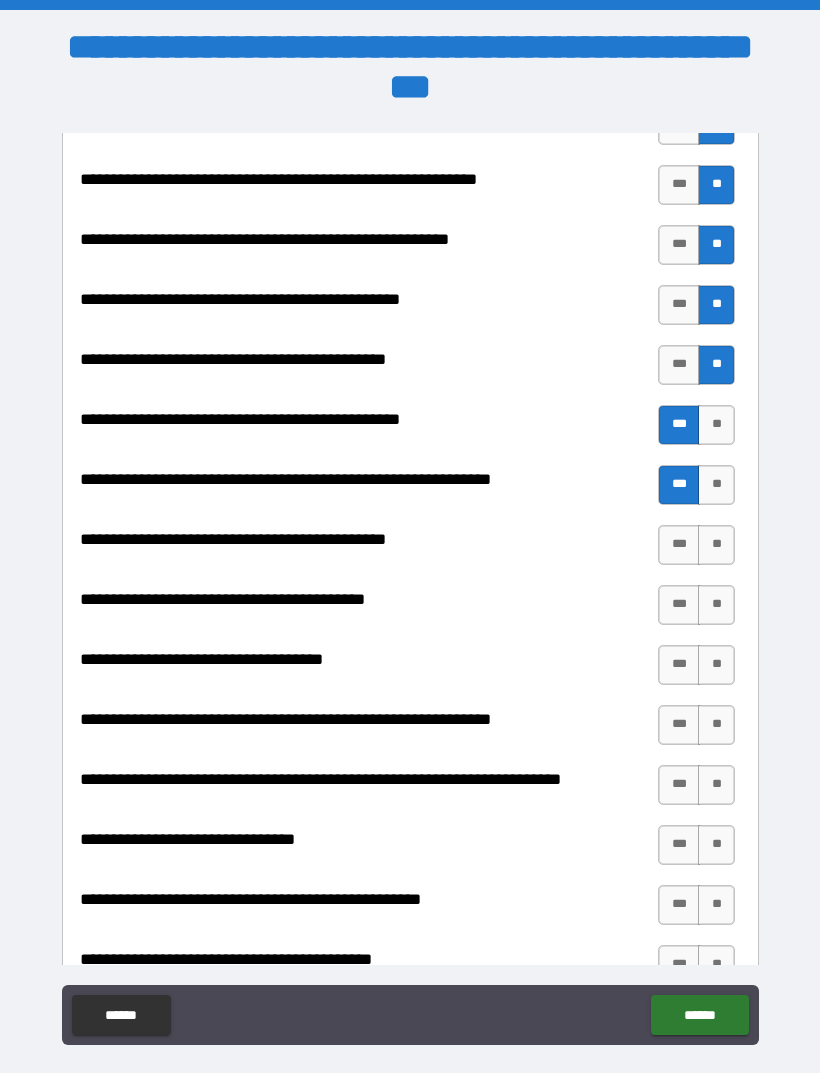 click on "**" at bounding box center (716, 545) 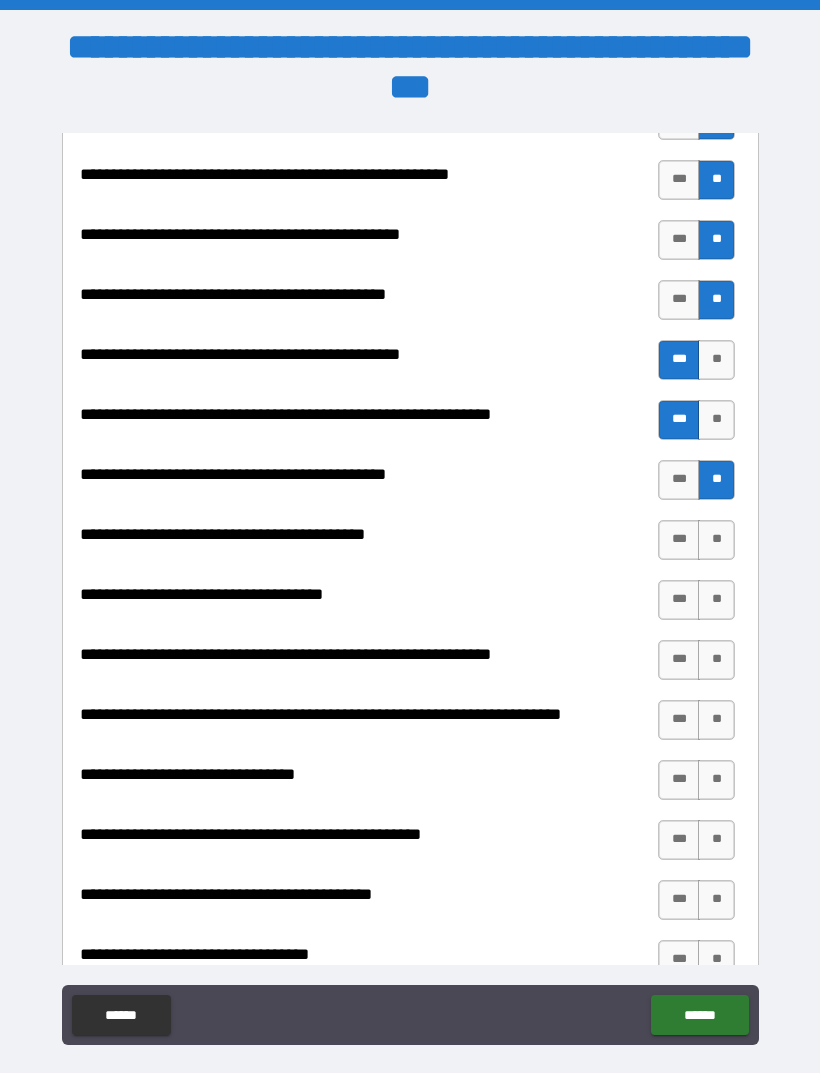 scroll, scrollTop: 2350, scrollLeft: 0, axis: vertical 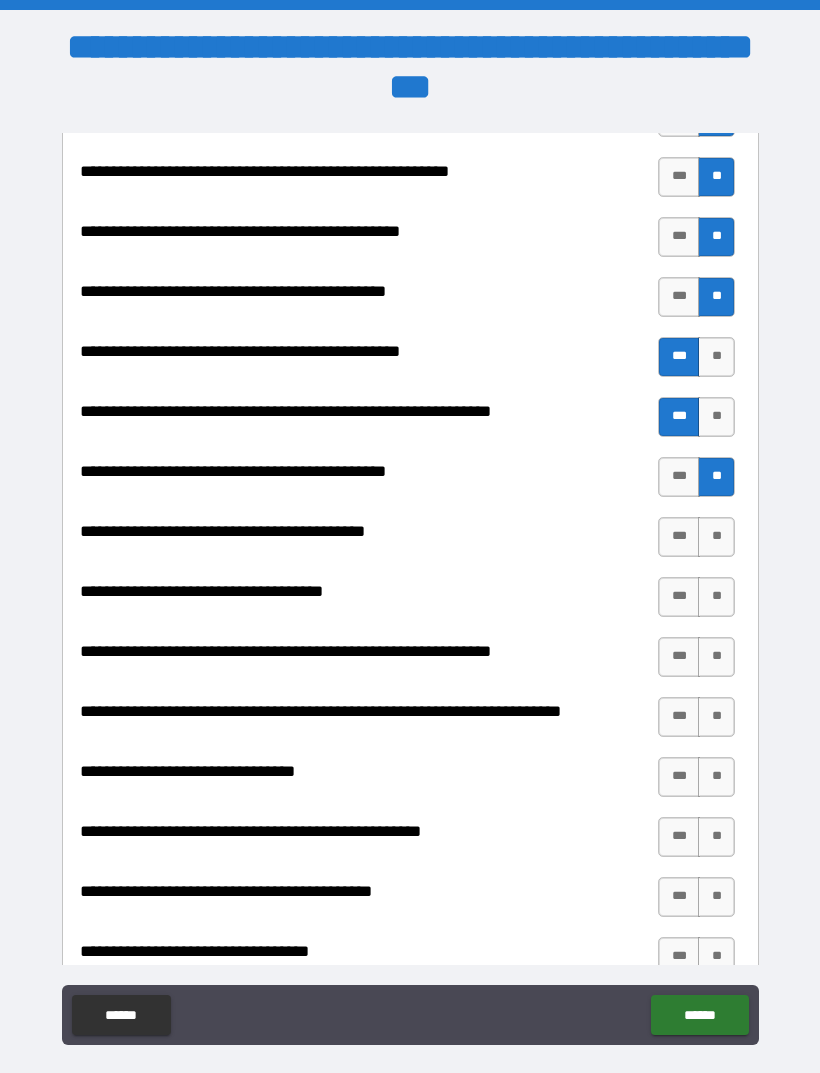 click on "***" at bounding box center (679, 537) 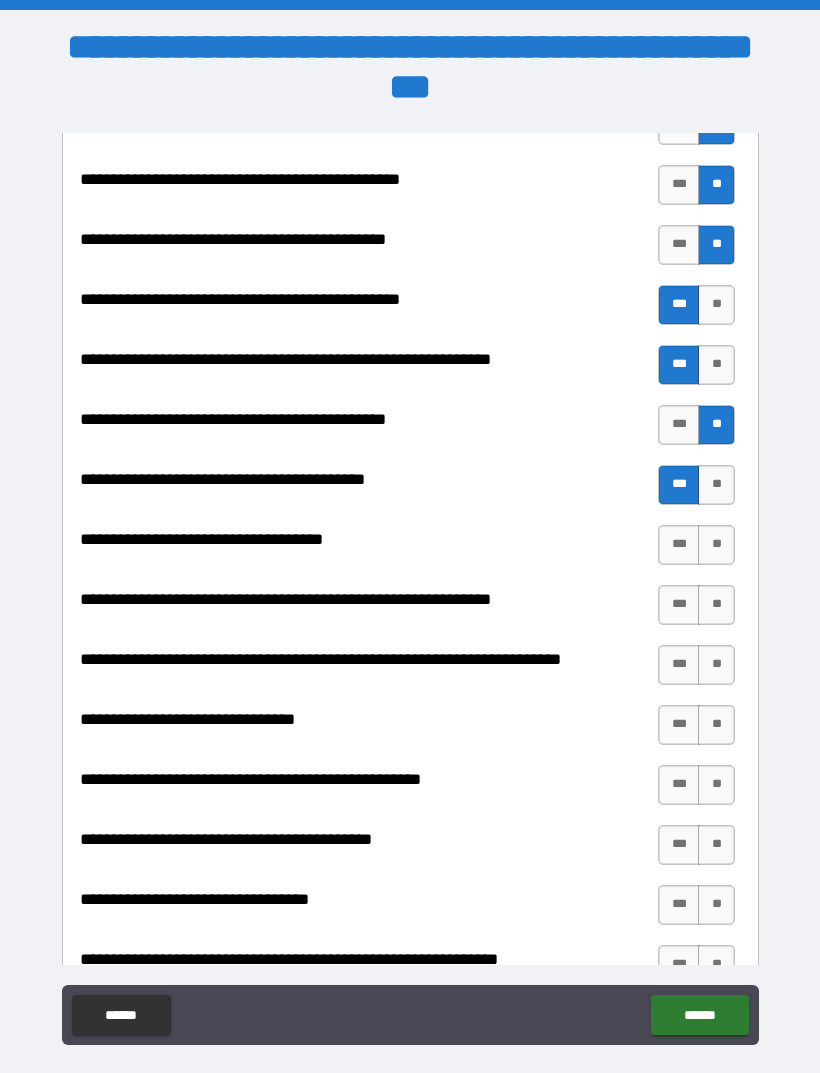 scroll, scrollTop: 2406, scrollLeft: 0, axis: vertical 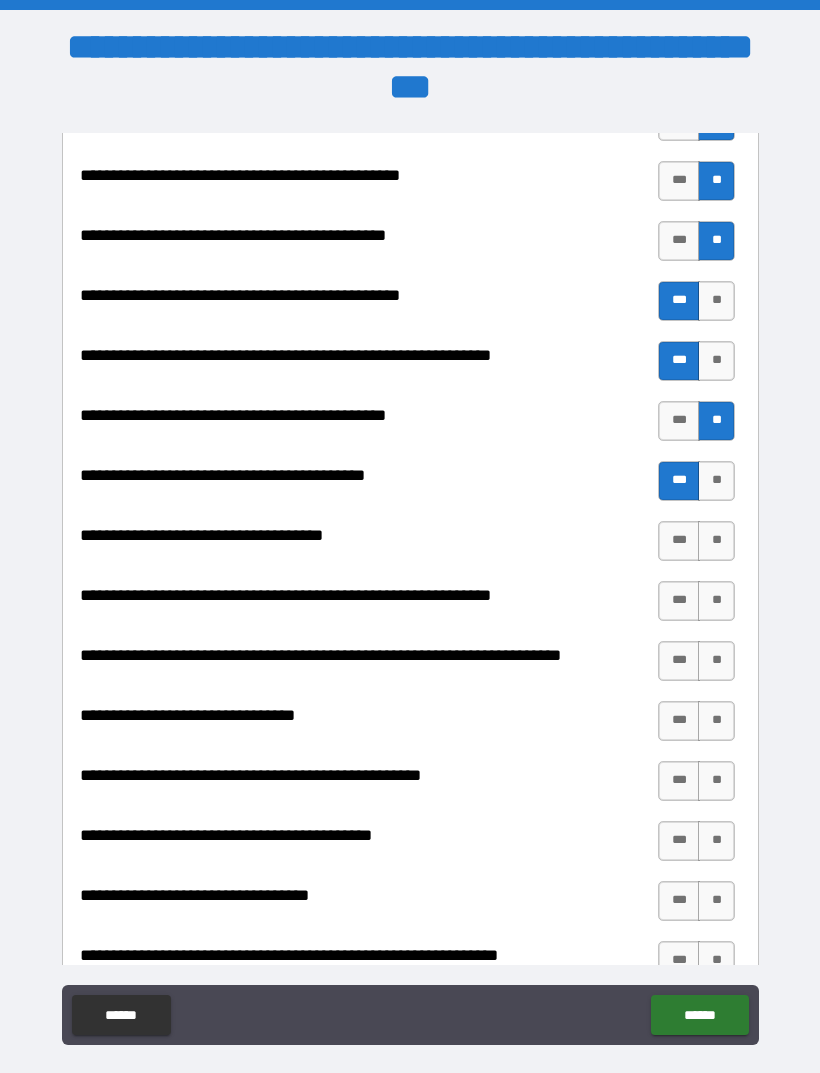 click on "**" at bounding box center [716, 541] 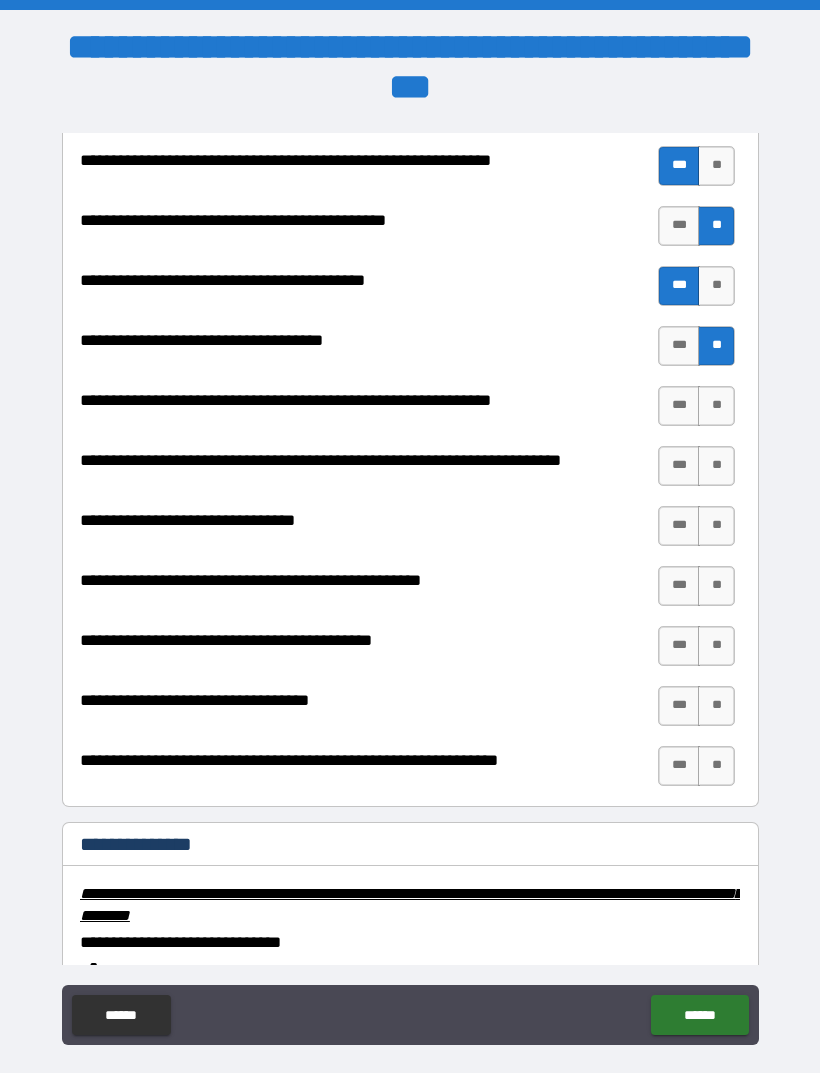 click on "**" at bounding box center [716, 406] 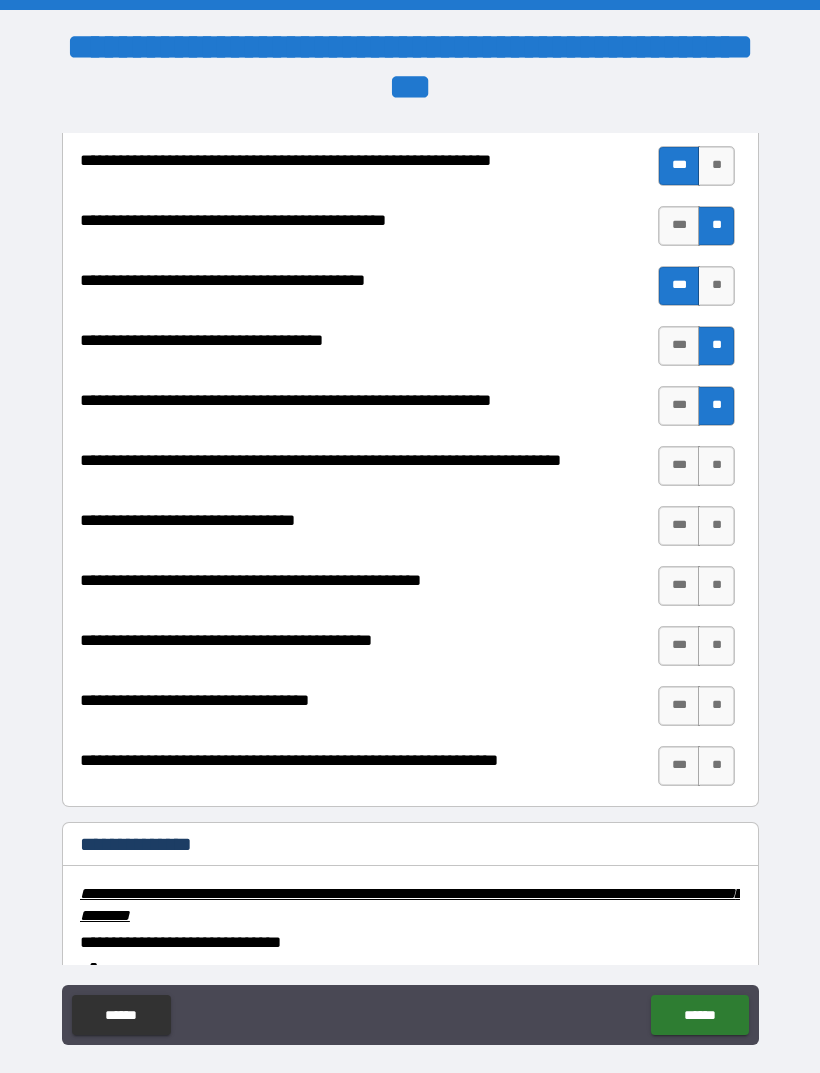 scroll, scrollTop: 2602, scrollLeft: 0, axis: vertical 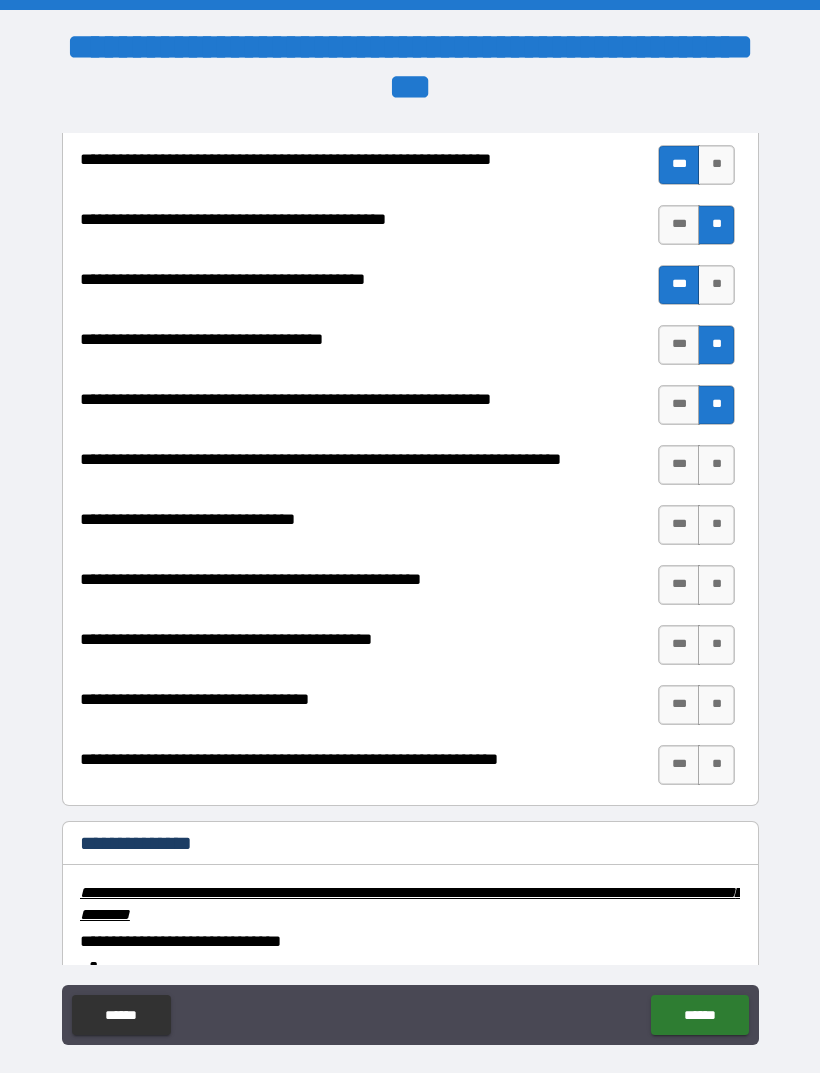 click on "**" at bounding box center [716, 465] 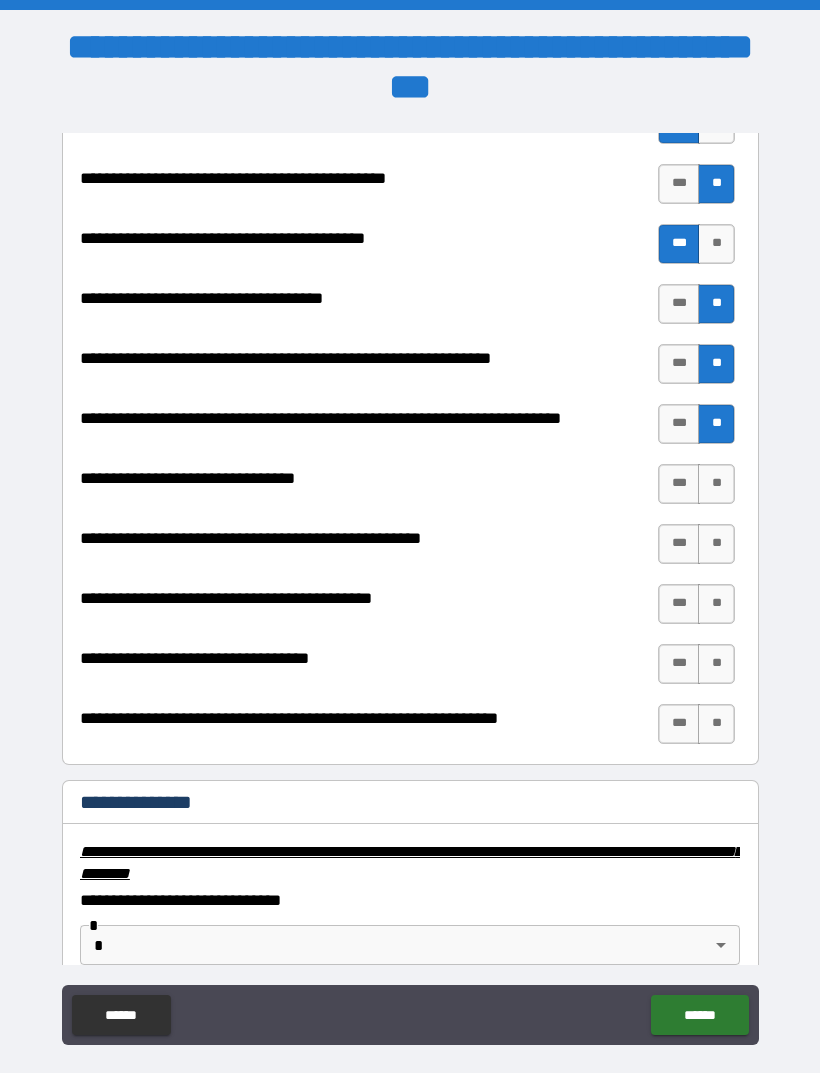 scroll, scrollTop: 2648, scrollLeft: 0, axis: vertical 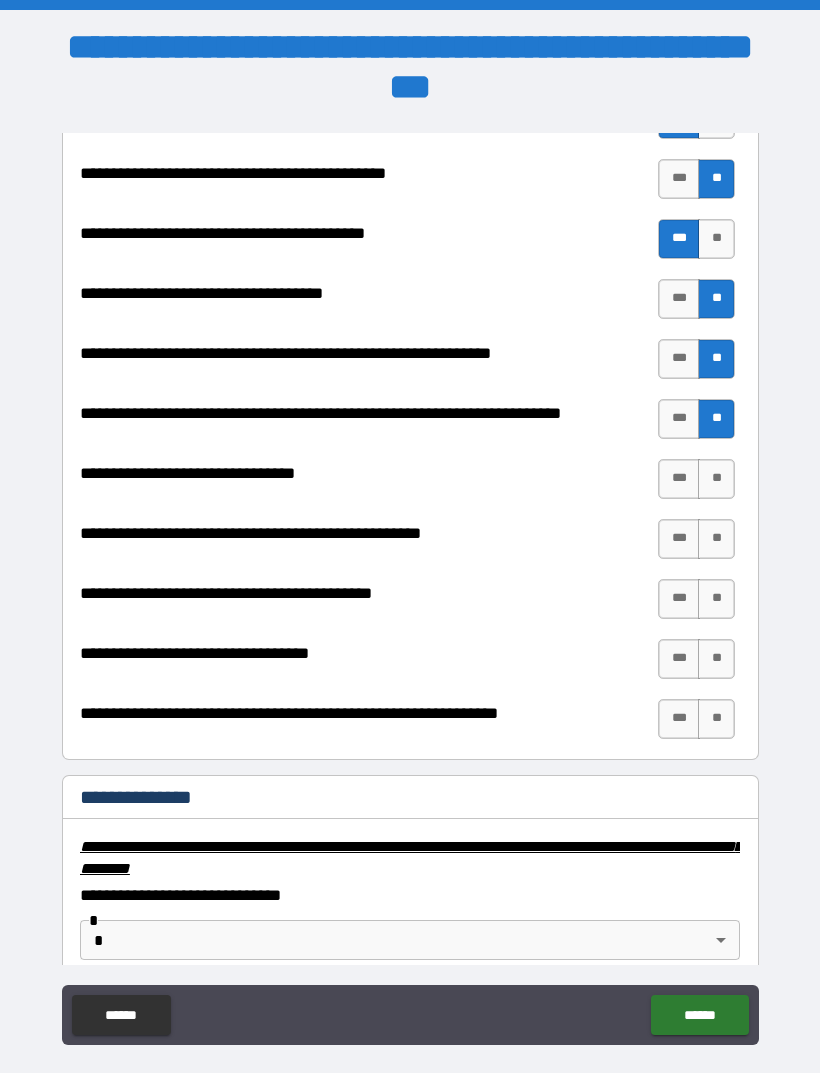 click on "**" at bounding box center [716, 479] 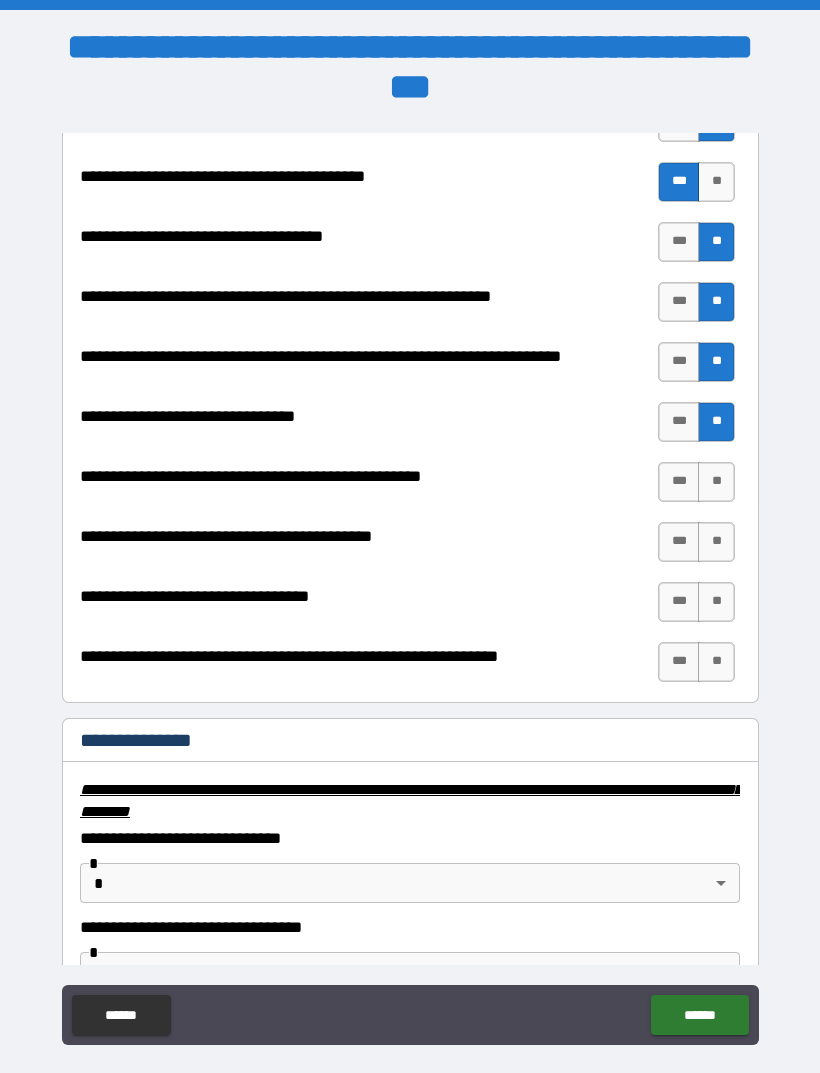 scroll, scrollTop: 2707, scrollLeft: 0, axis: vertical 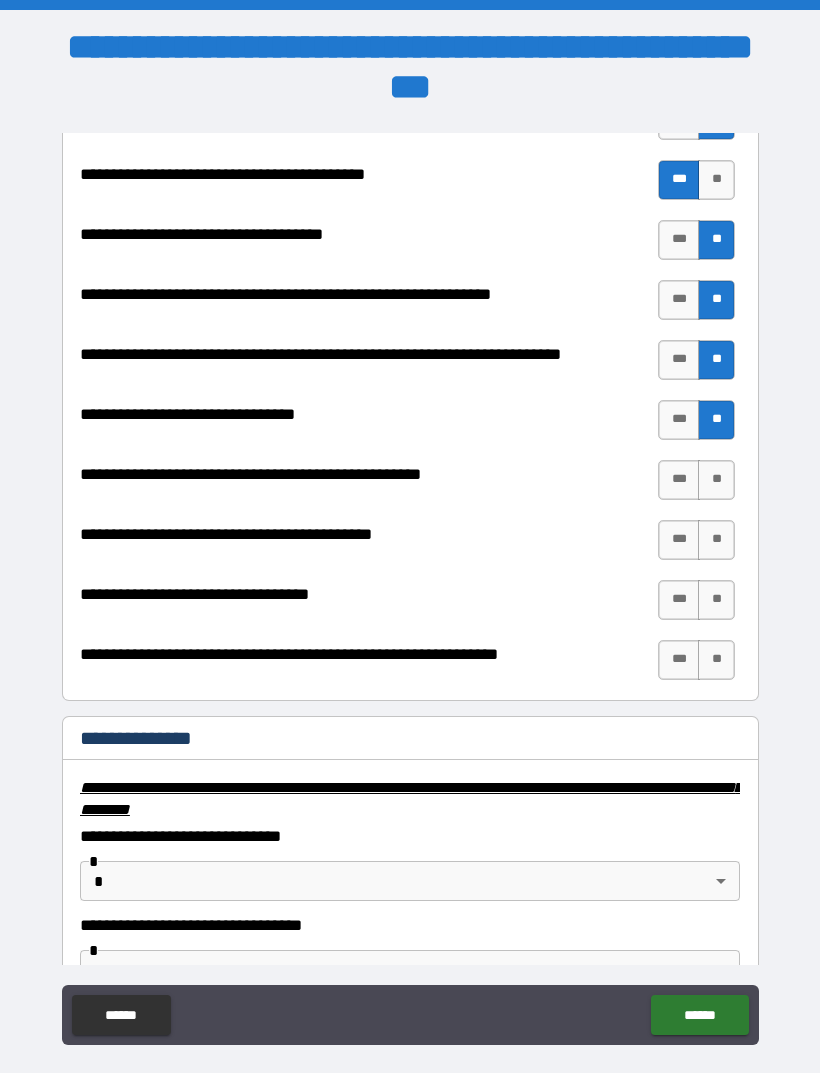 click on "***" at bounding box center (679, 420) 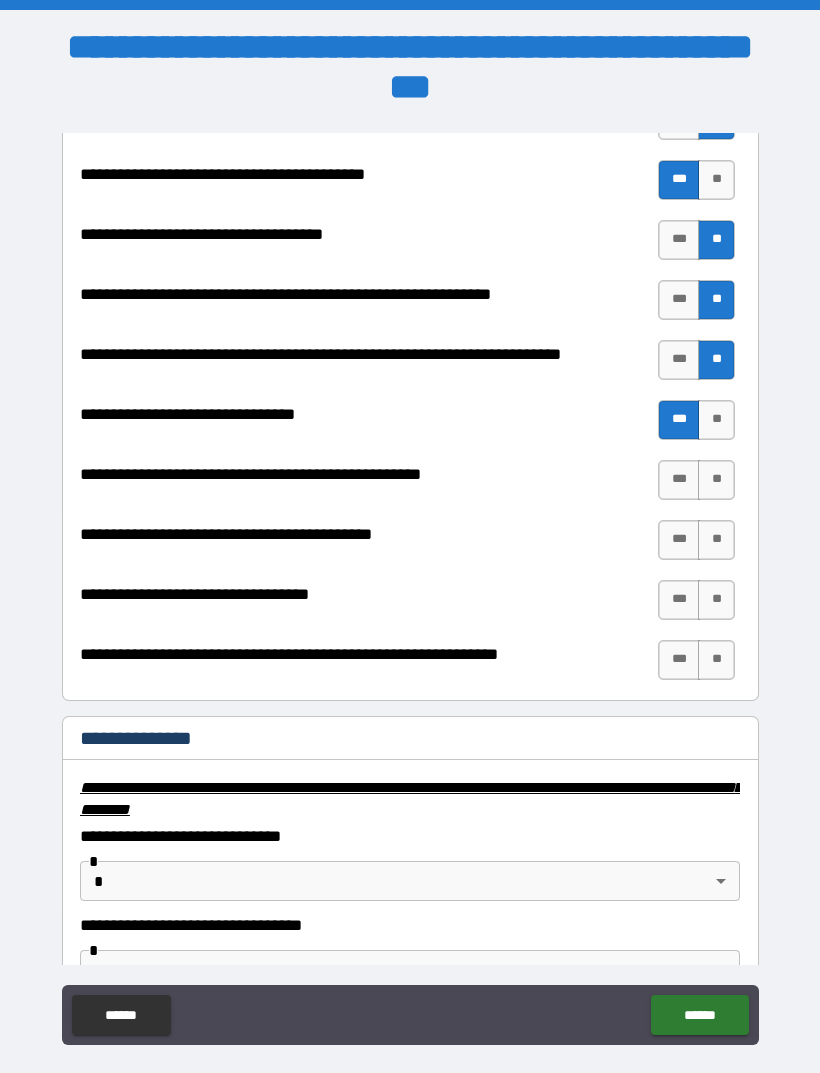 click on "***" at bounding box center (679, 480) 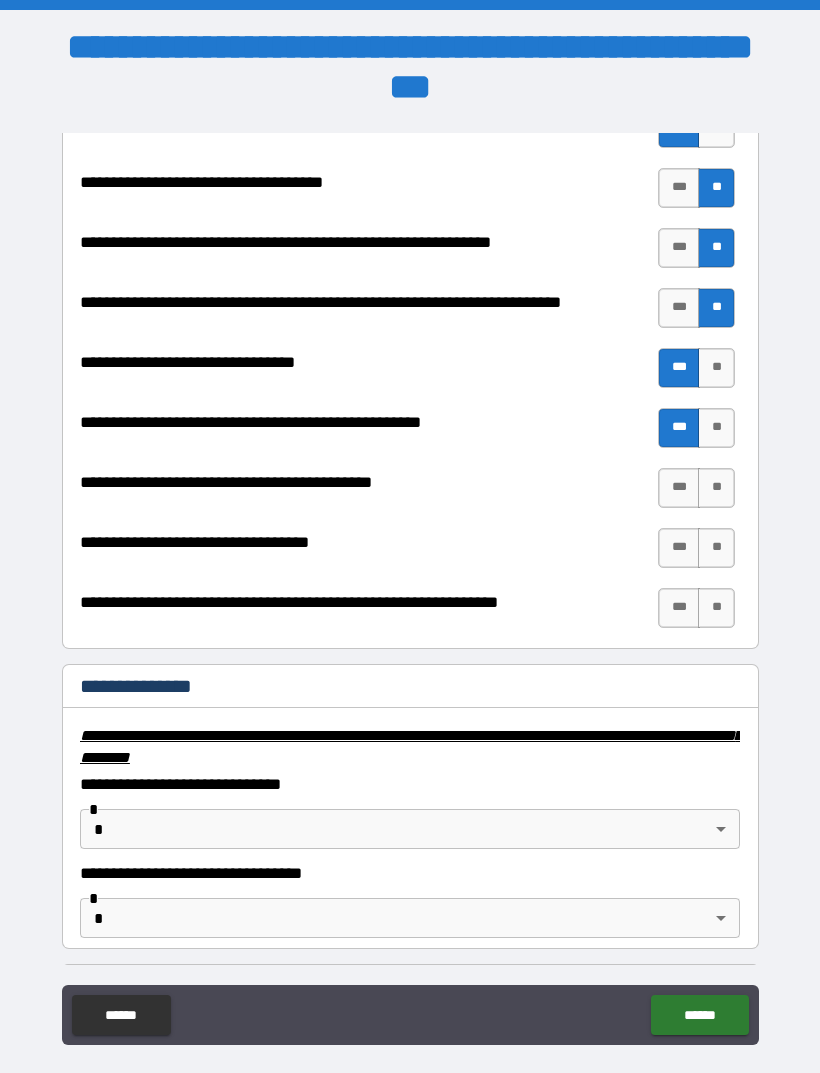 scroll, scrollTop: 2761, scrollLeft: 0, axis: vertical 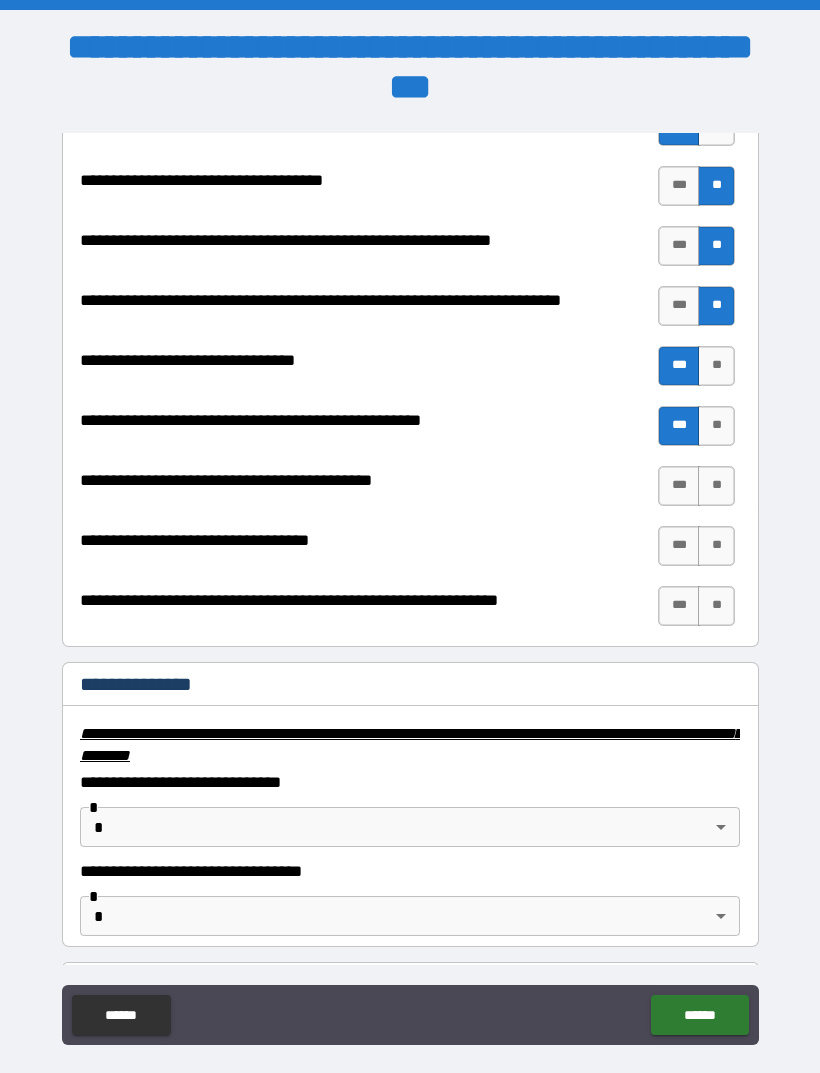 click on "**" at bounding box center [716, 486] 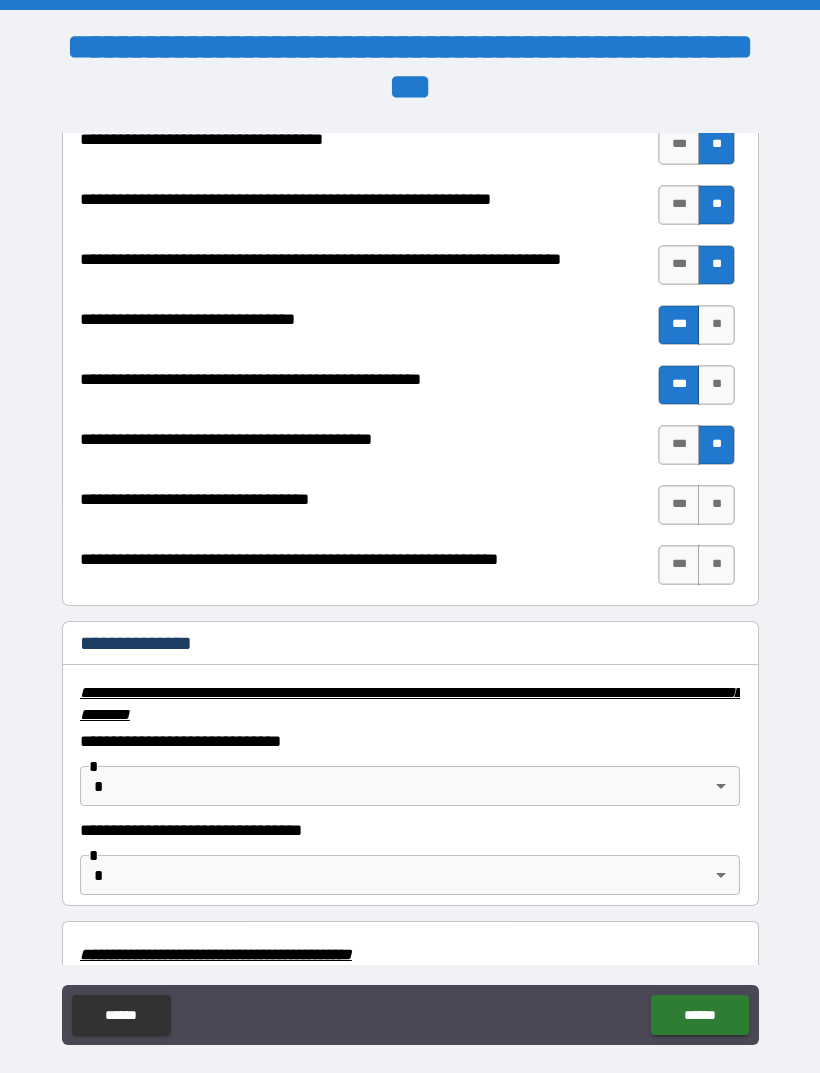 scroll, scrollTop: 2806, scrollLeft: 0, axis: vertical 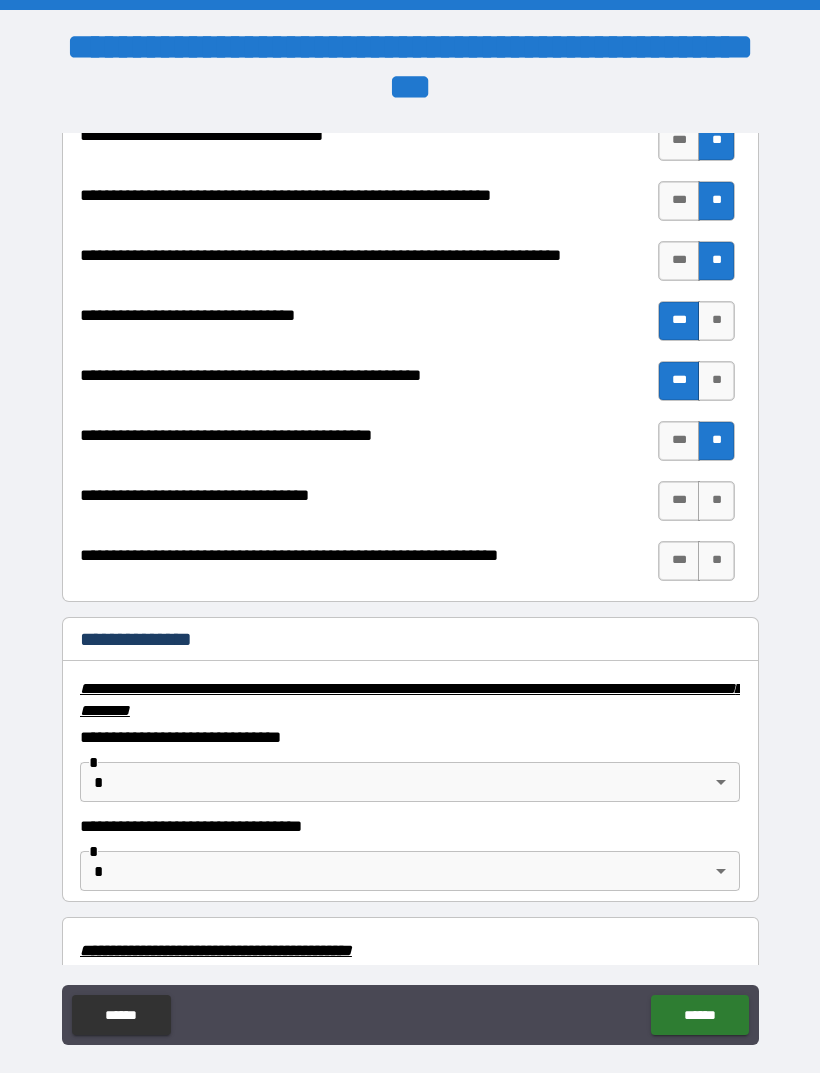 click on "**" at bounding box center (716, 501) 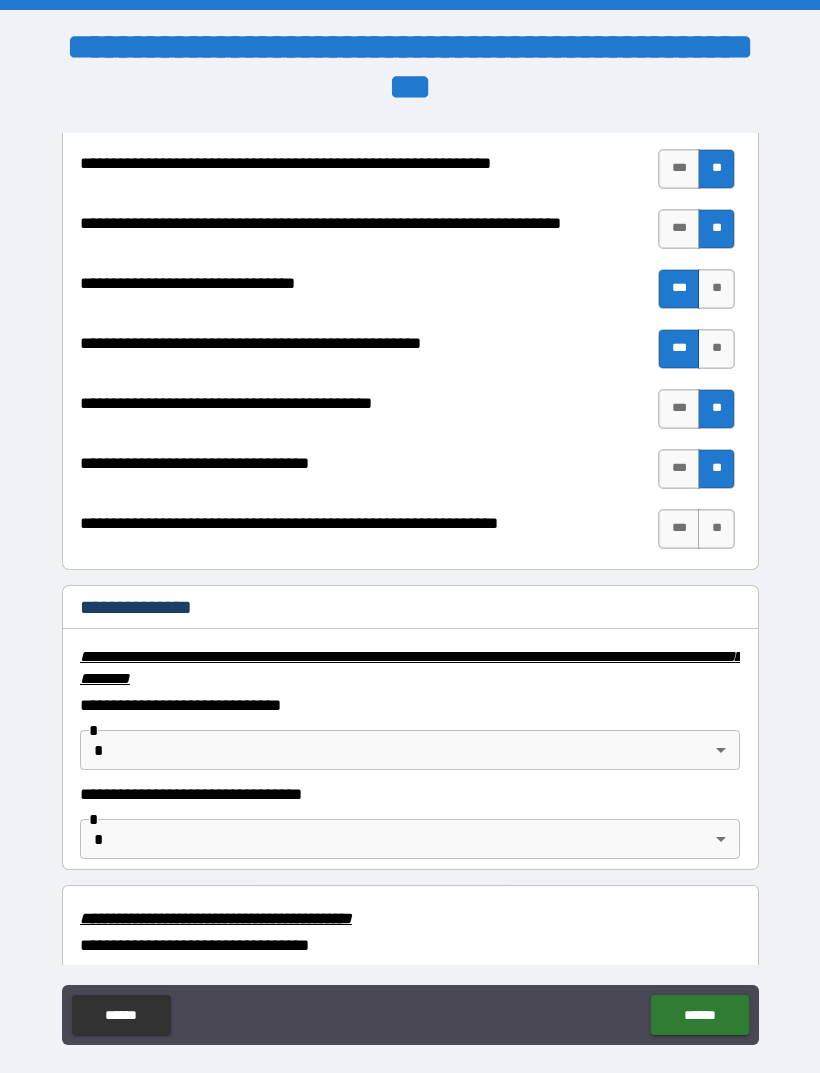 scroll, scrollTop: 2854, scrollLeft: 0, axis: vertical 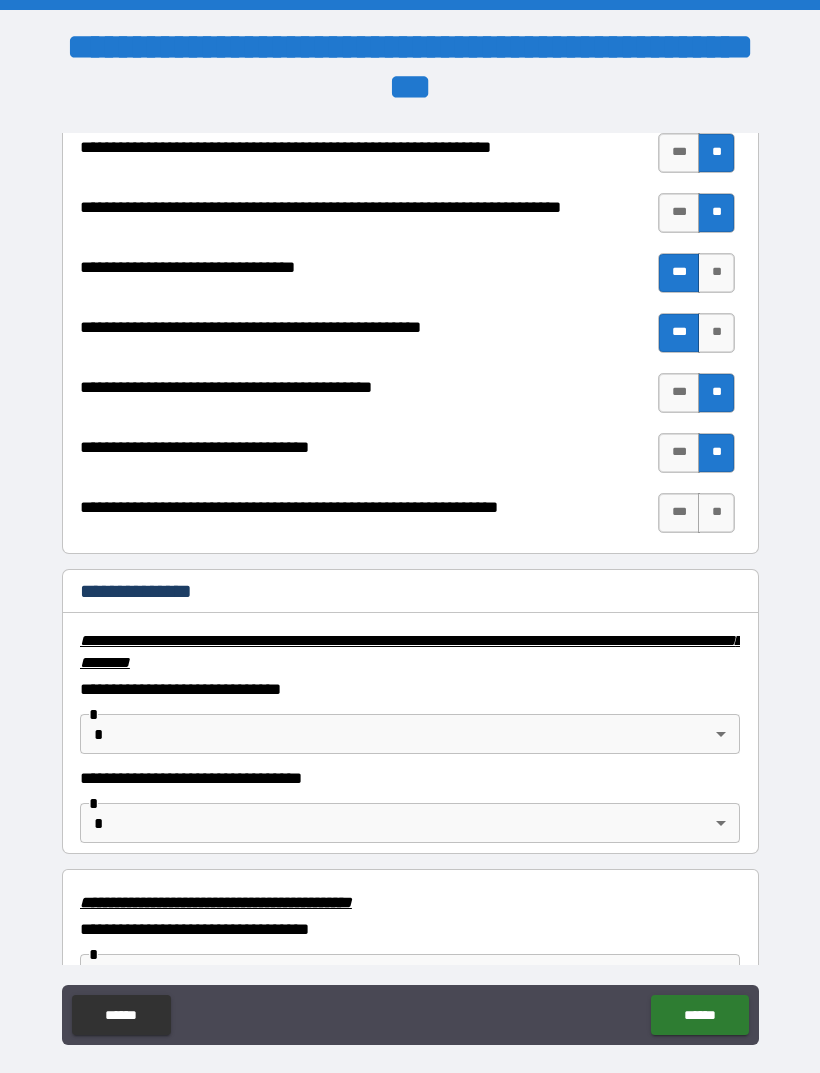 click on "**" at bounding box center [716, 513] 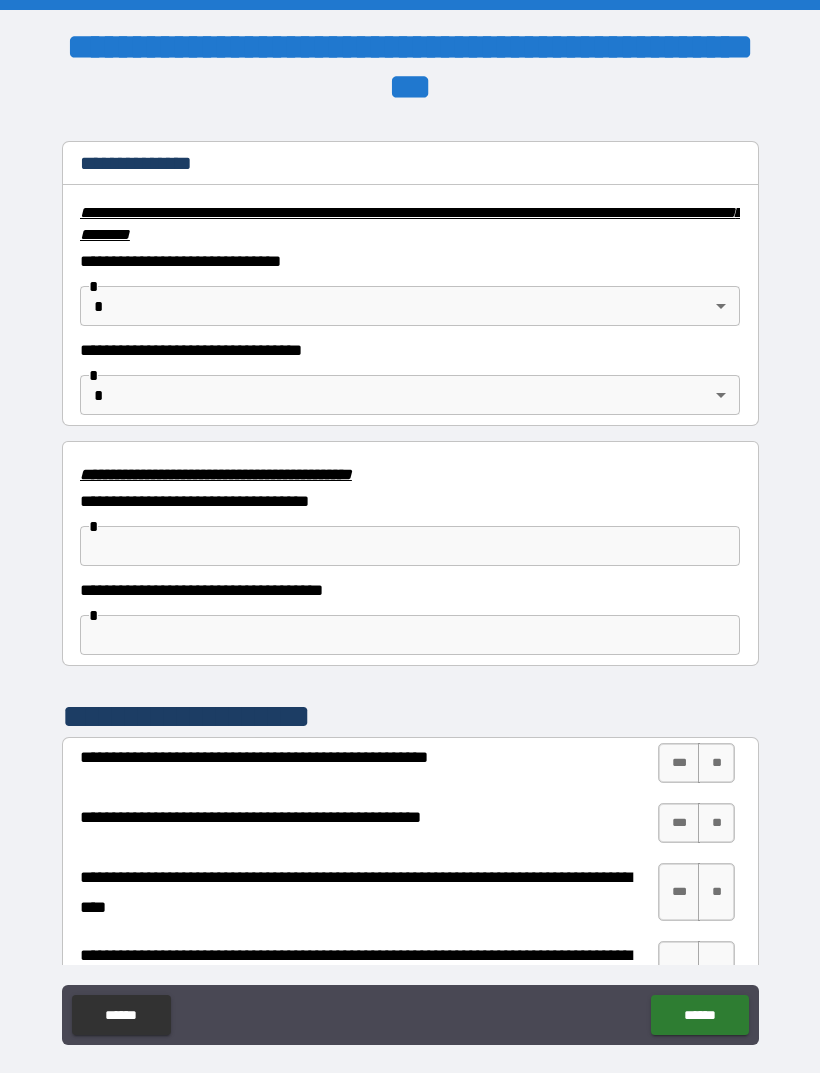 scroll, scrollTop: 3248, scrollLeft: 0, axis: vertical 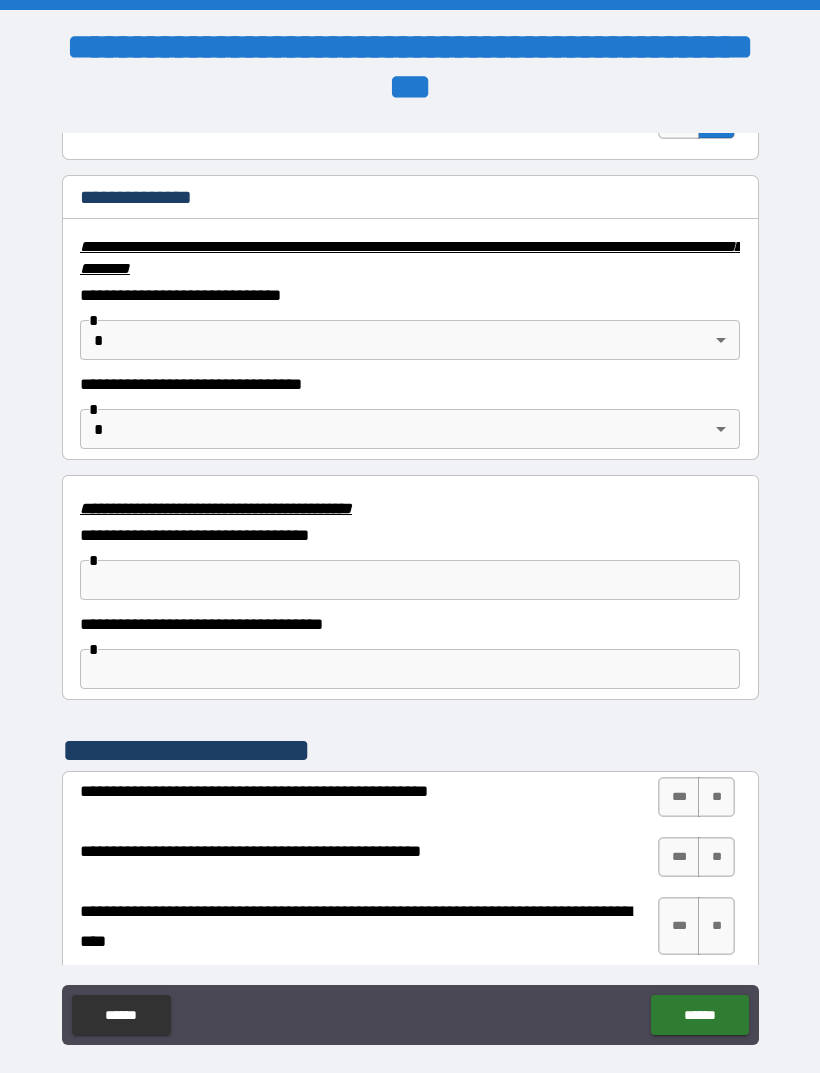 click on "**********" at bounding box center [410, 568] 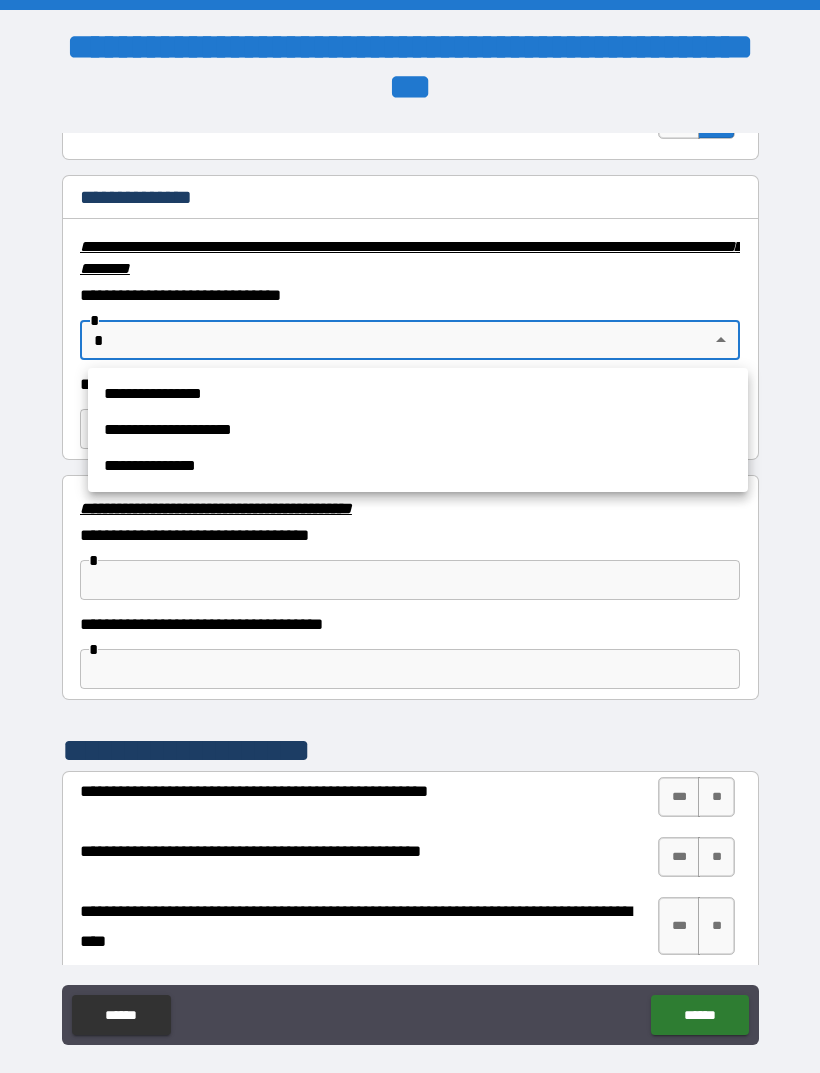 click on "**********" at bounding box center (418, 430) 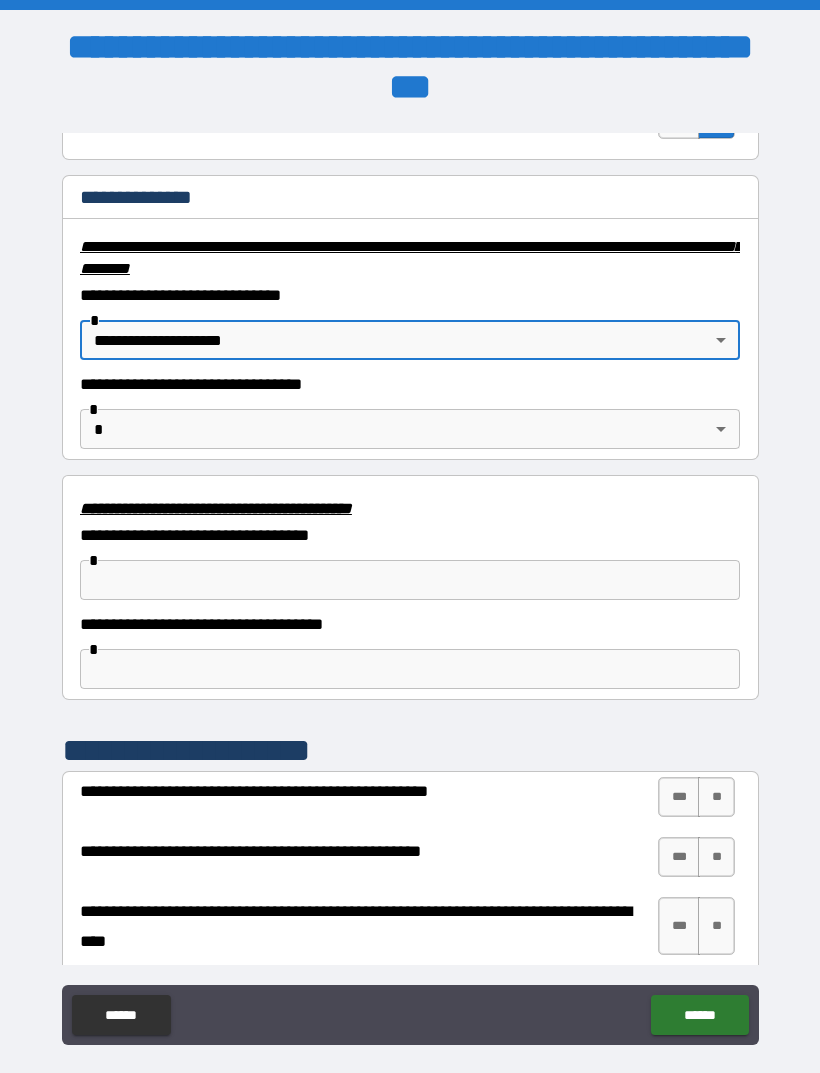 click on "**********" at bounding box center (410, 568) 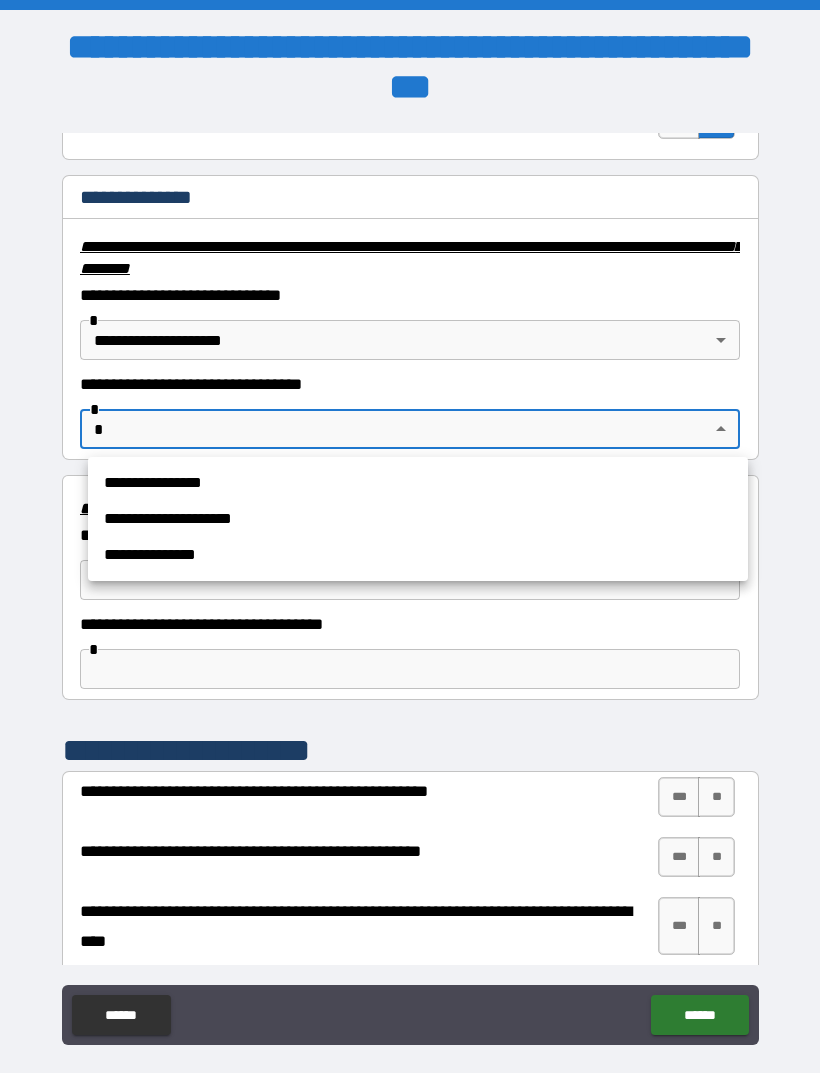 click on "**********" at bounding box center [418, 519] 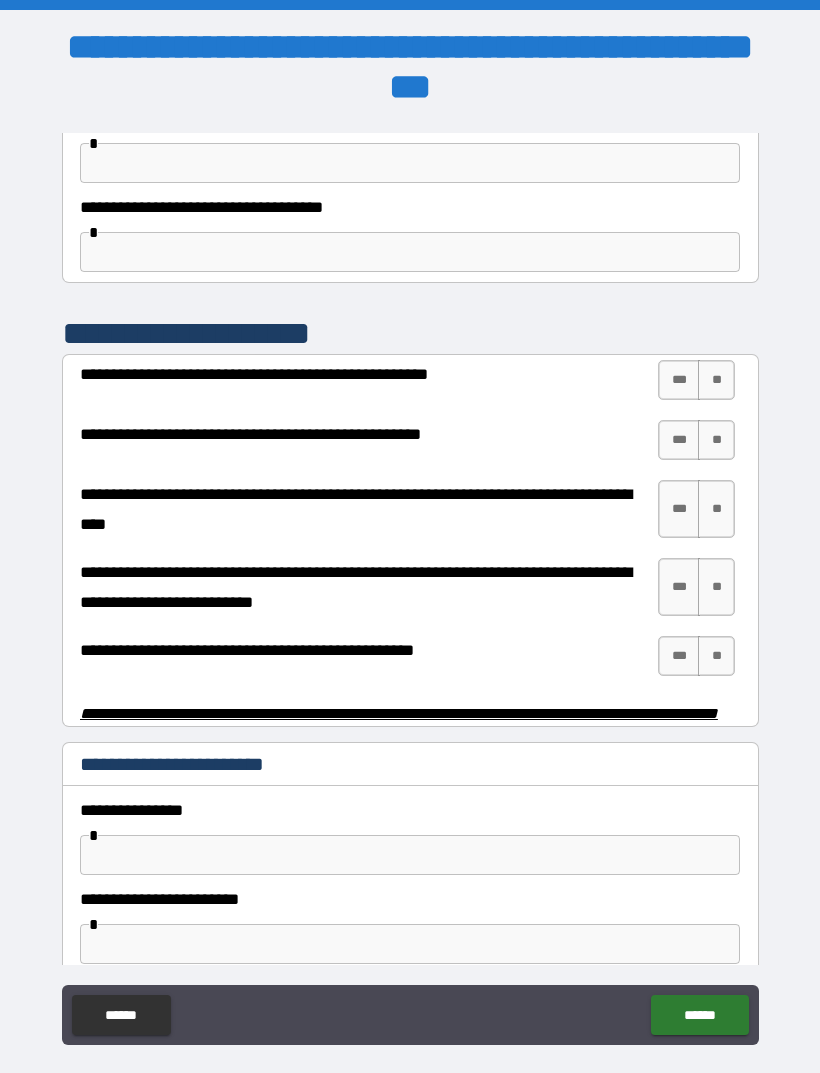 scroll, scrollTop: 3665, scrollLeft: 0, axis: vertical 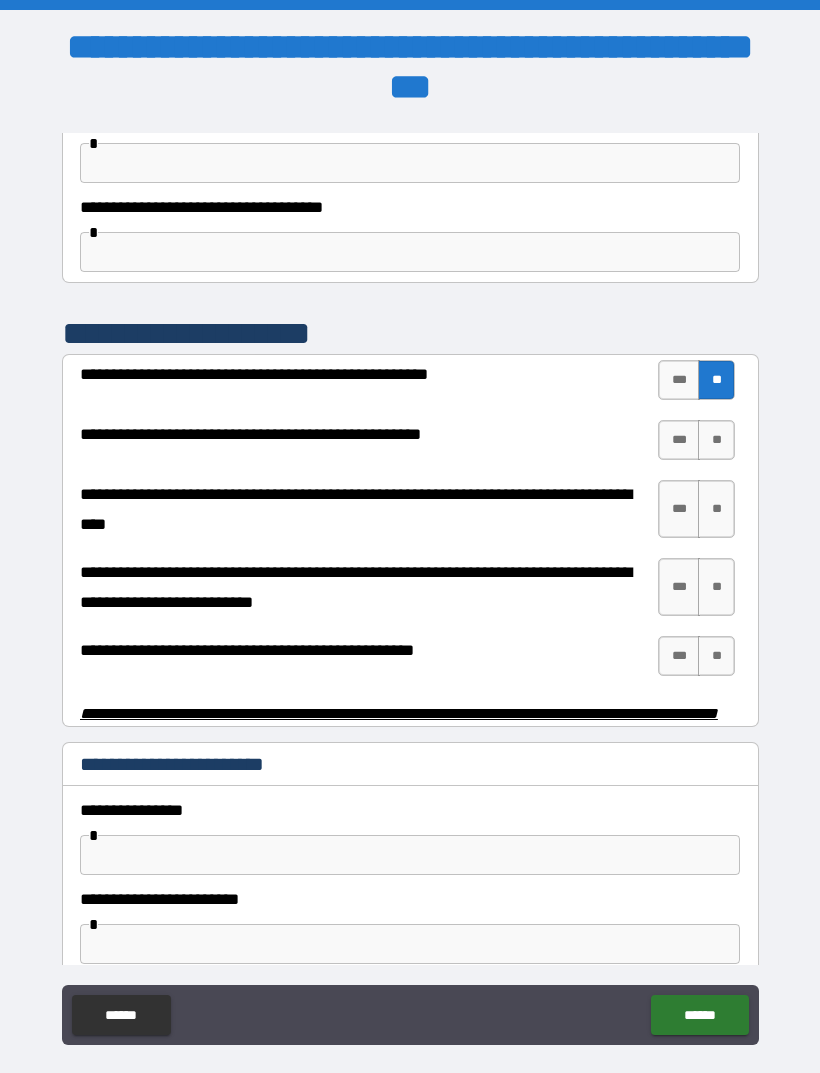 click on "***" at bounding box center [679, 440] 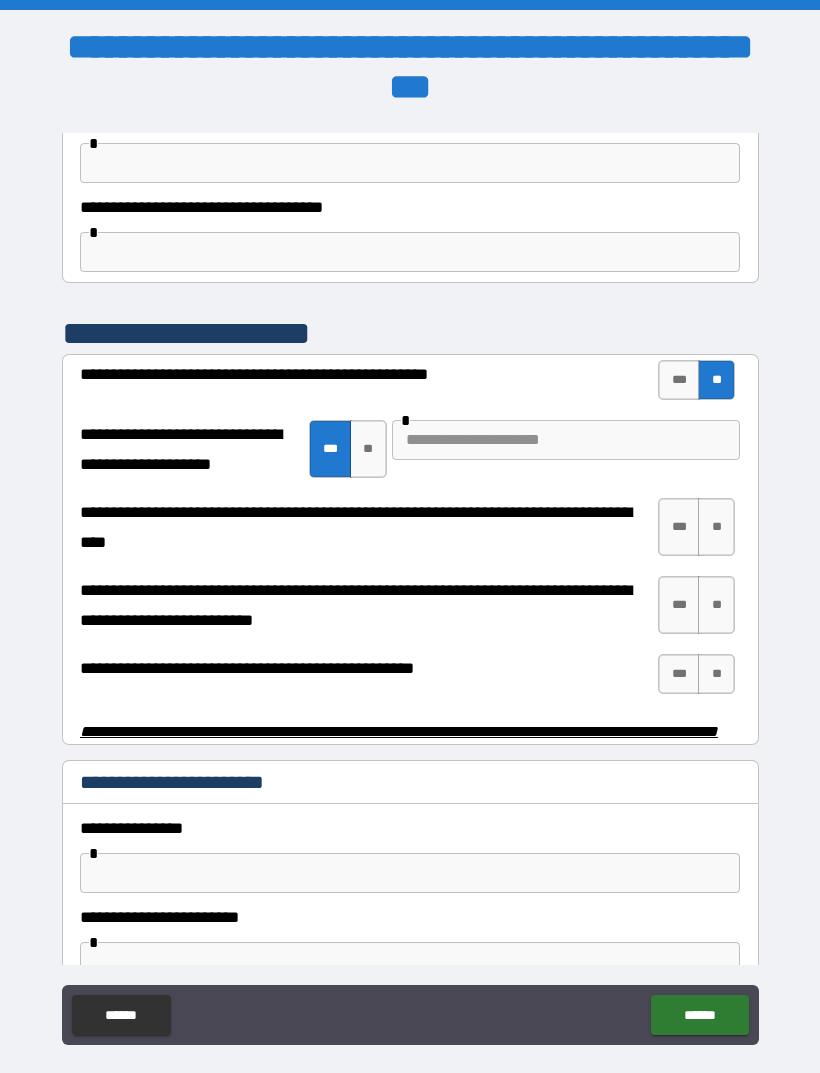 click at bounding box center (566, 440) 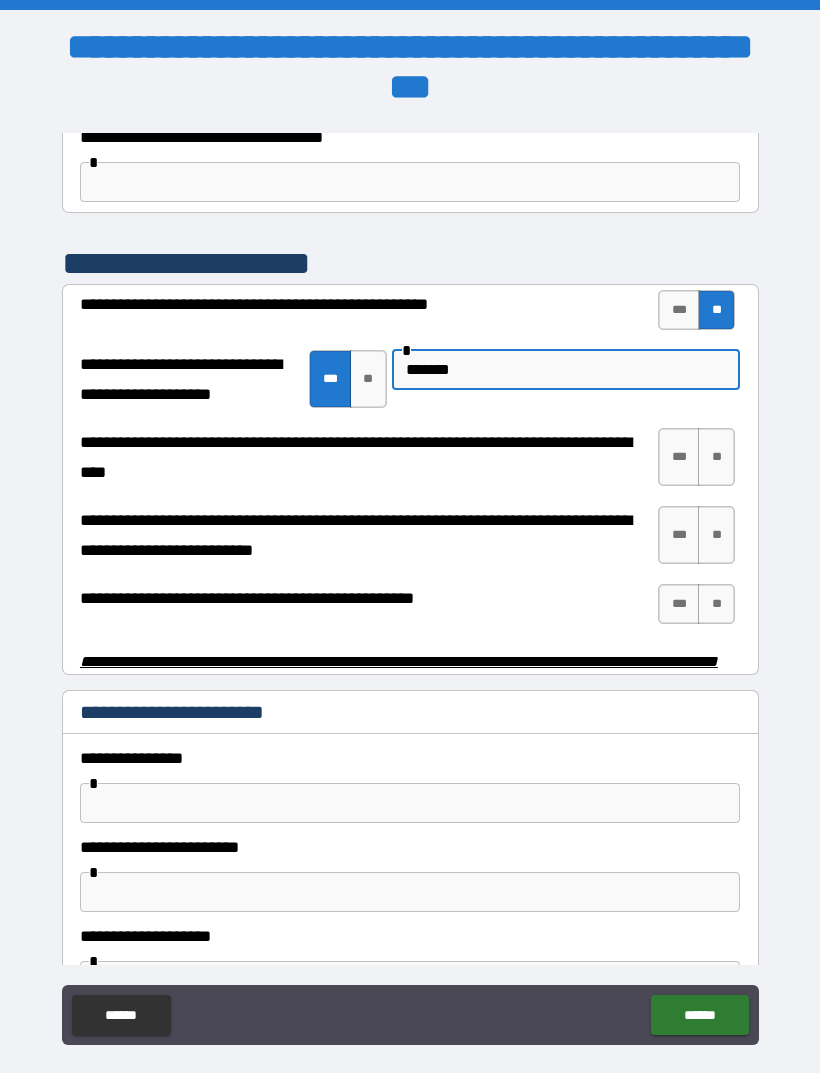 scroll, scrollTop: 3736, scrollLeft: 0, axis: vertical 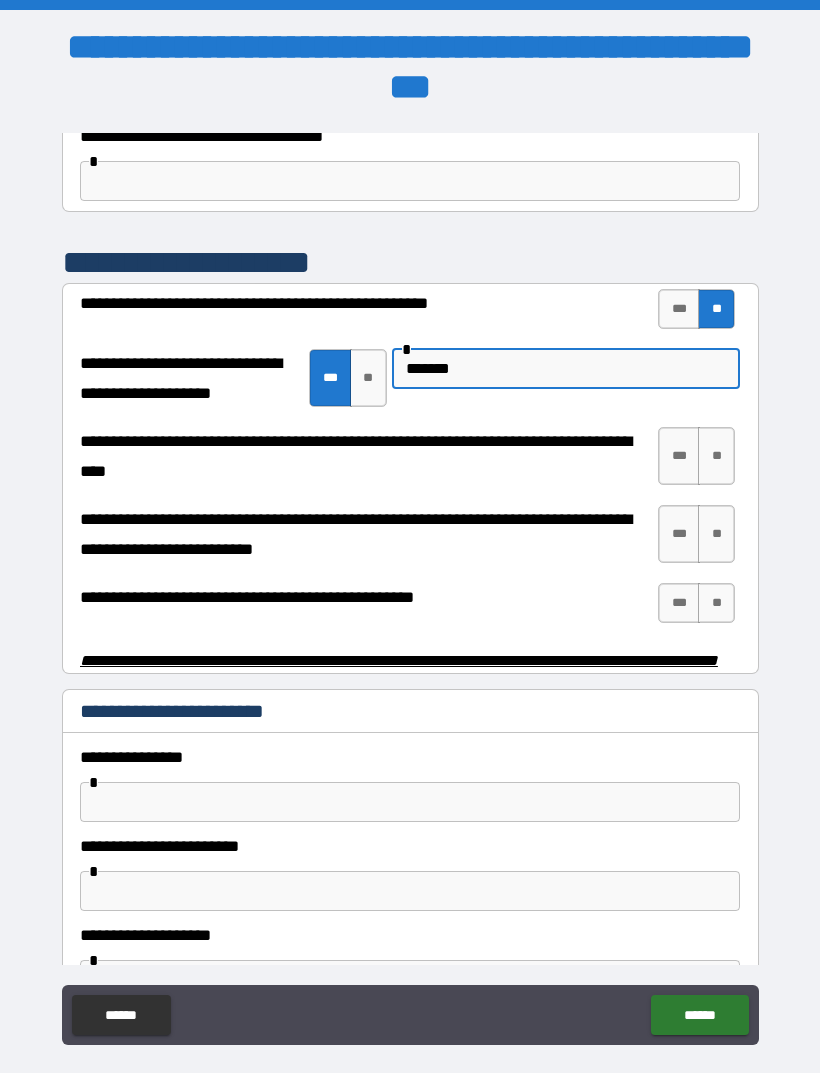 type on "*******" 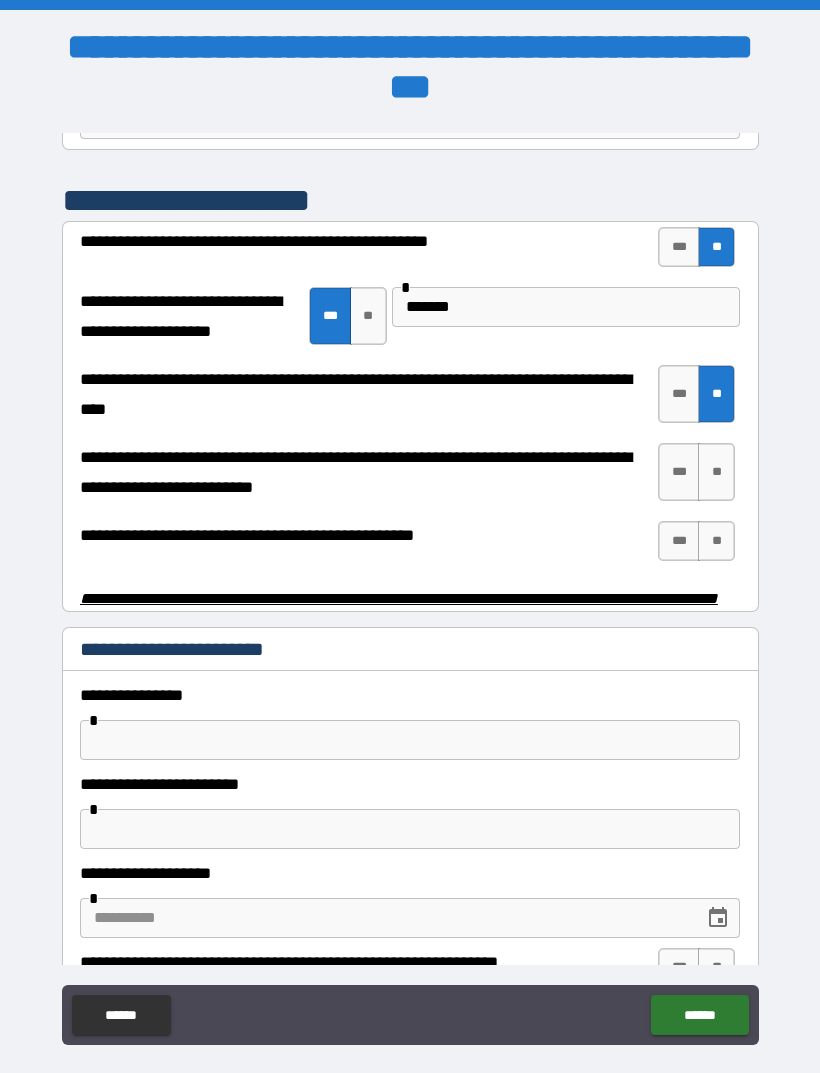 scroll, scrollTop: 3799, scrollLeft: 0, axis: vertical 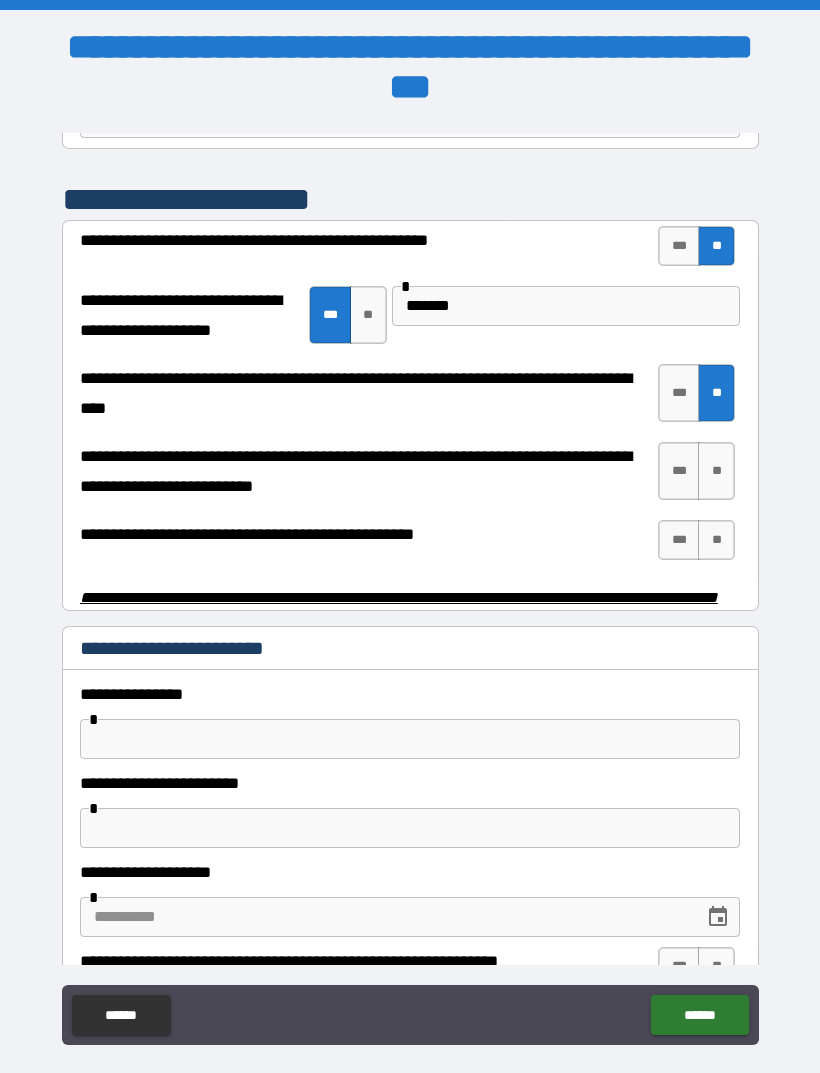 click on "**" at bounding box center (716, 471) 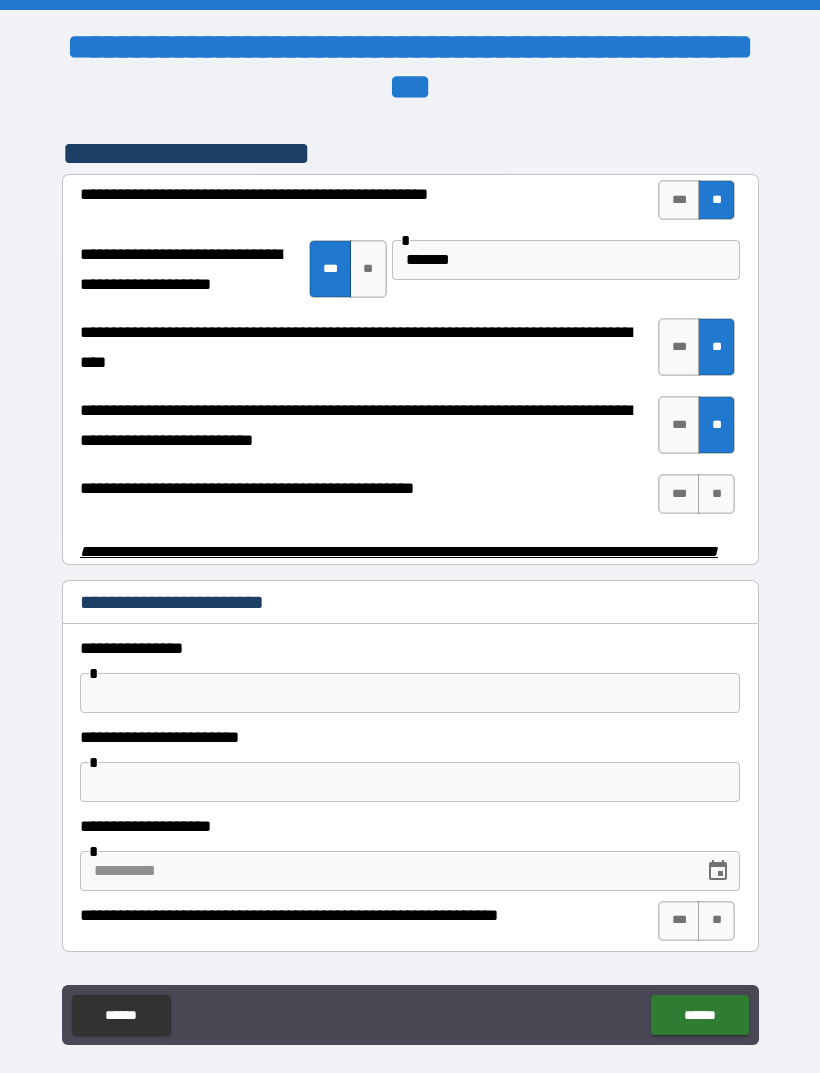 scroll, scrollTop: 3846, scrollLeft: 0, axis: vertical 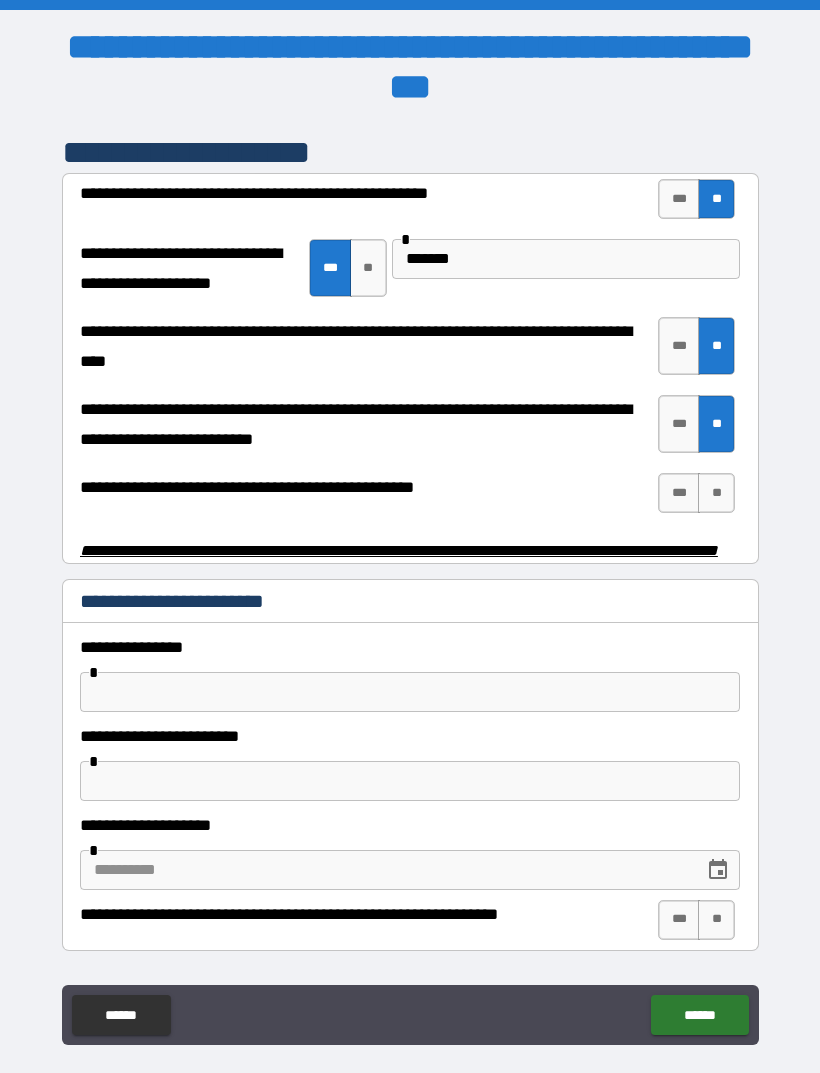 click on "**" at bounding box center (716, 493) 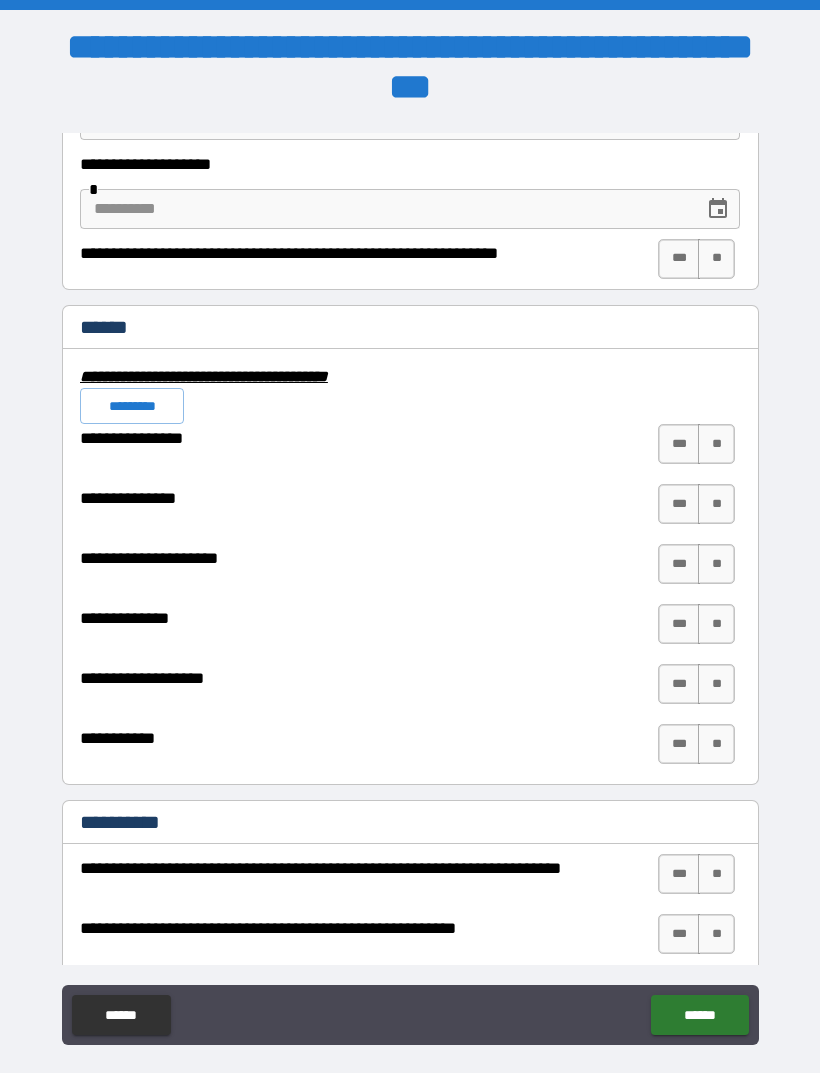 scroll, scrollTop: 4514, scrollLeft: 0, axis: vertical 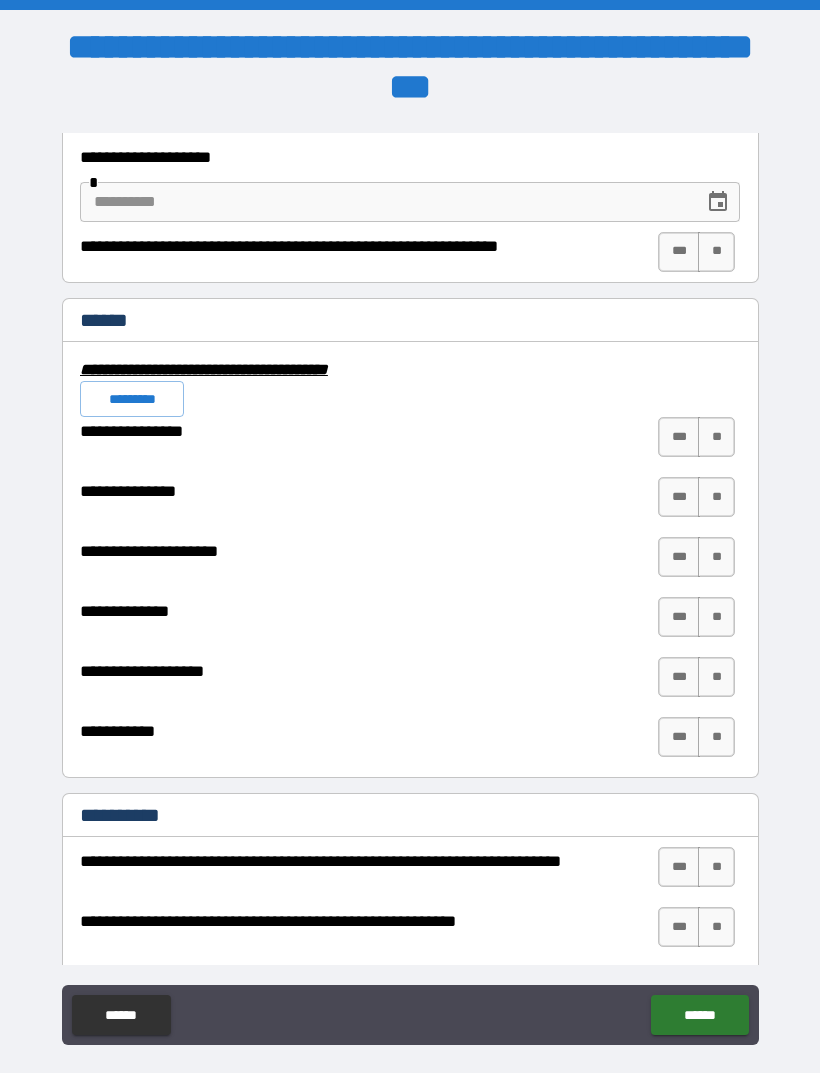 click on "**" at bounding box center (716, 437) 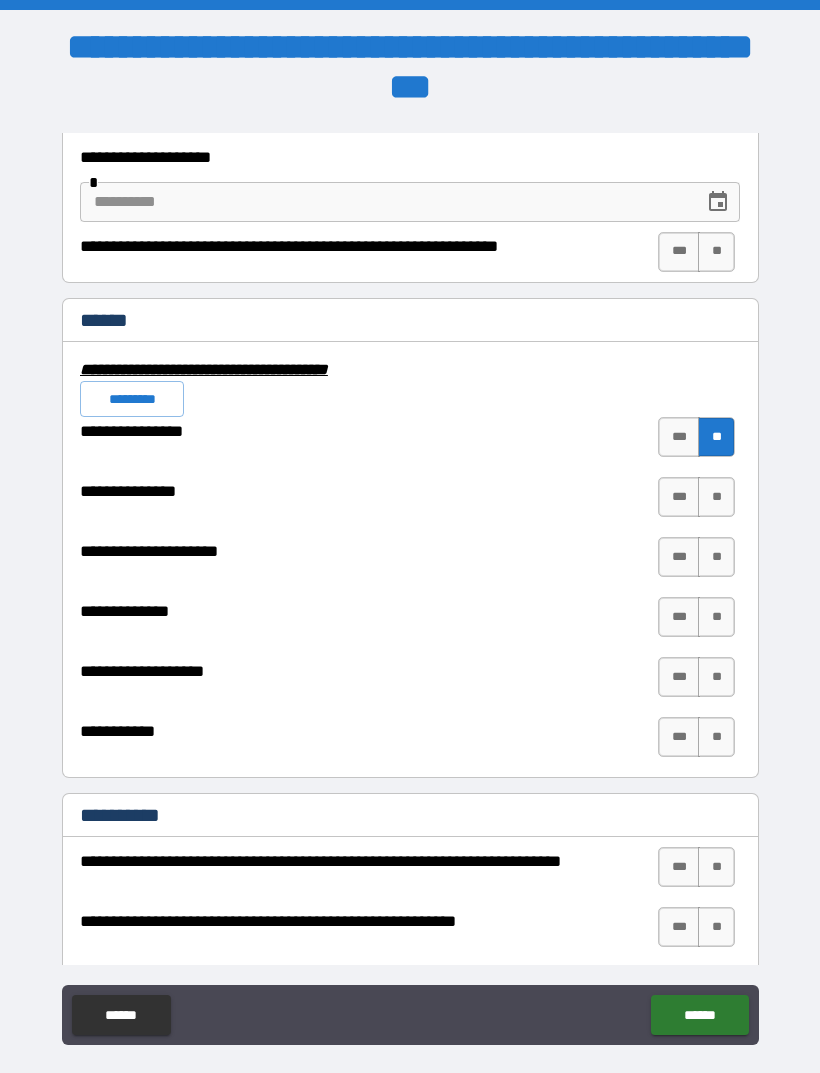 click on "**" at bounding box center (716, 497) 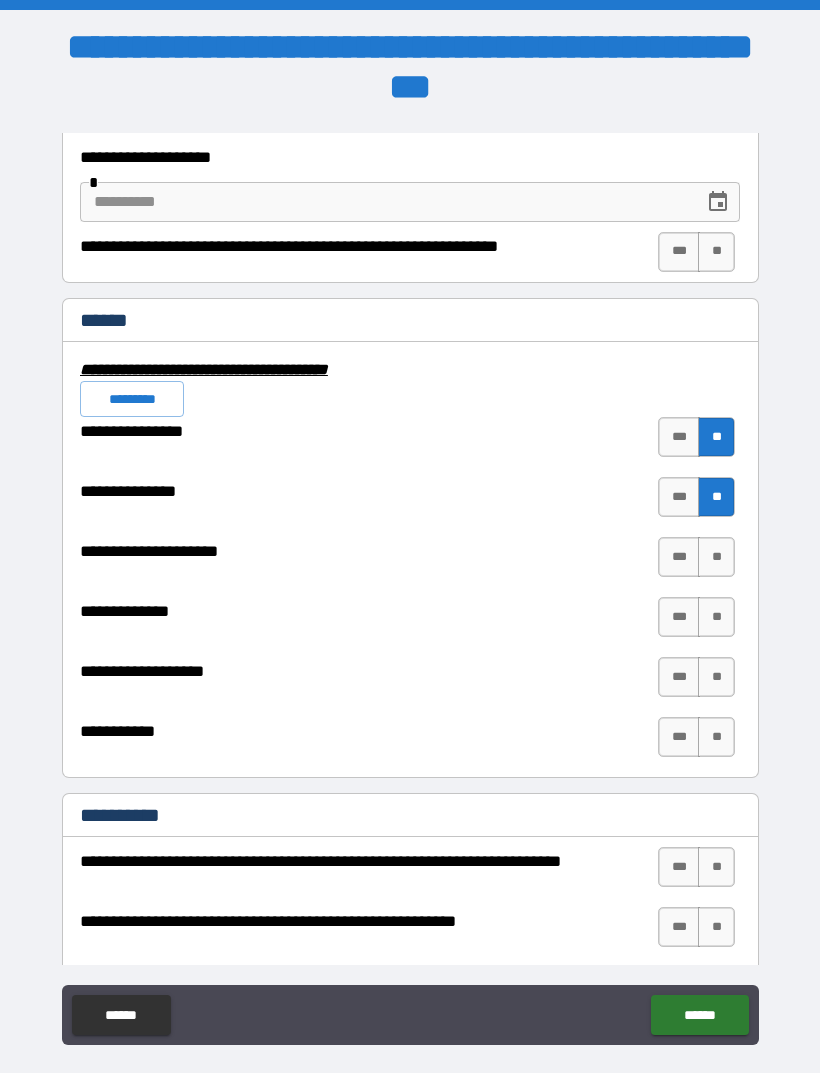 click on "**" at bounding box center [716, 557] 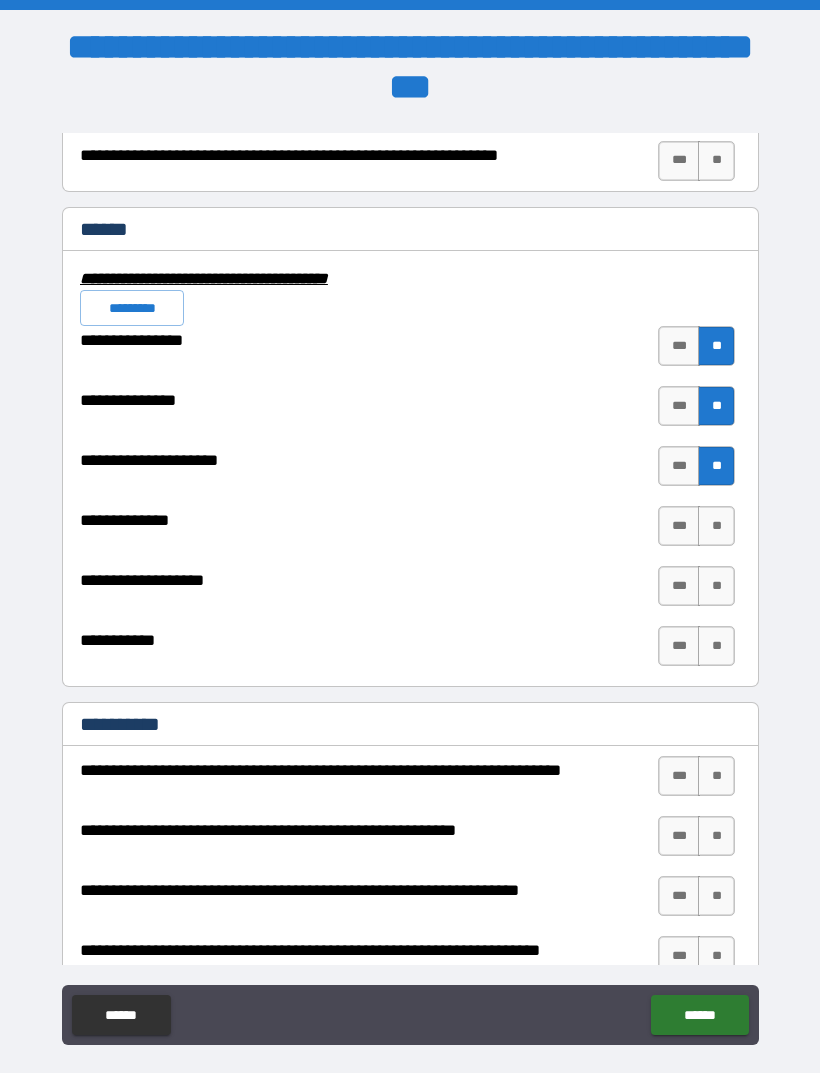 scroll, scrollTop: 4609, scrollLeft: 0, axis: vertical 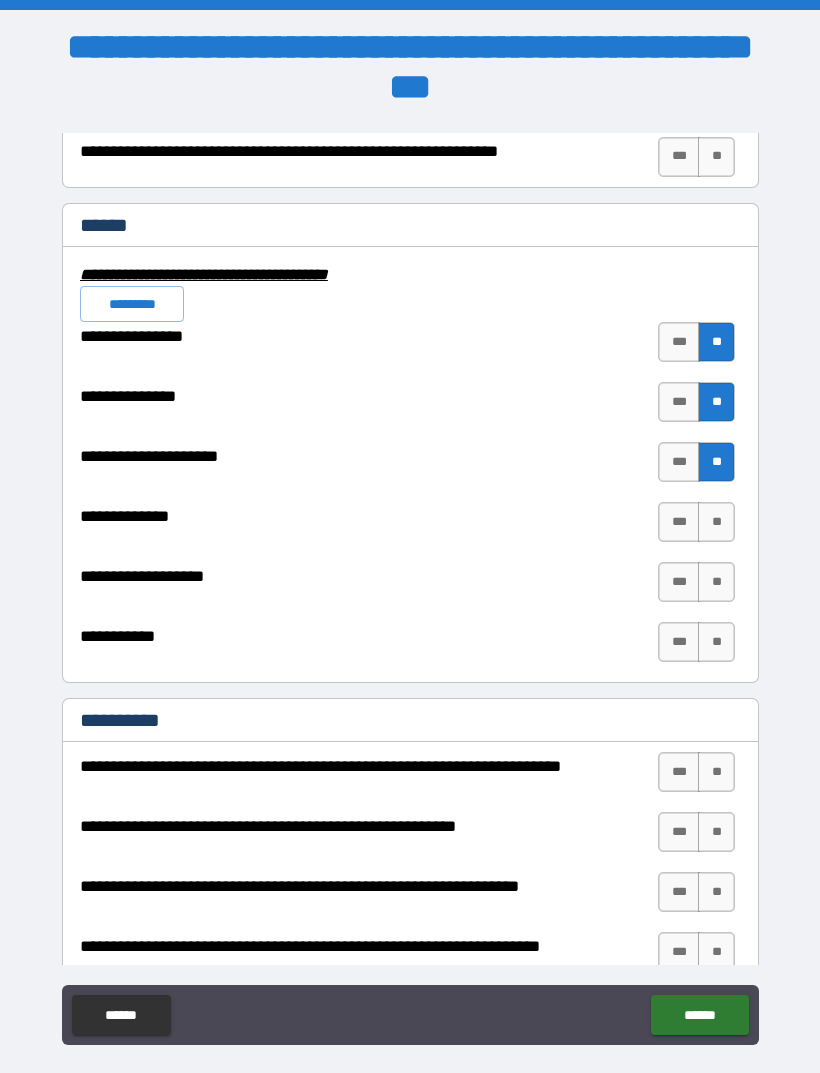 click on "**" at bounding box center (716, 642) 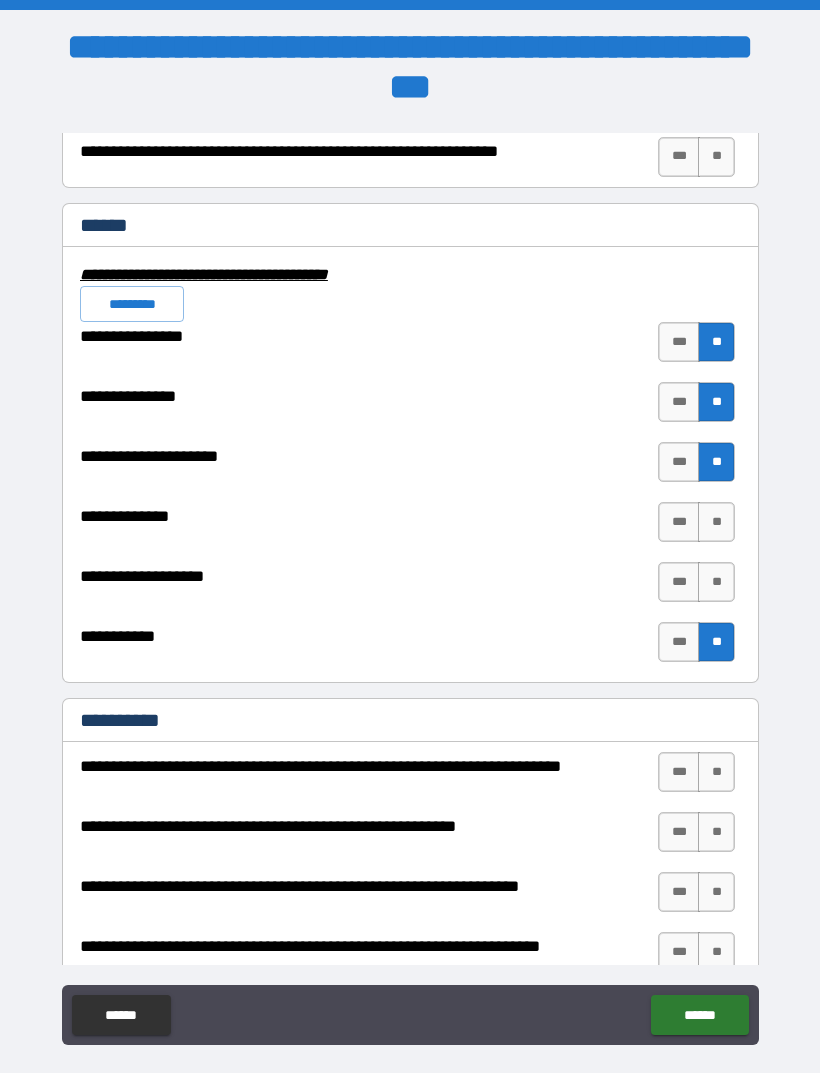 click on "**" at bounding box center [716, 582] 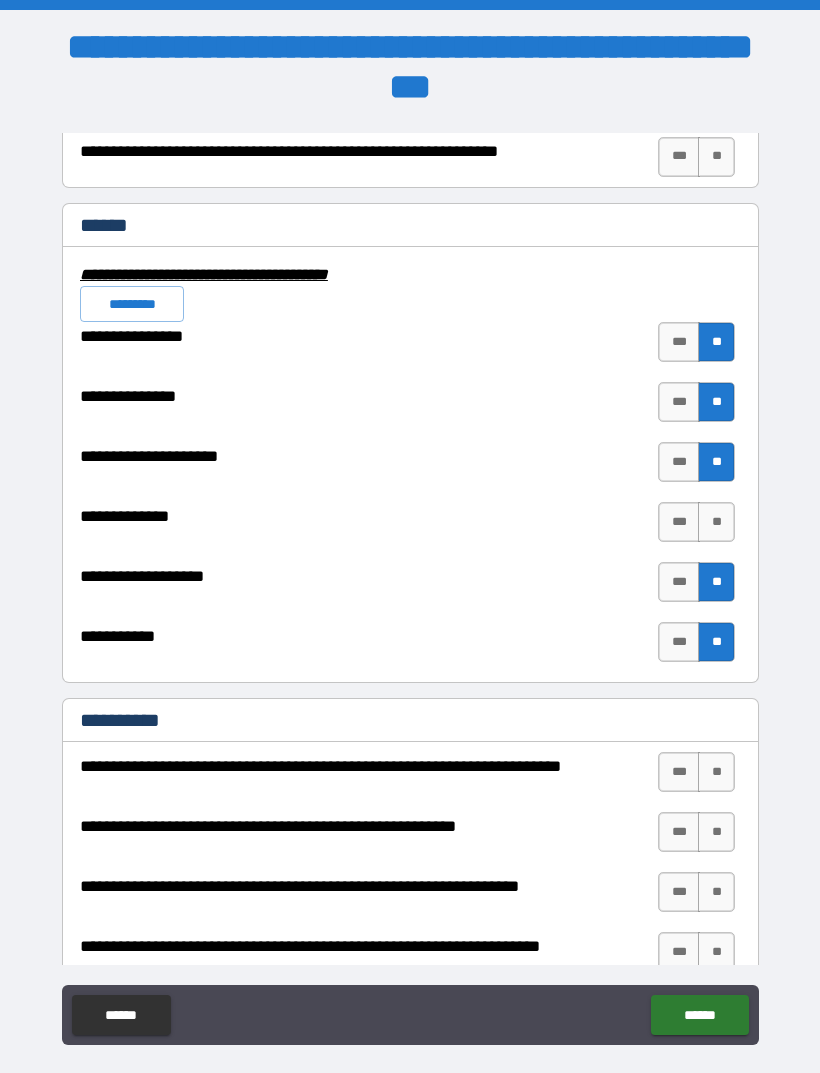 click on "**" at bounding box center (716, 522) 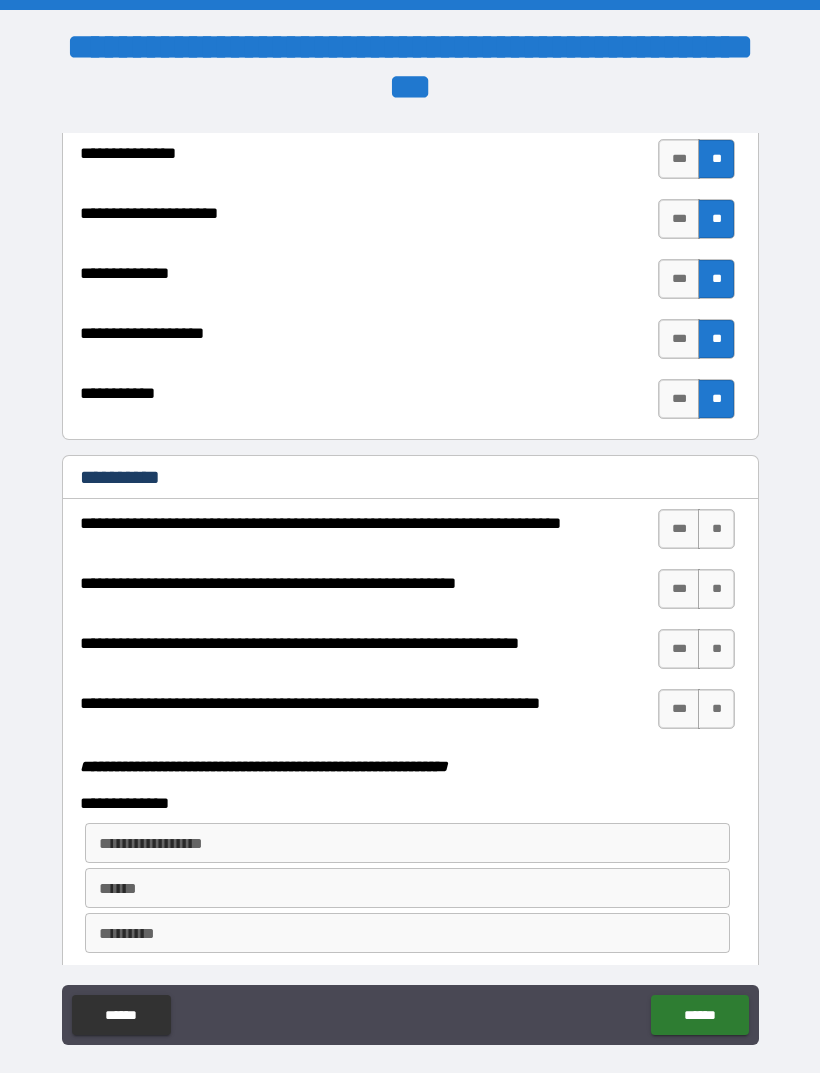 scroll, scrollTop: 4855, scrollLeft: 0, axis: vertical 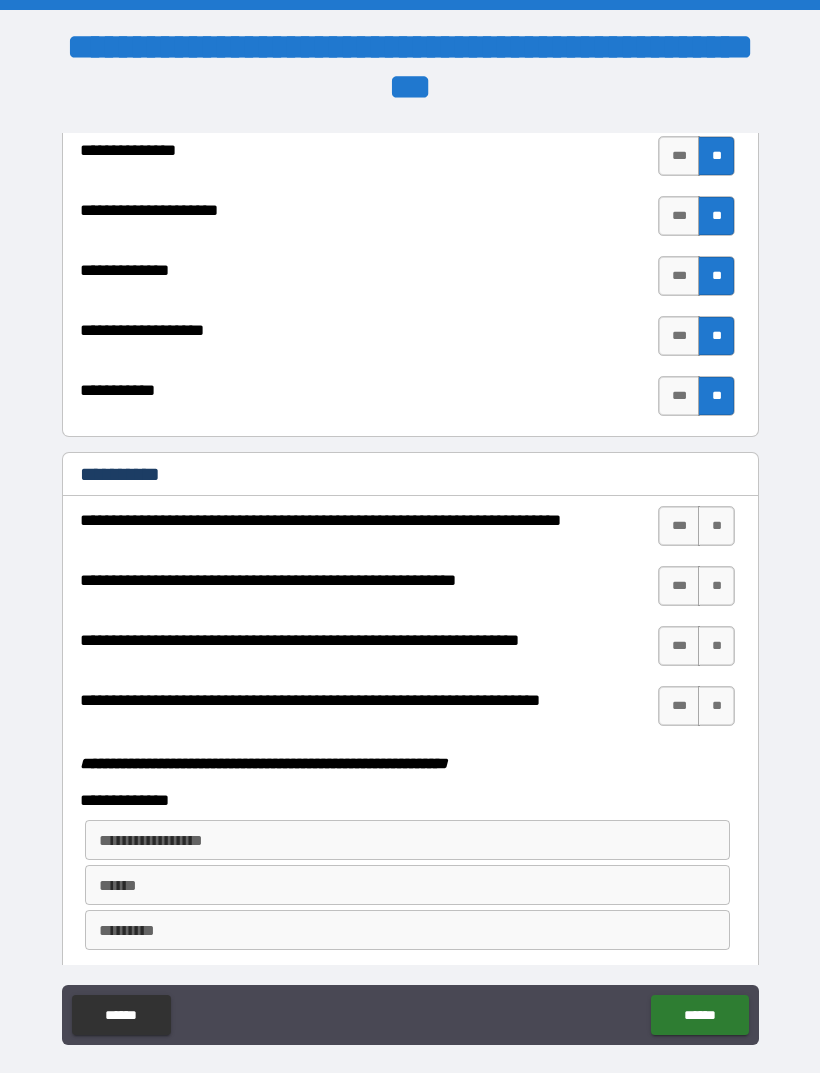 click on "**" at bounding box center (716, 526) 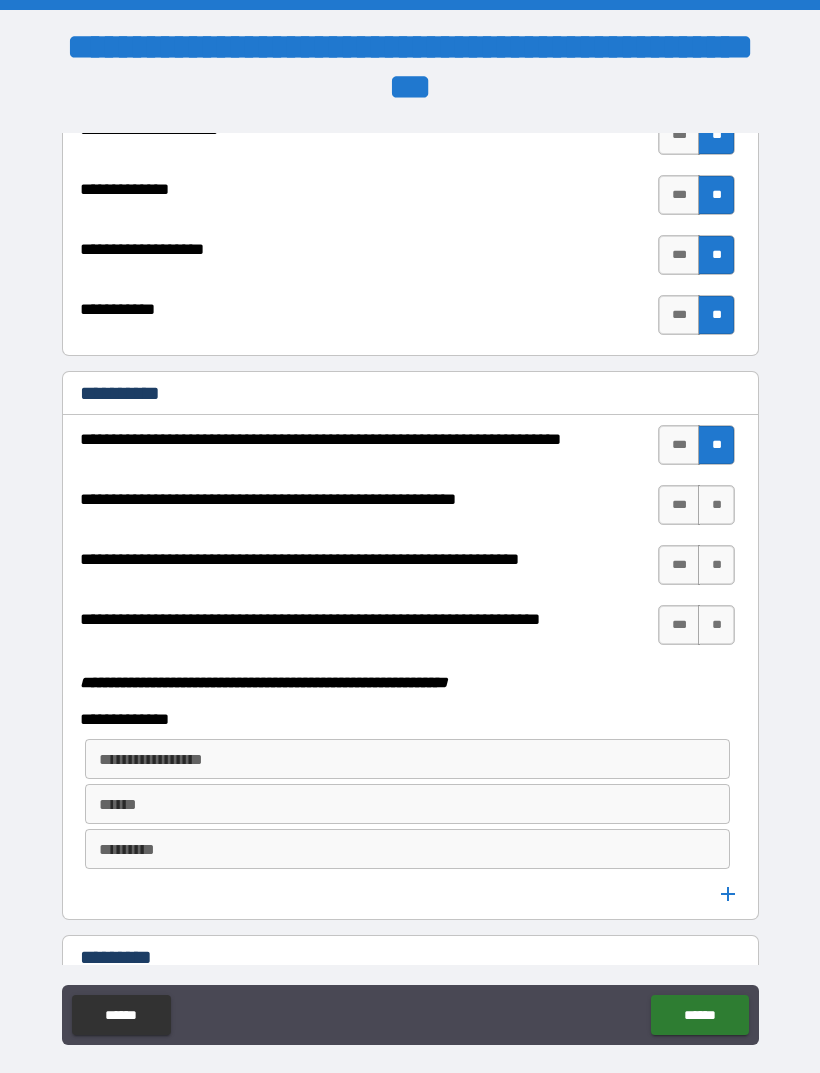 click on "**" at bounding box center [716, 505] 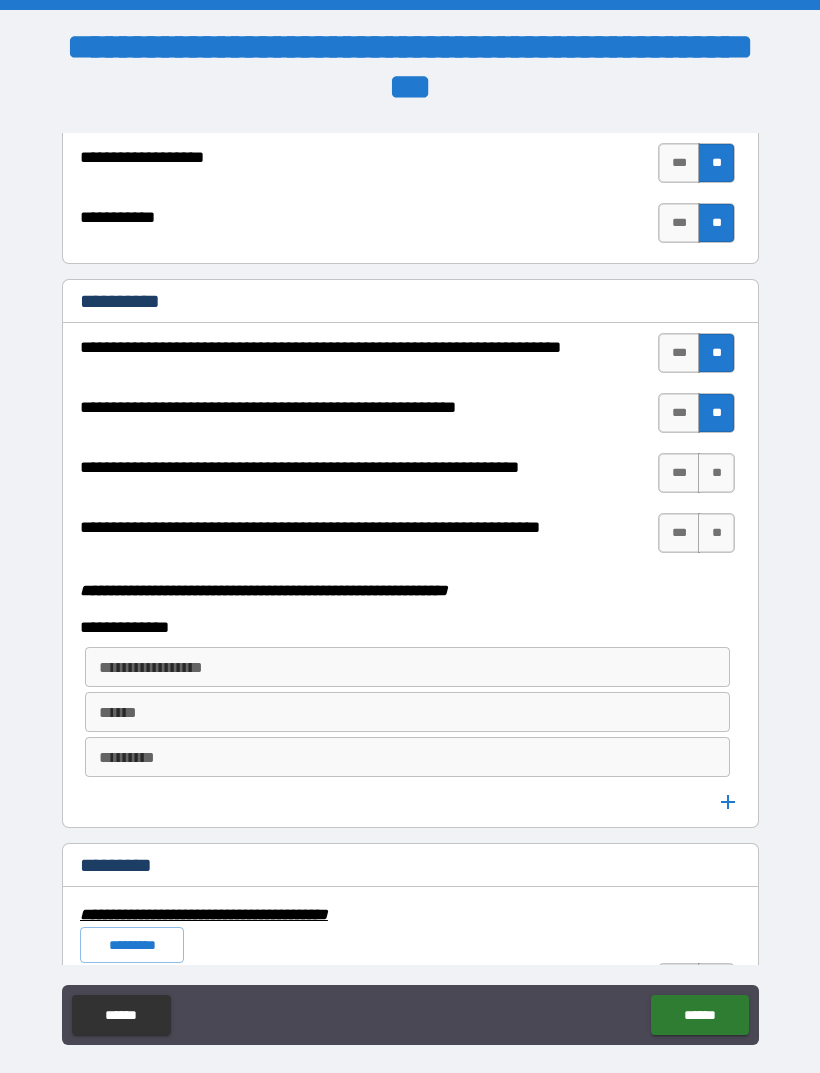 scroll, scrollTop: 5030, scrollLeft: 0, axis: vertical 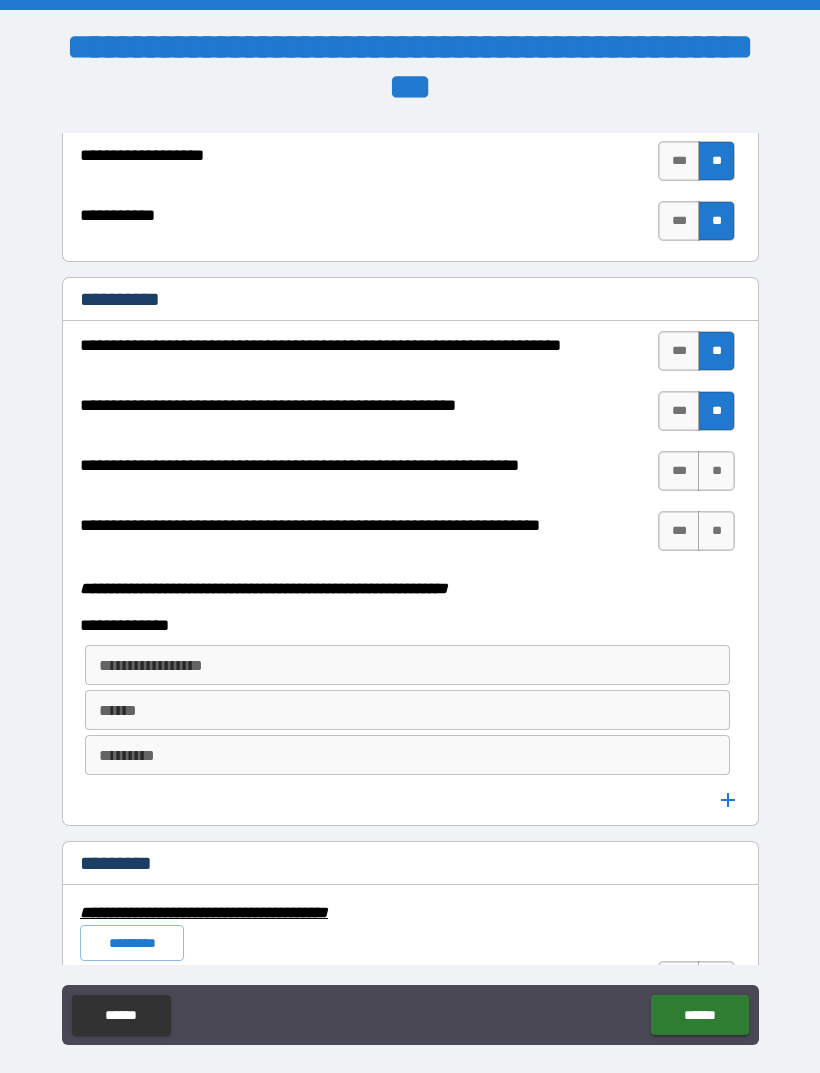 click on "**" at bounding box center (716, 471) 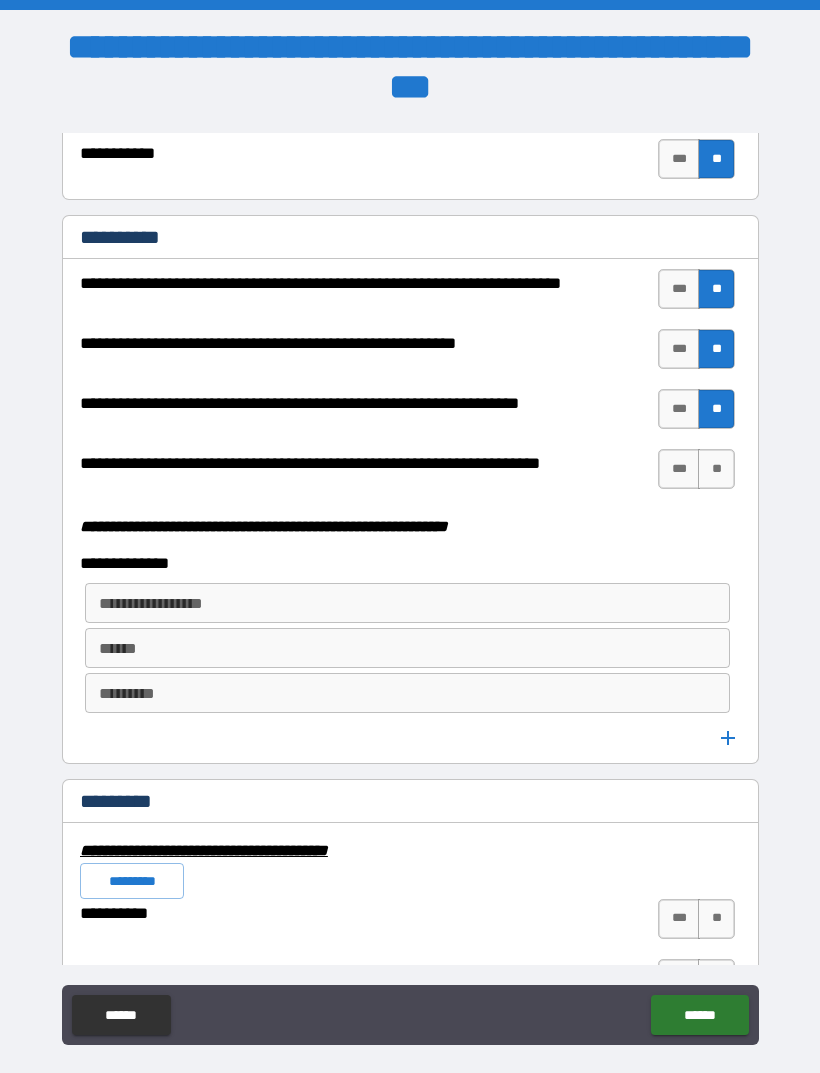 scroll, scrollTop: 5110, scrollLeft: 0, axis: vertical 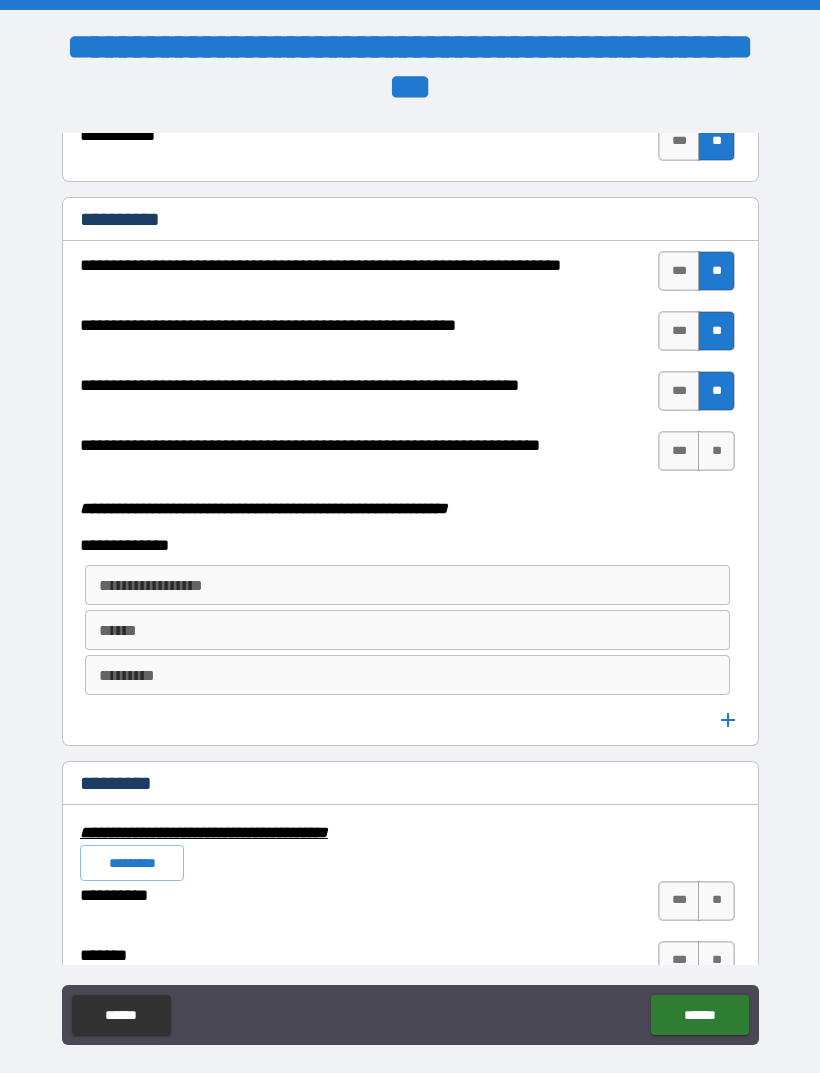 click on "**" at bounding box center (716, 451) 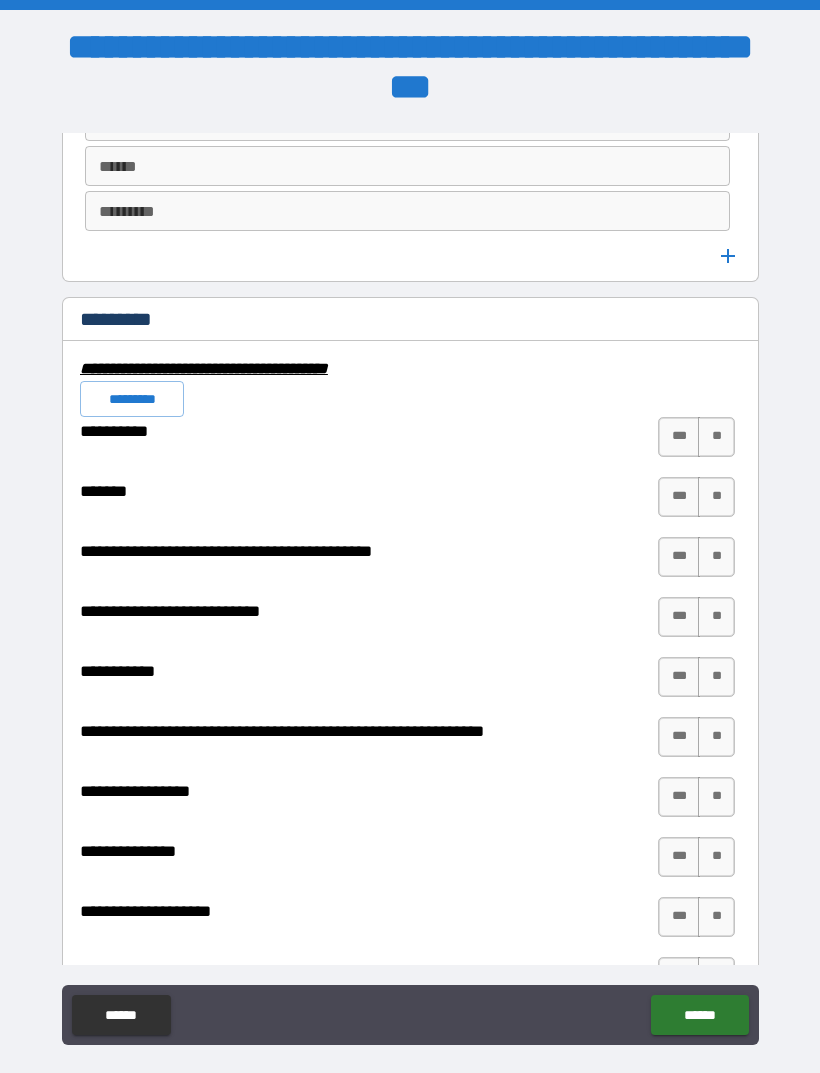 scroll, scrollTop: 5577, scrollLeft: 0, axis: vertical 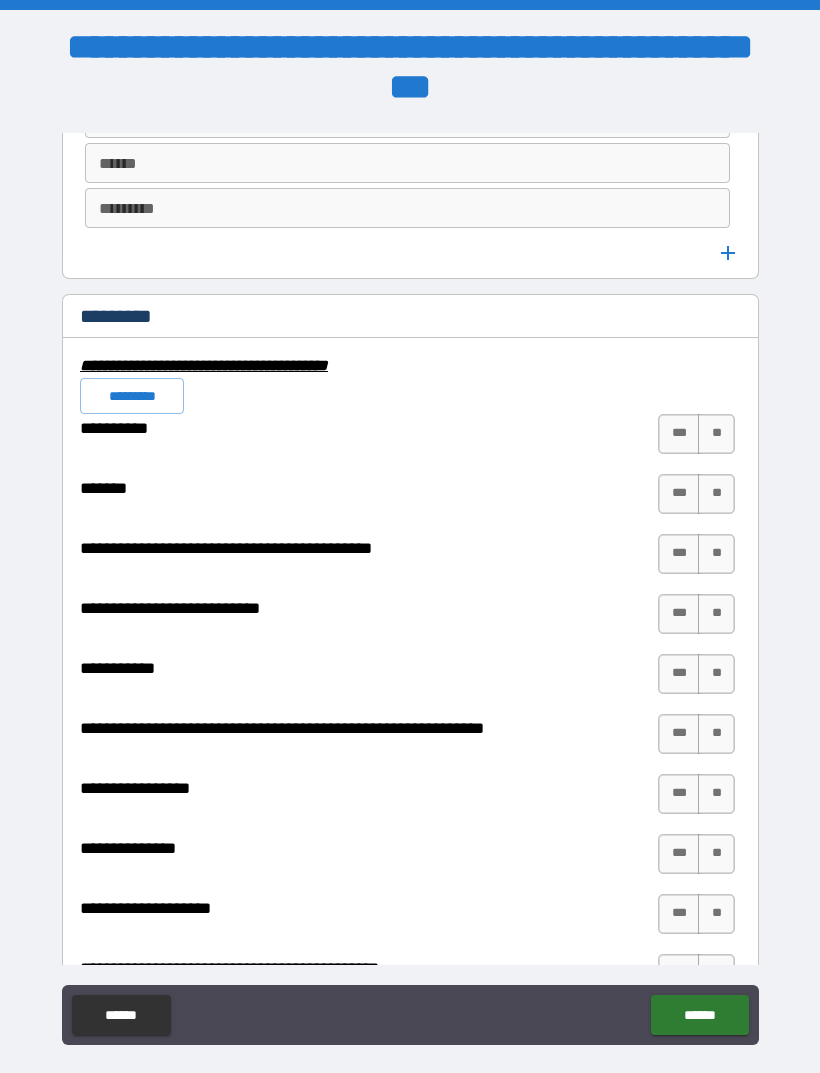 click on "**" at bounding box center [716, 434] 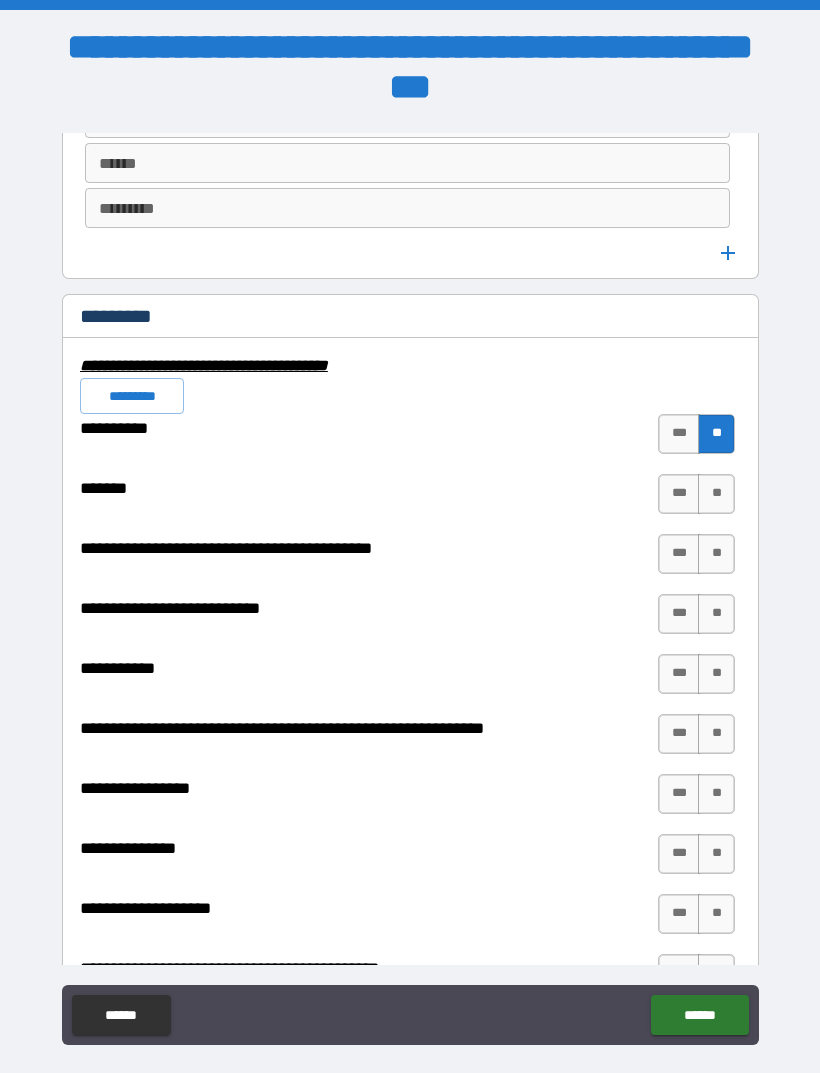 click on "**" at bounding box center [716, 494] 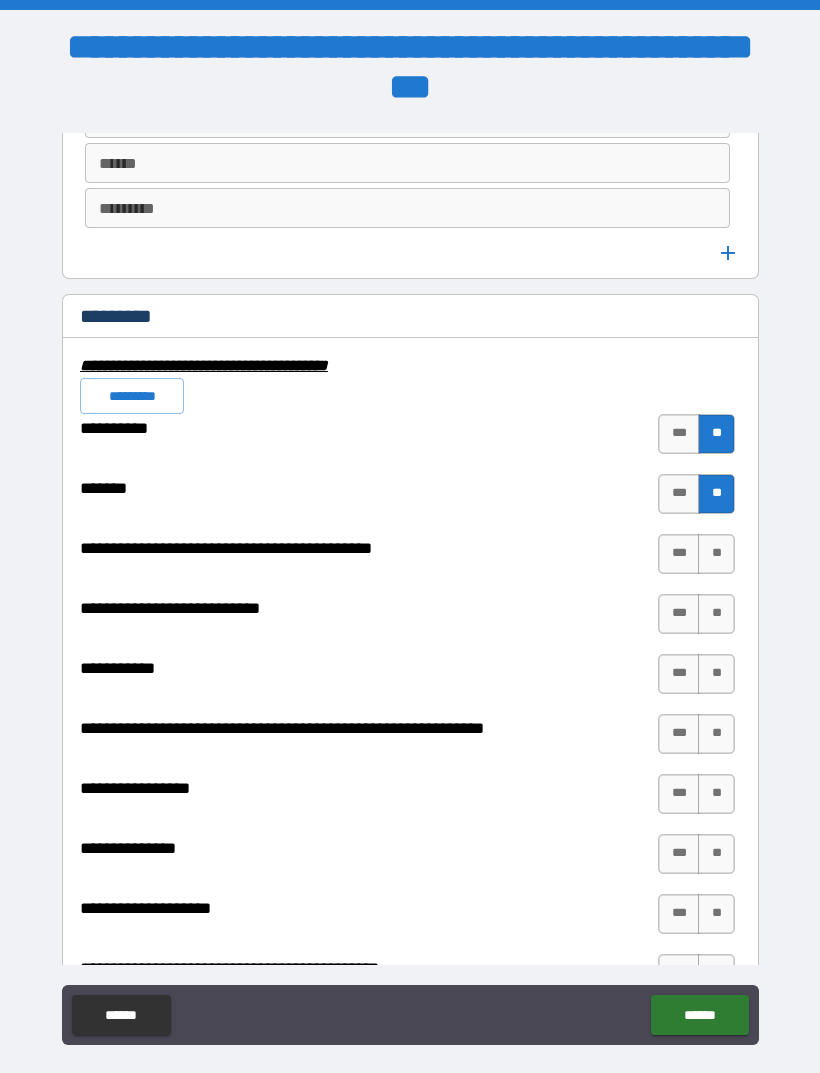 click on "**" at bounding box center (716, 554) 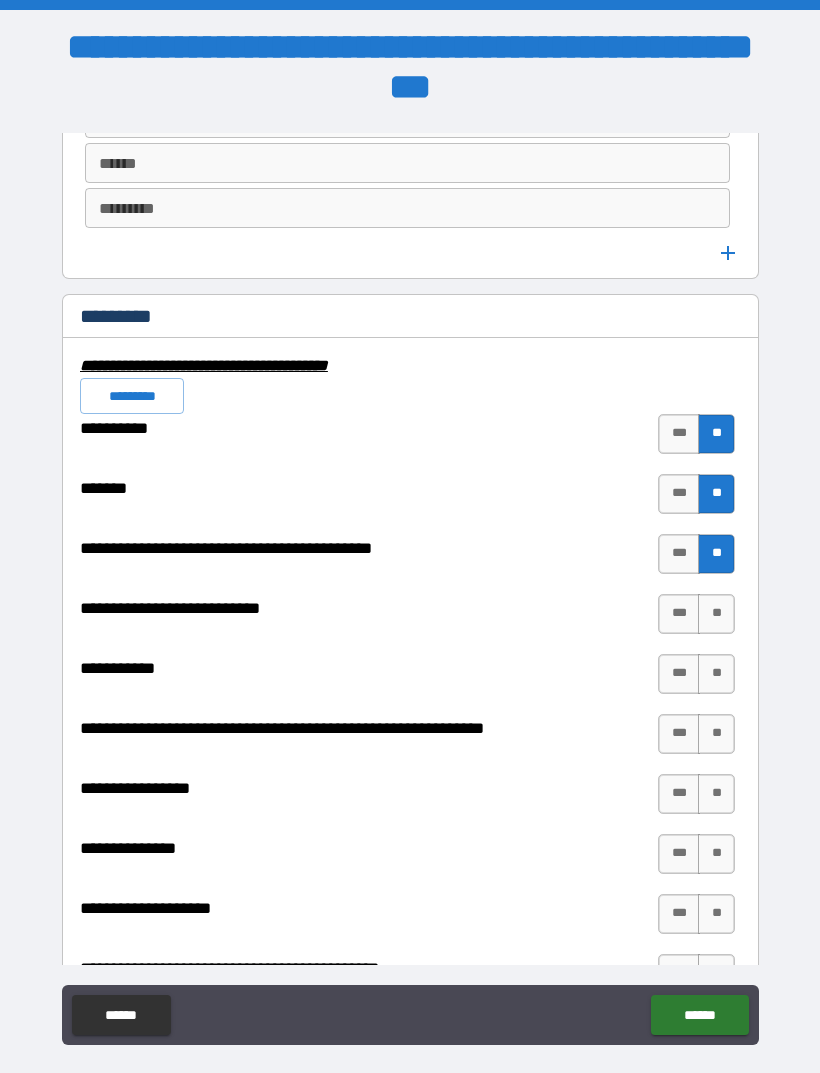 click on "**" at bounding box center (716, 614) 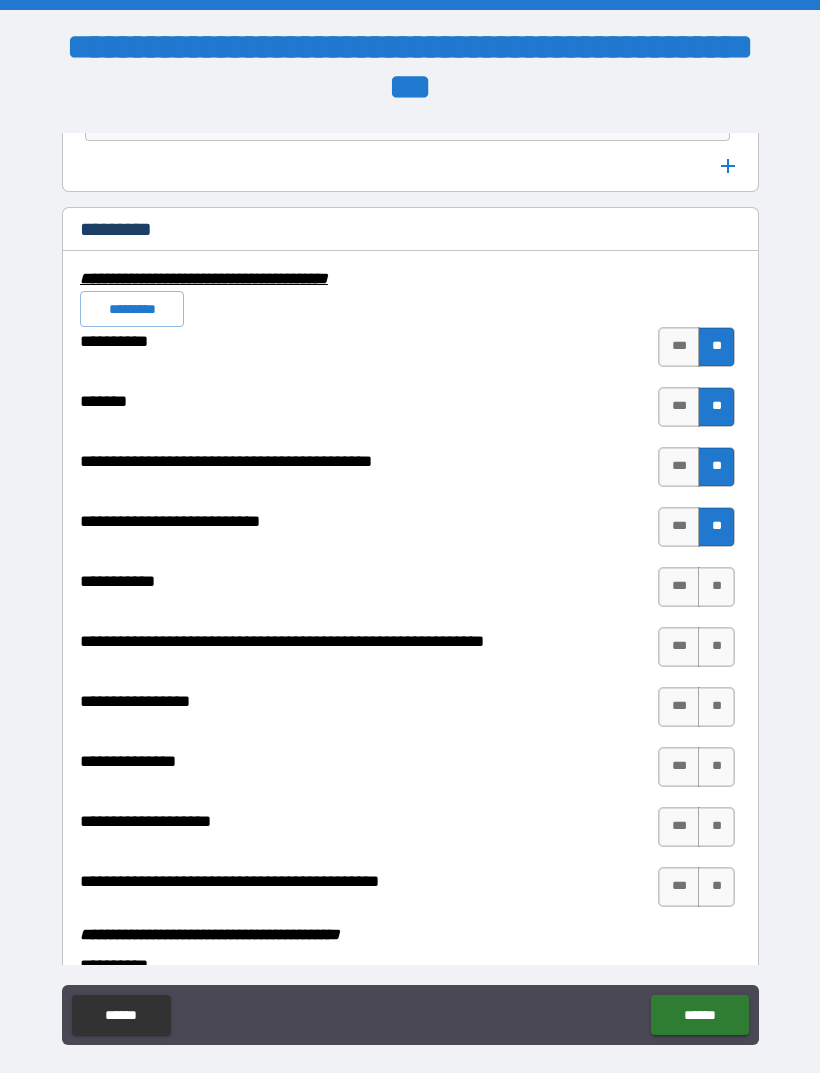 scroll, scrollTop: 5678, scrollLeft: 0, axis: vertical 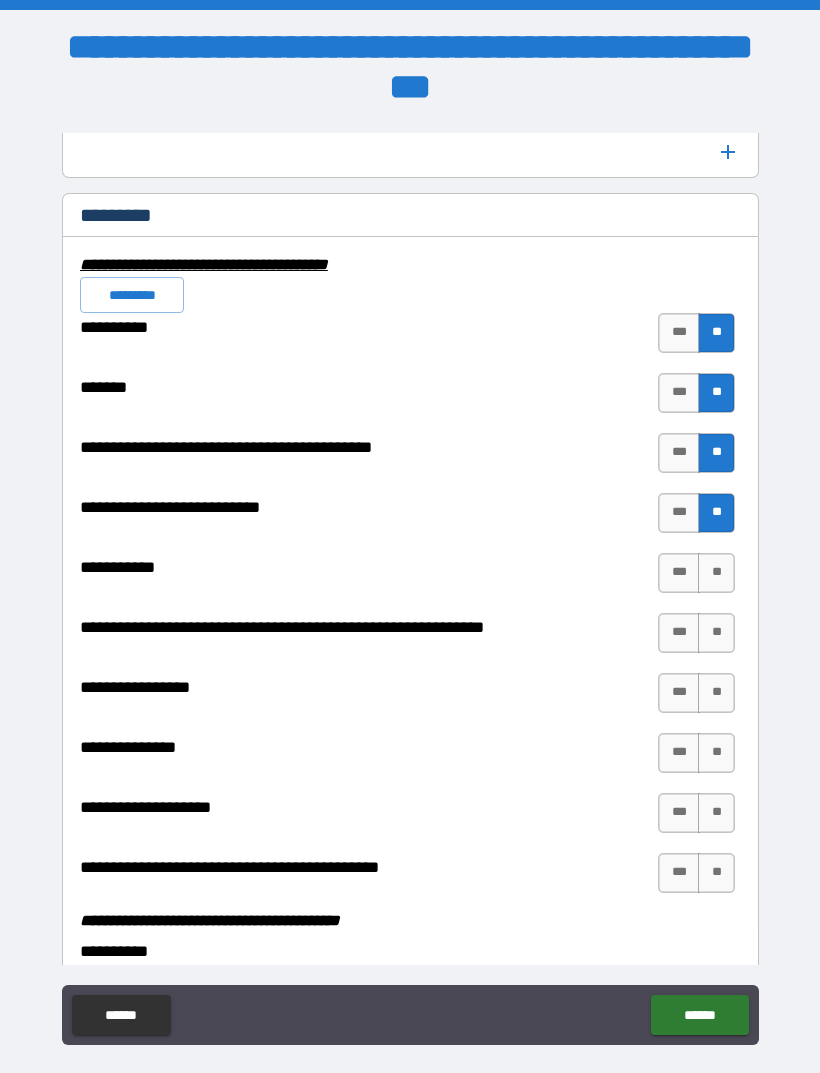 click on "**" at bounding box center (716, 633) 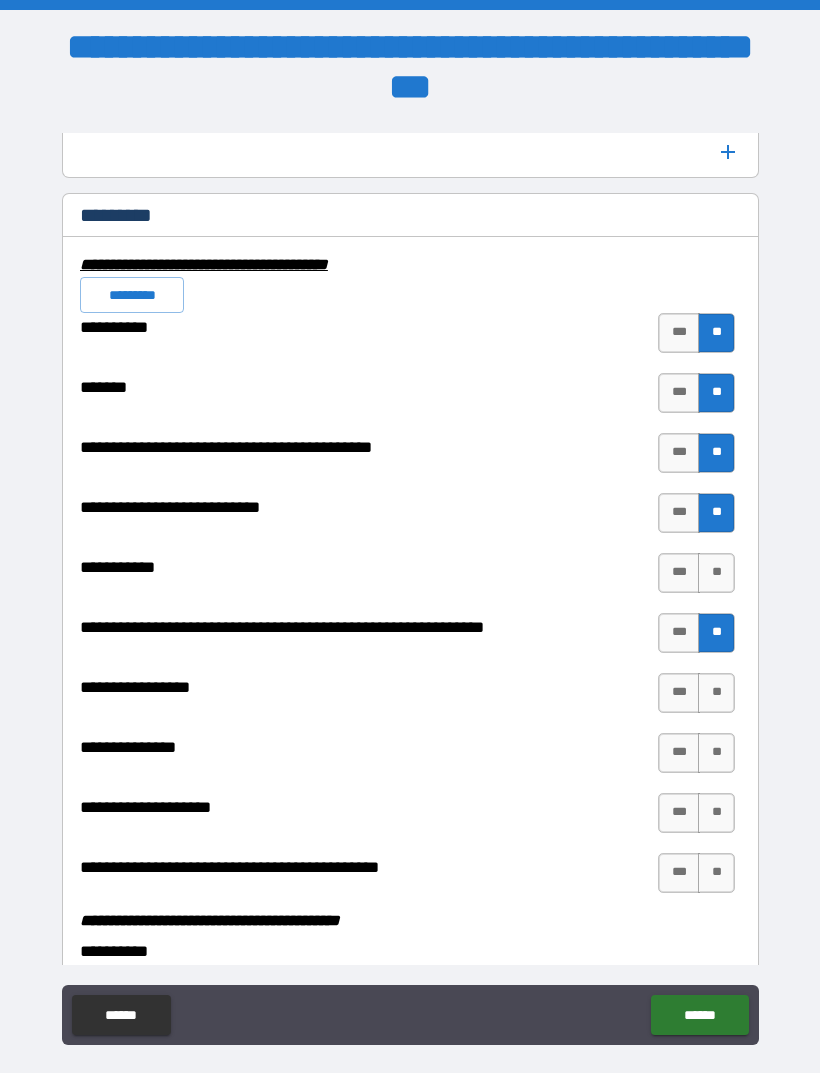click on "**" at bounding box center [716, 573] 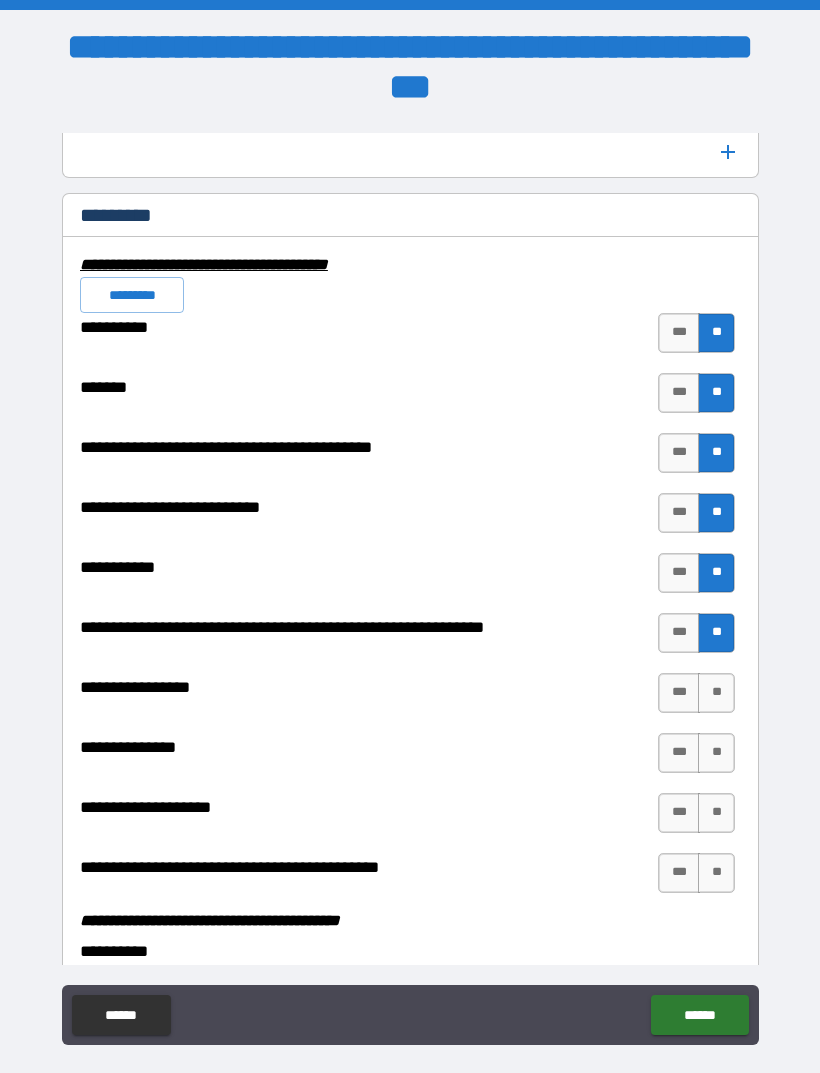 click on "**" at bounding box center (716, 693) 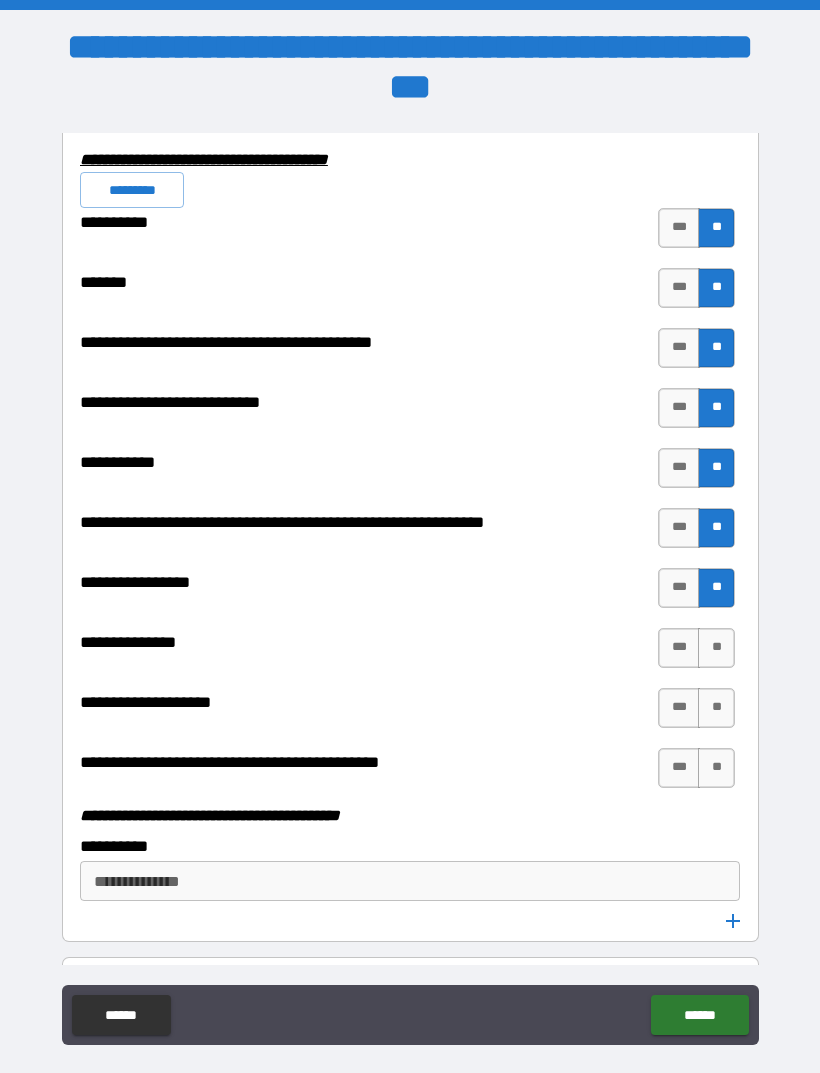 scroll, scrollTop: 5802, scrollLeft: 0, axis: vertical 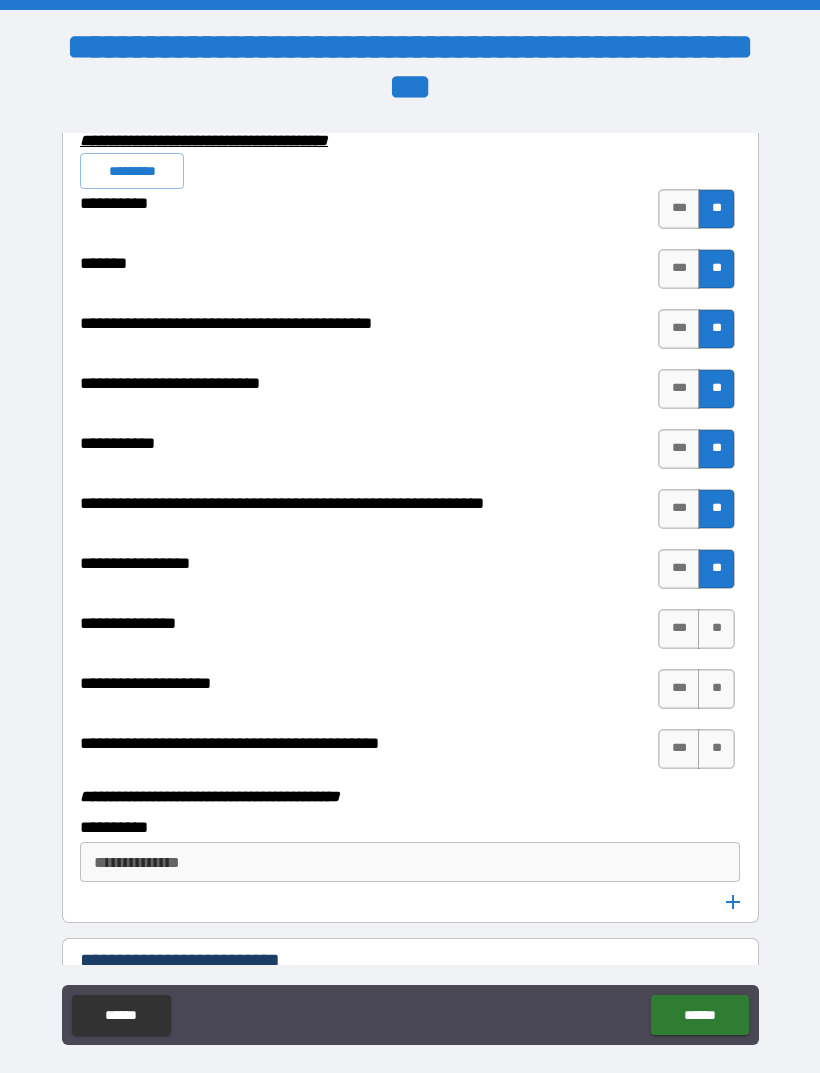 click on "**" at bounding box center (716, 629) 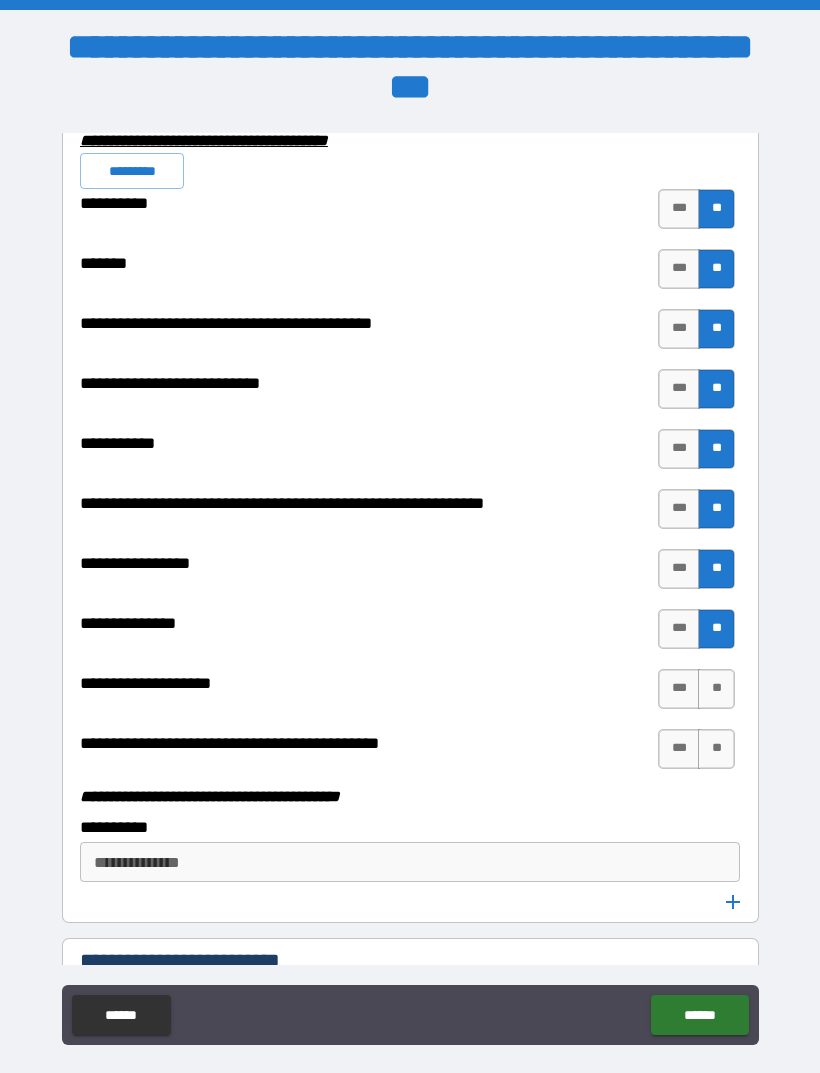 click on "**" at bounding box center [716, 689] 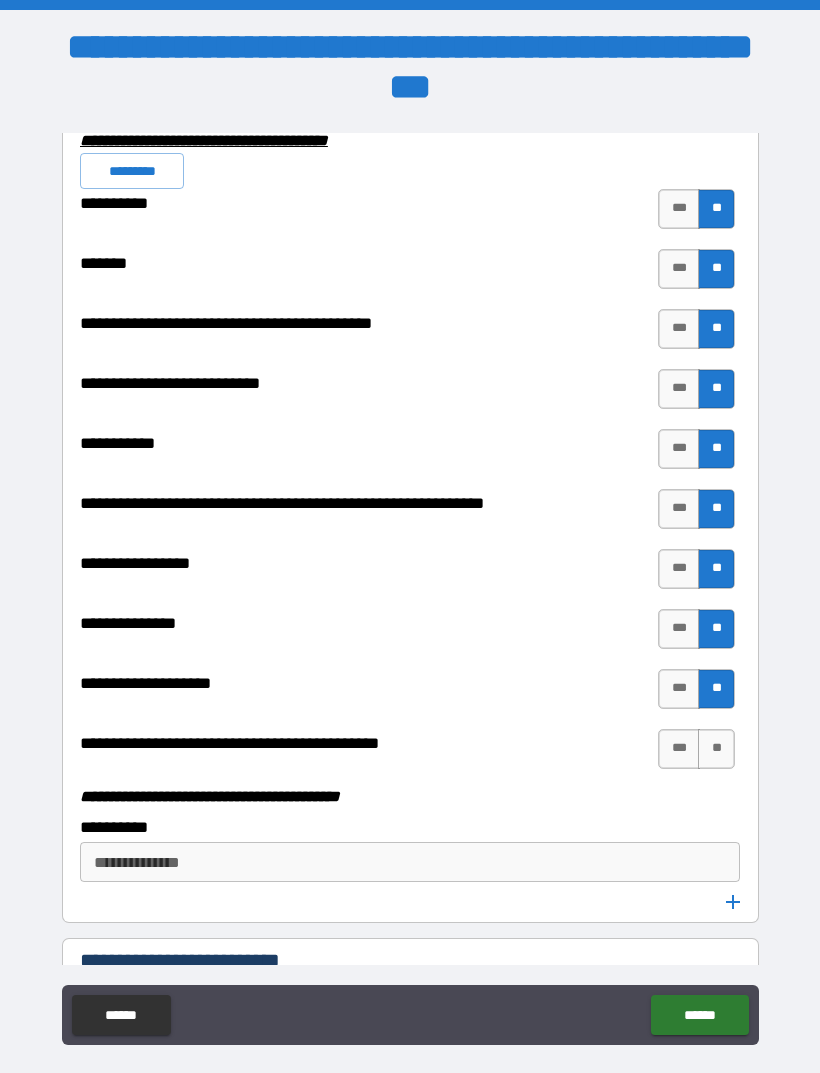 click on "**" at bounding box center [716, 749] 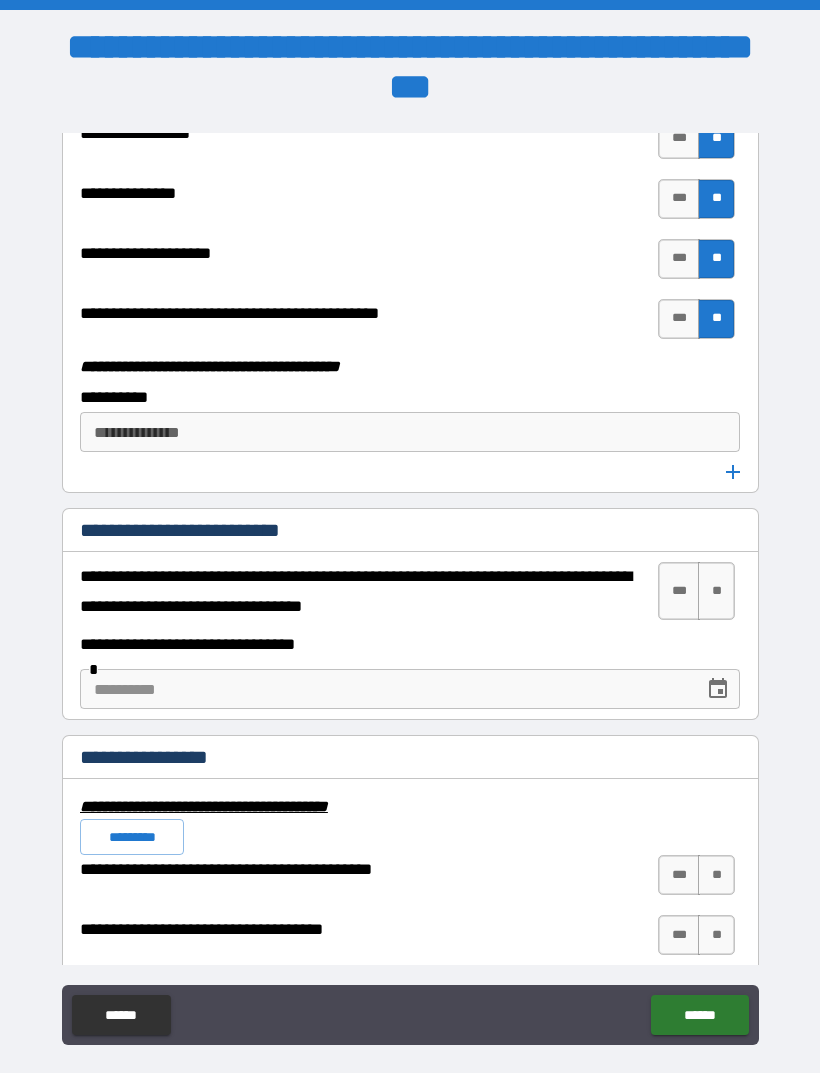 scroll, scrollTop: 6238, scrollLeft: 0, axis: vertical 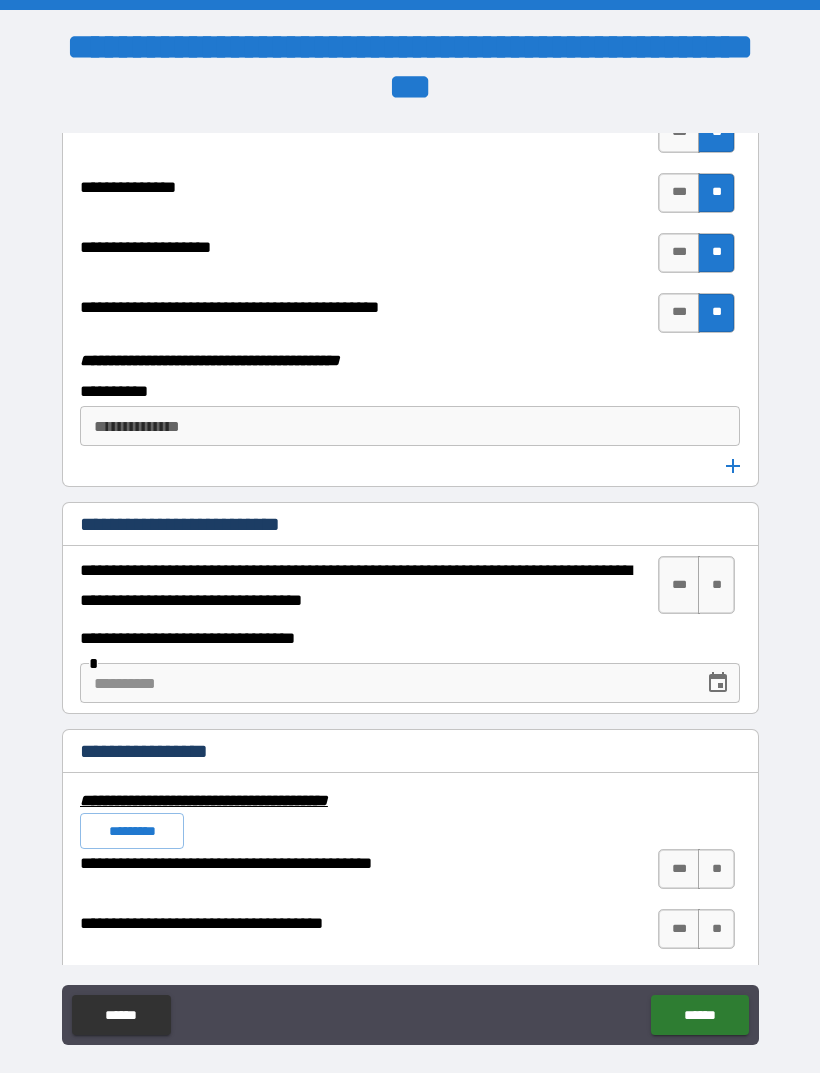 click on "**" at bounding box center [716, 585] 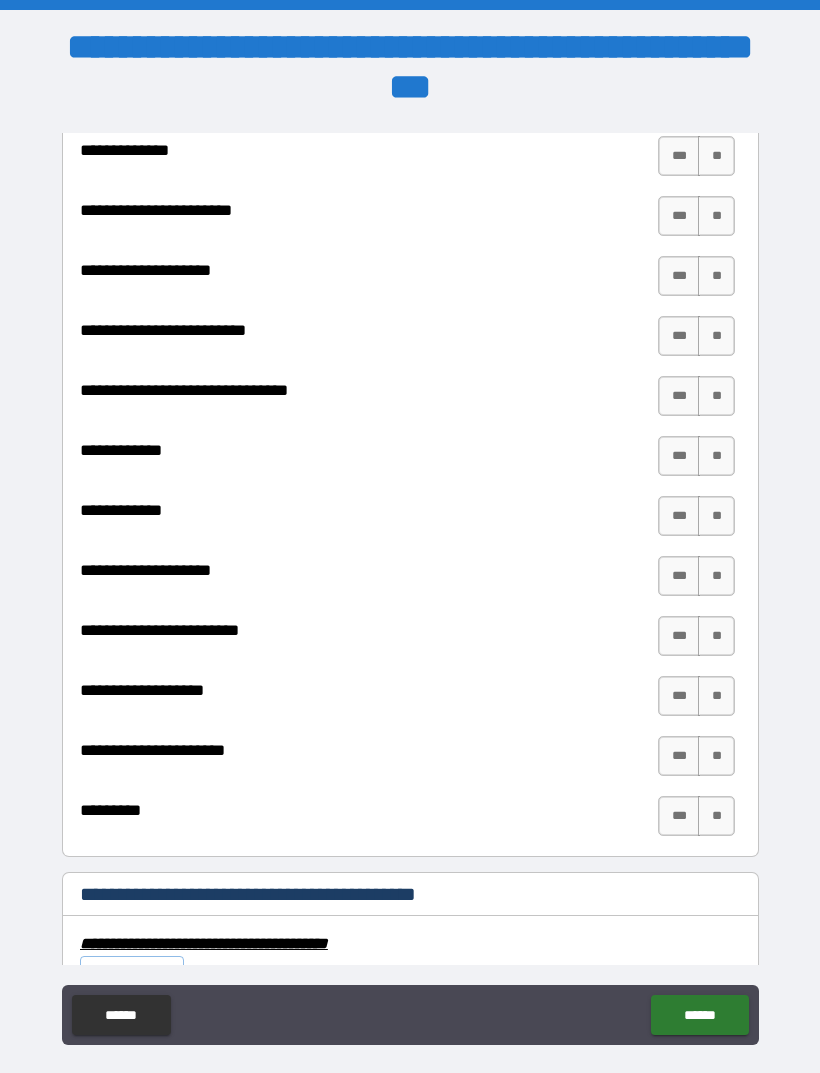 scroll, scrollTop: 7102, scrollLeft: 0, axis: vertical 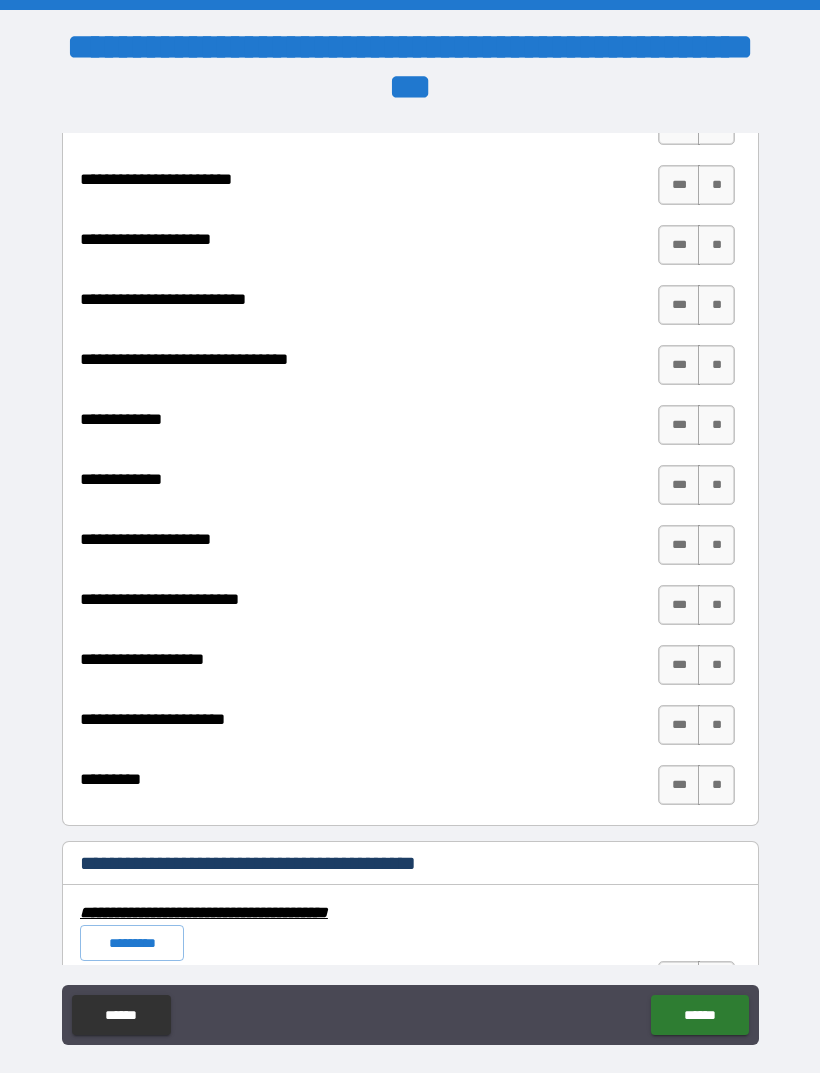 click on "**" at bounding box center [716, 785] 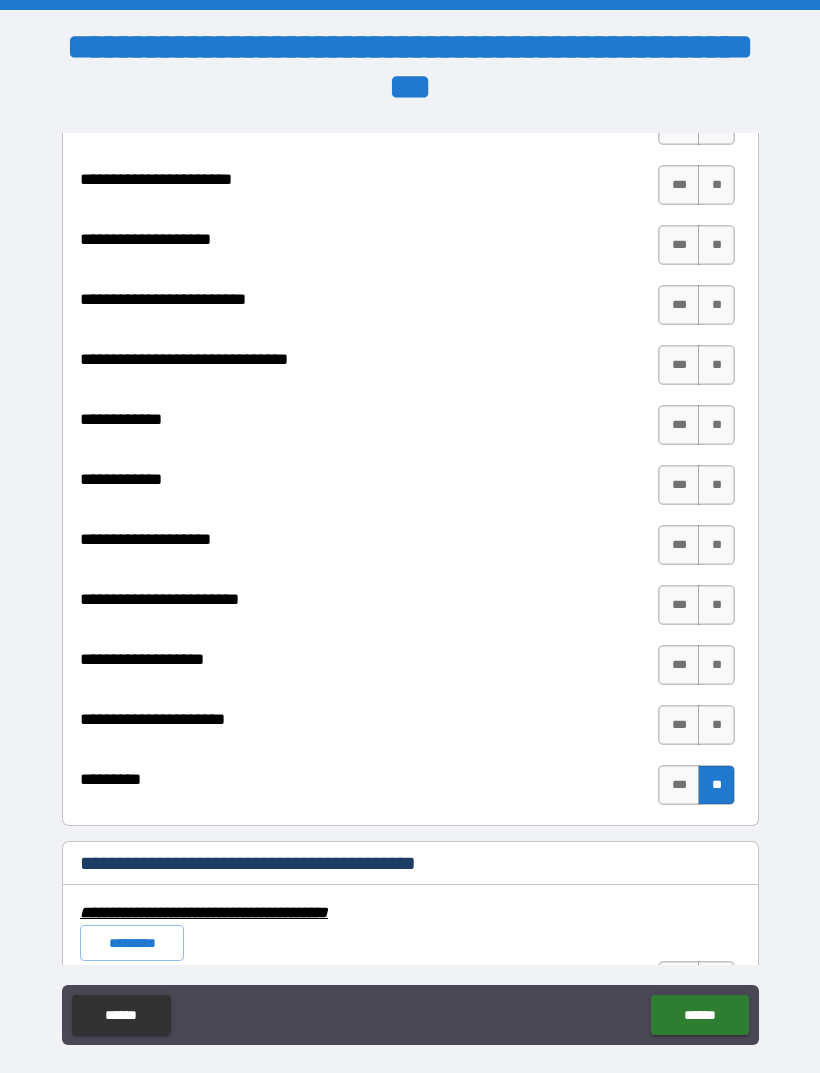 click on "**" at bounding box center [716, 725] 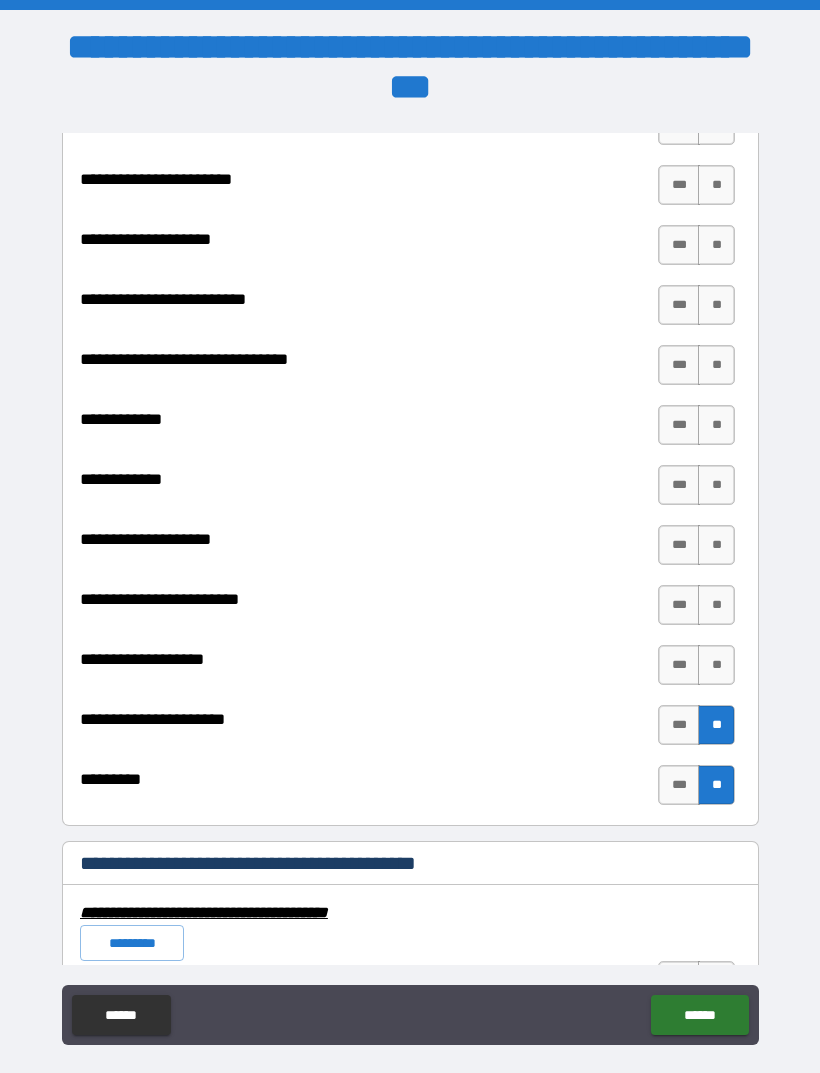 click on "**" at bounding box center (716, 665) 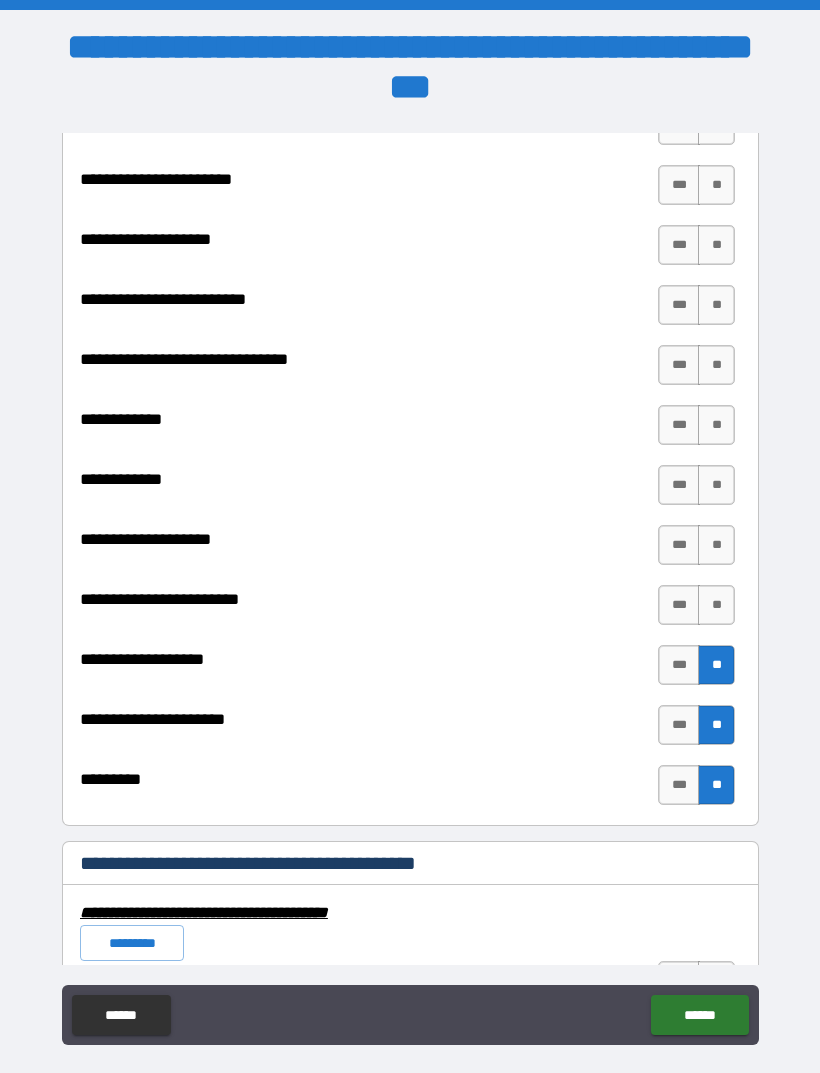 click on "**" at bounding box center (716, 605) 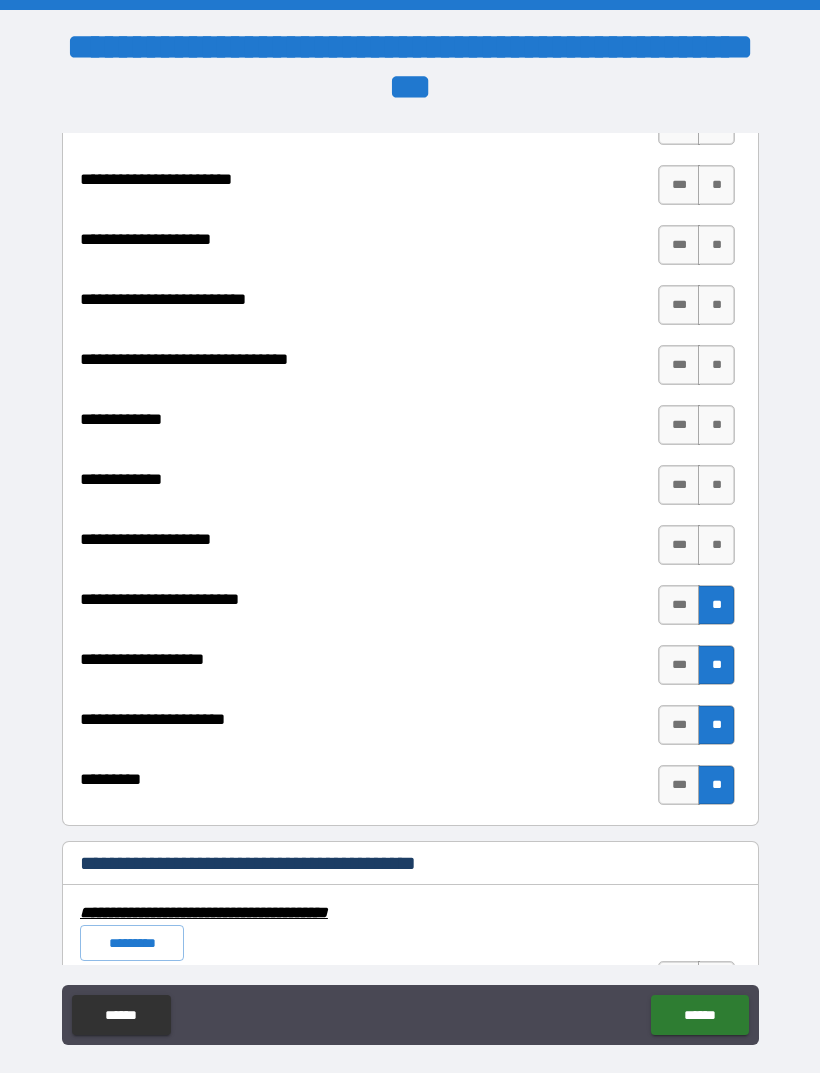 click on "**" at bounding box center (716, 545) 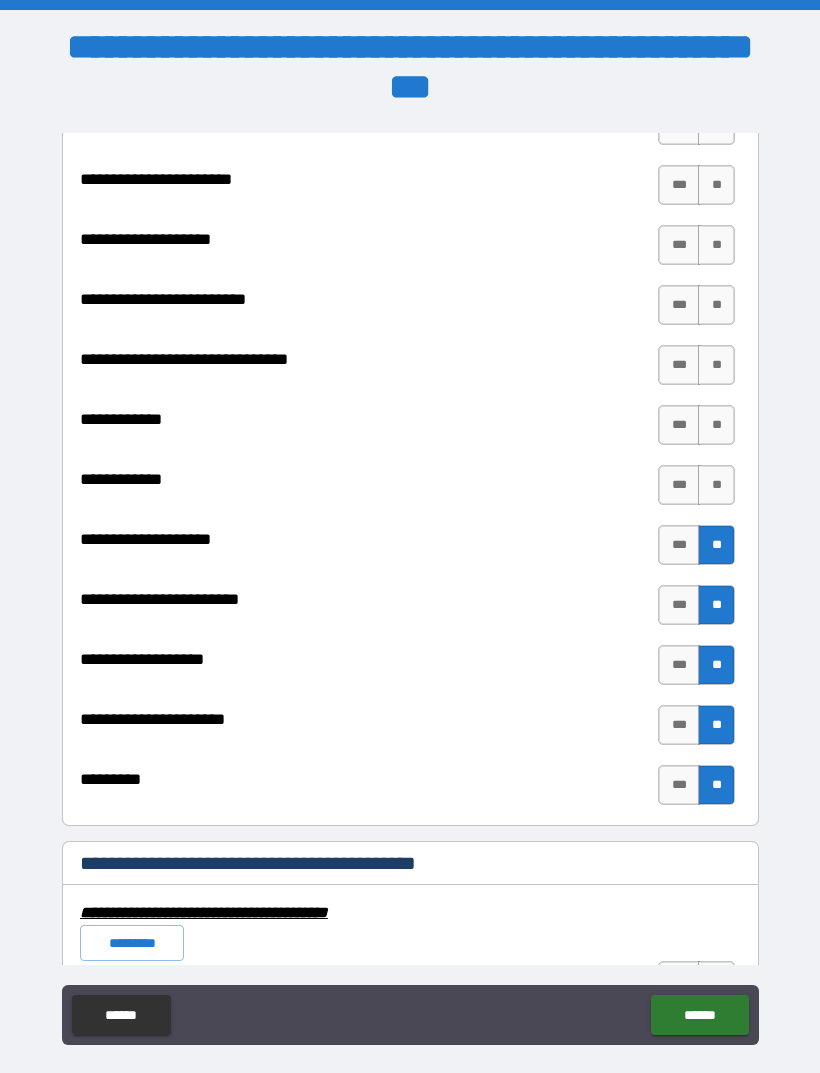 click on "**" at bounding box center [716, 485] 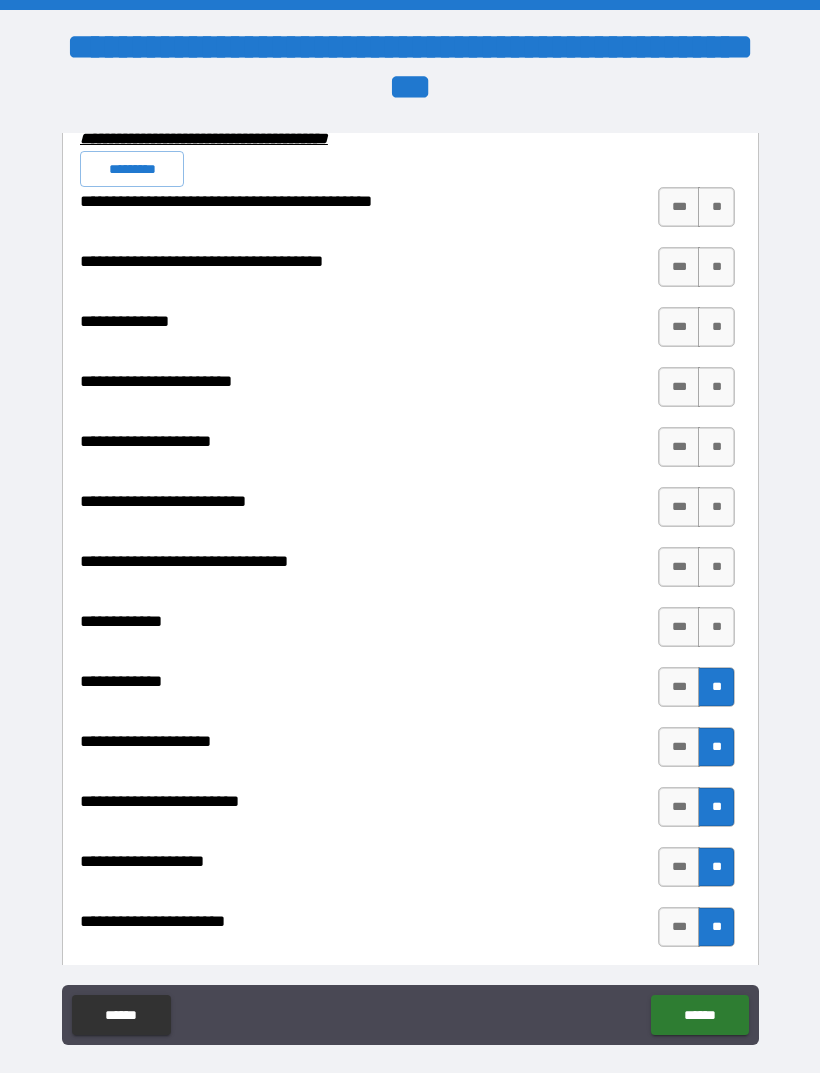scroll, scrollTop: 6897, scrollLeft: 0, axis: vertical 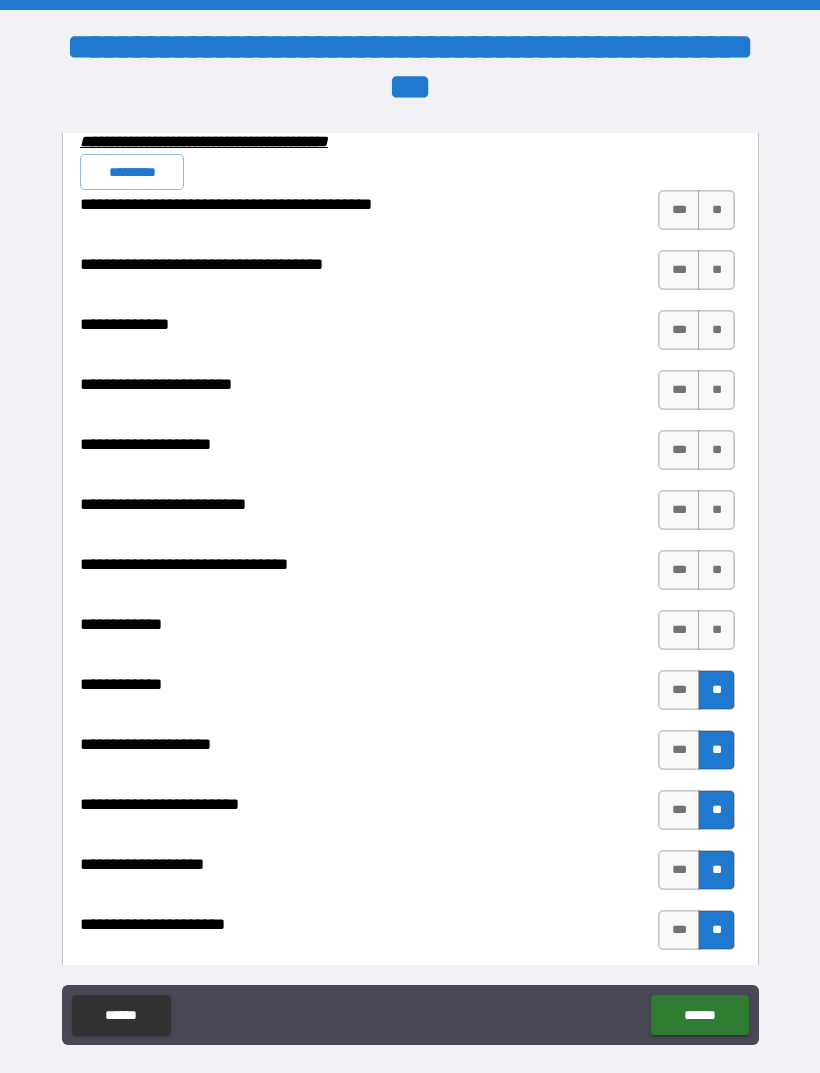 click on "**" at bounding box center (716, 630) 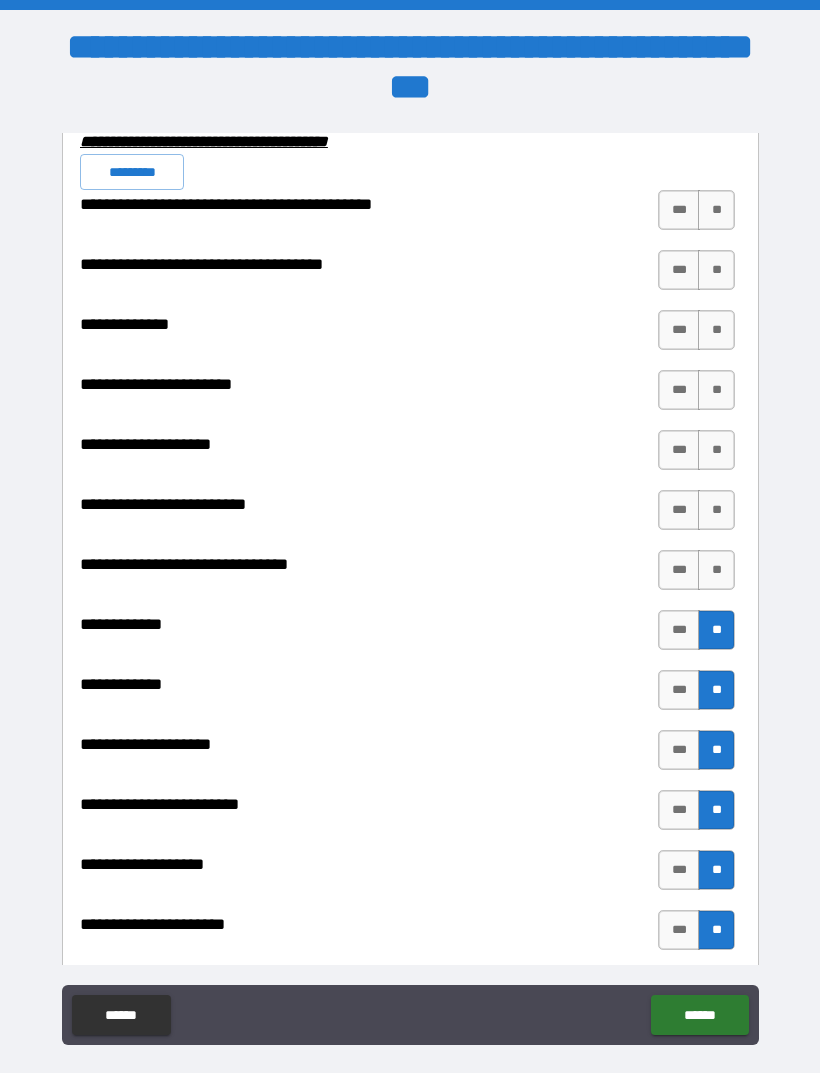 click on "**" at bounding box center [716, 570] 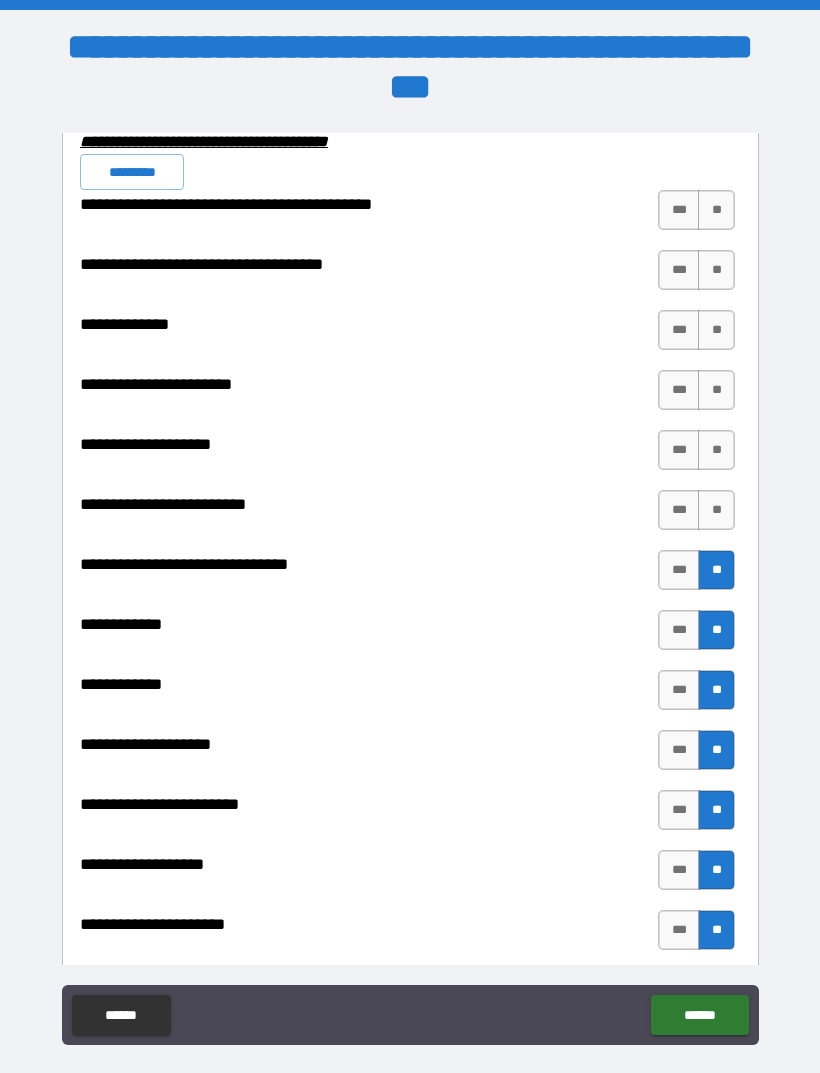 click on "**" at bounding box center (716, 510) 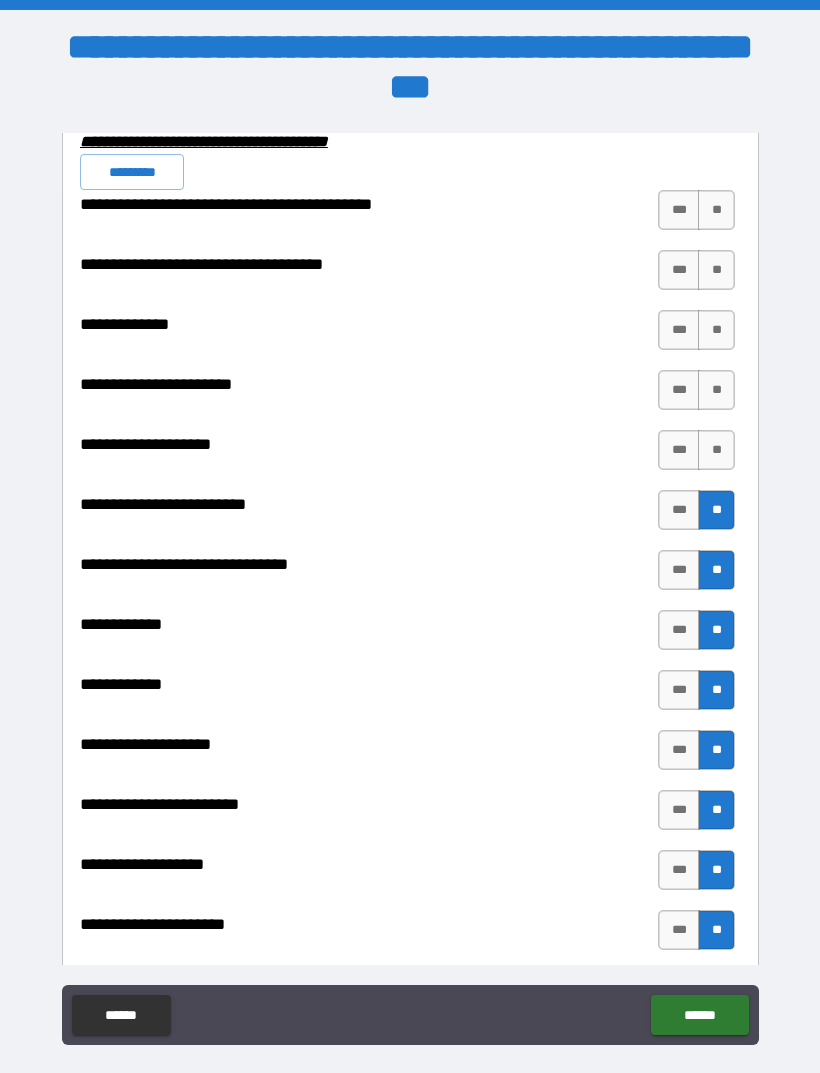 click on "**" at bounding box center (716, 450) 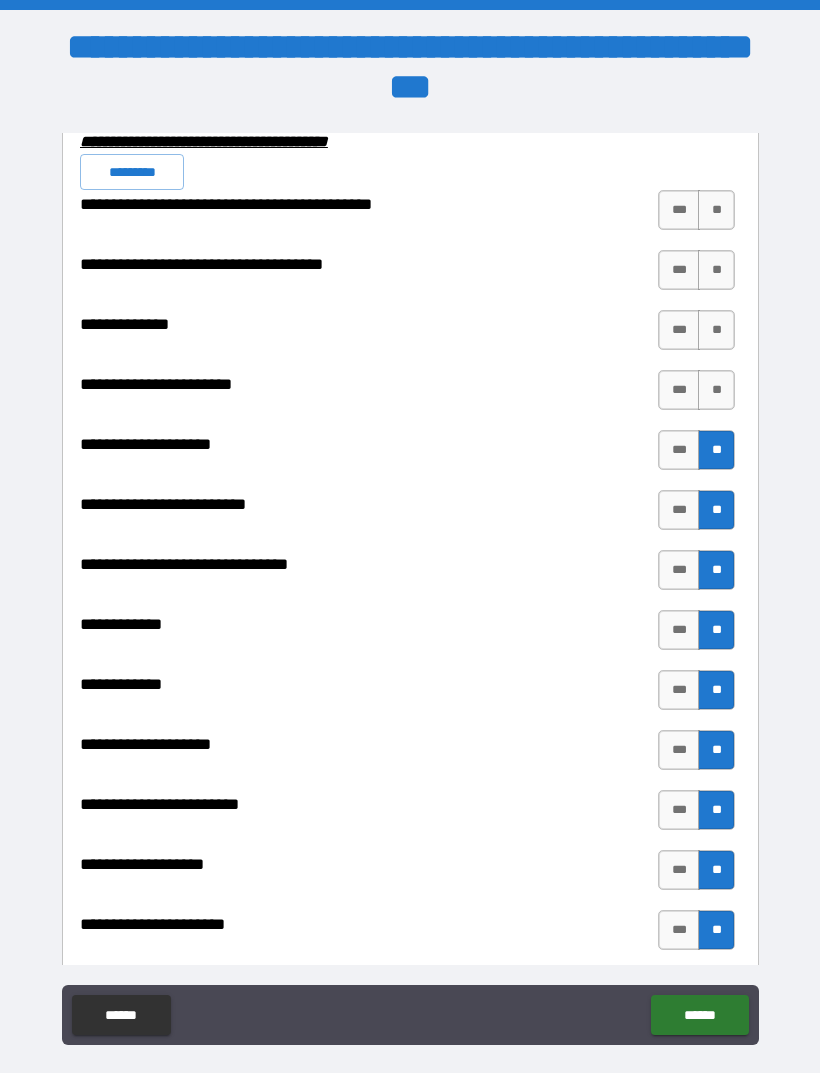 click on "**" at bounding box center (716, 390) 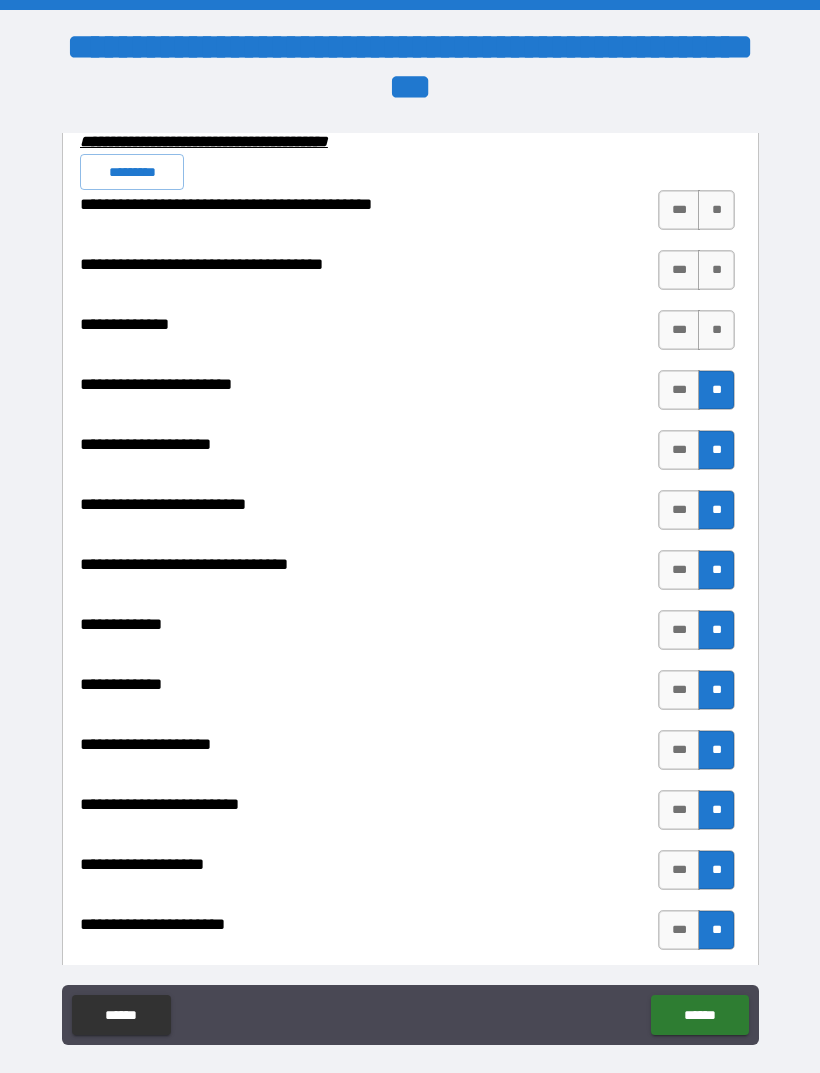 click on "**" at bounding box center [716, 330] 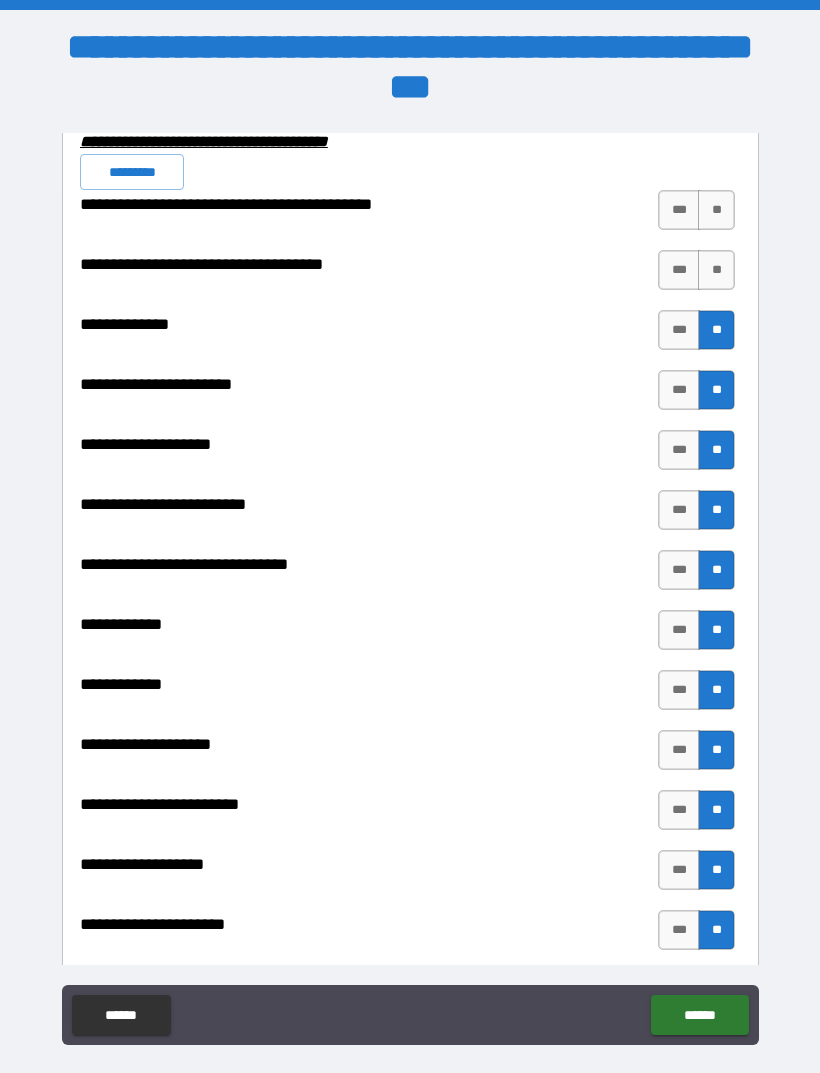click on "**" at bounding box center [716, 270] 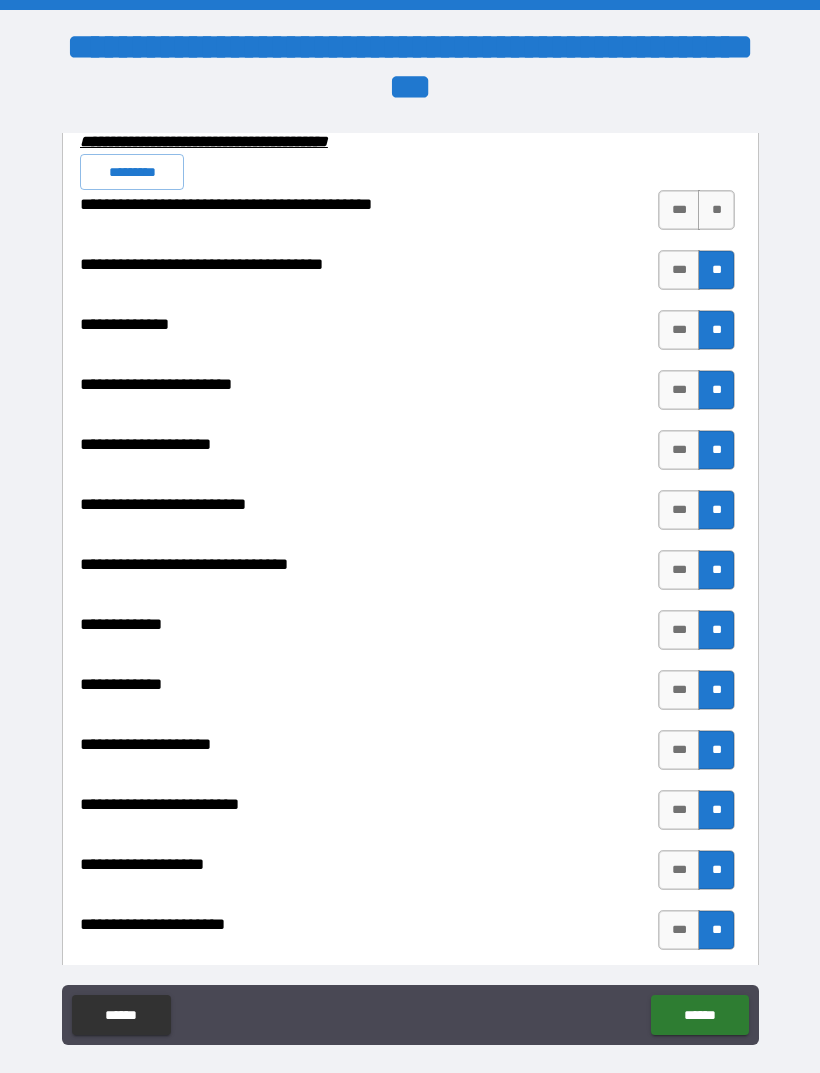 click on "**" at bounding box center (716, 210) 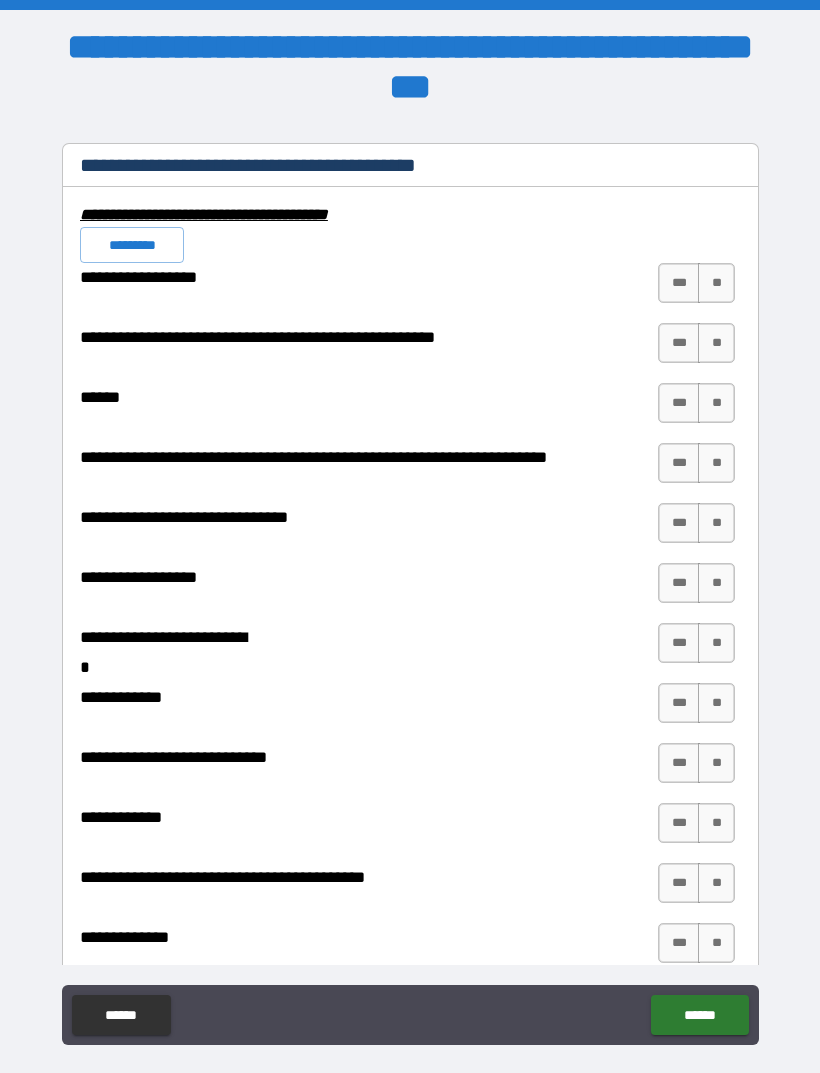scroll, scrollTop: 7799, scrollLeft: 0, axis: vertical 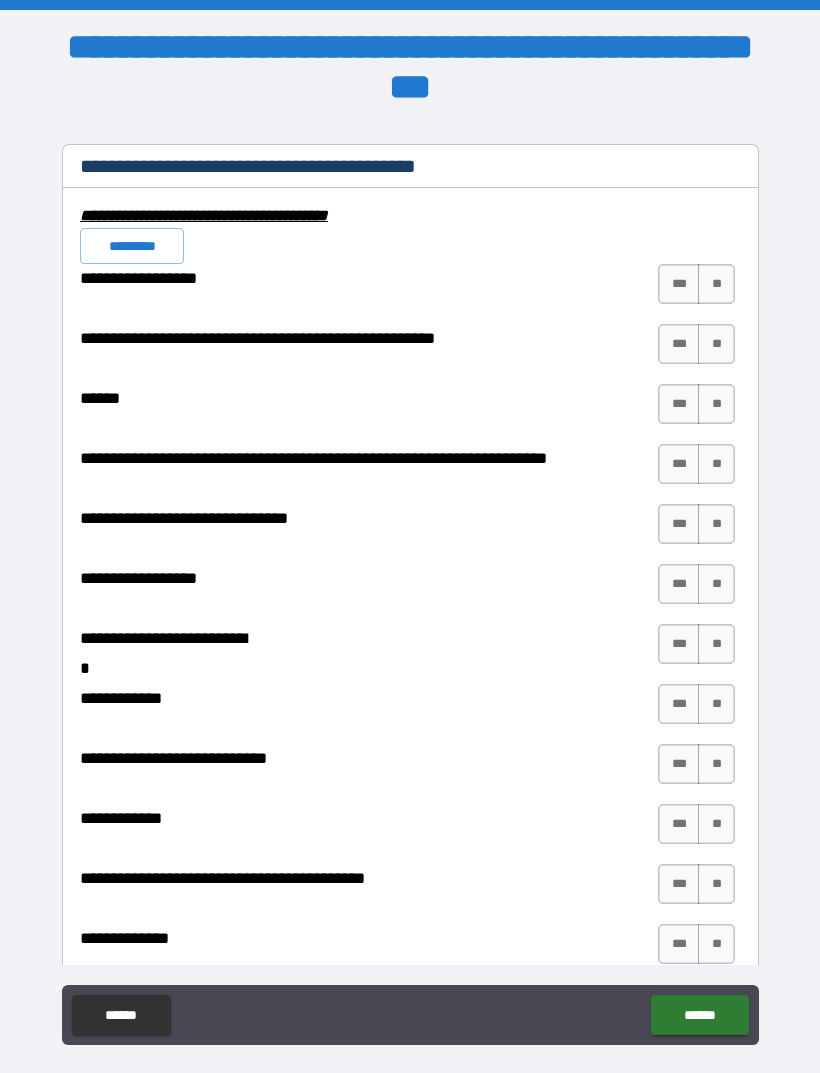 click on "*********" at bounding box center (132, 246) 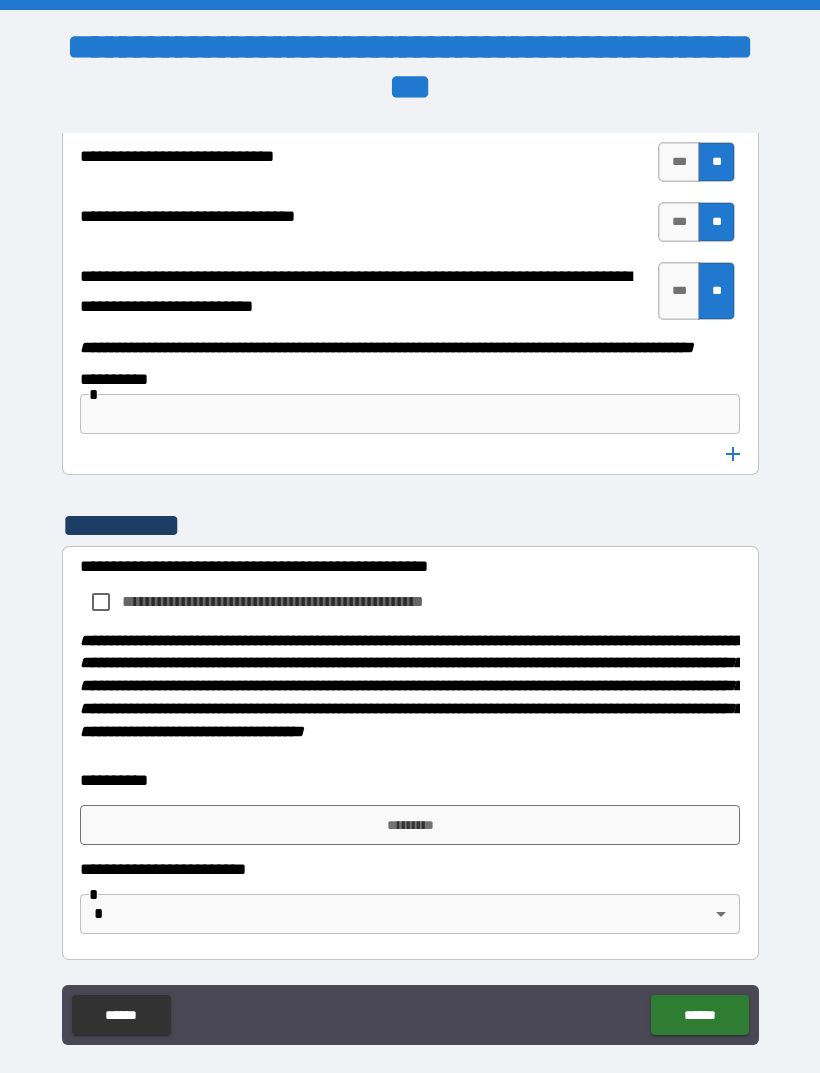 scroll, scrollTop: 10254, scrollLeft: 0, axis: vertical 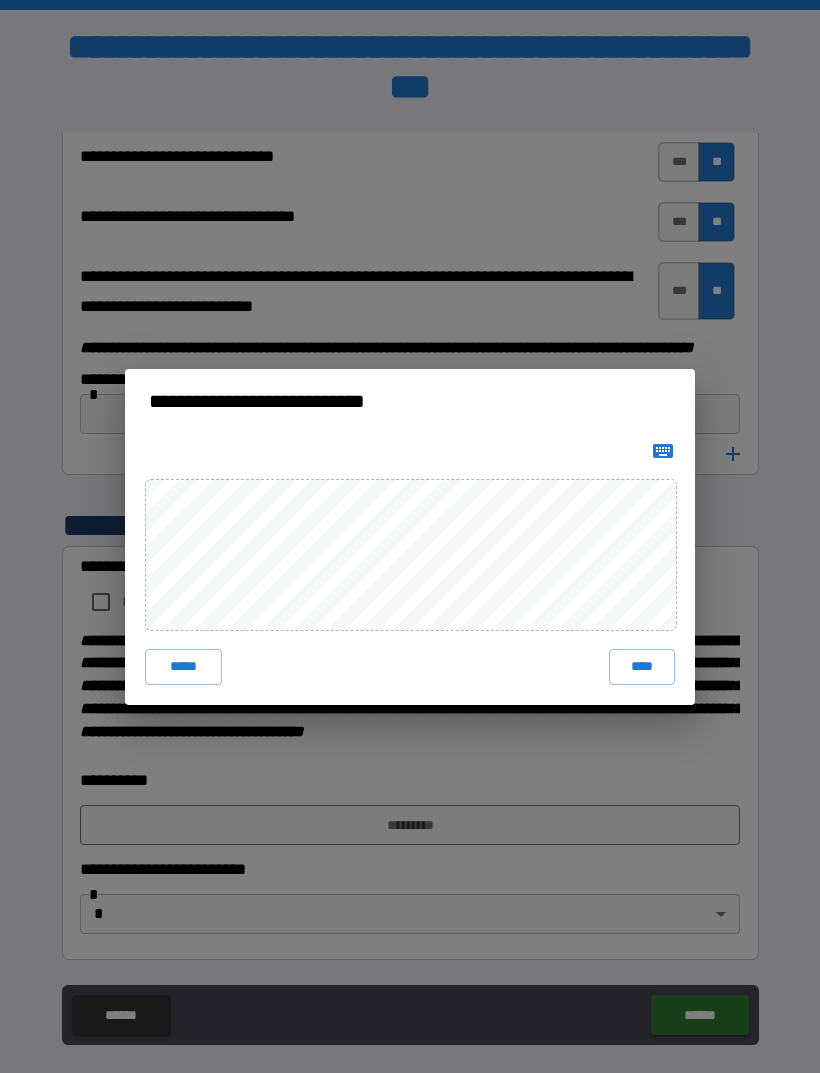 click on "****" at bounding box center [642, 667] 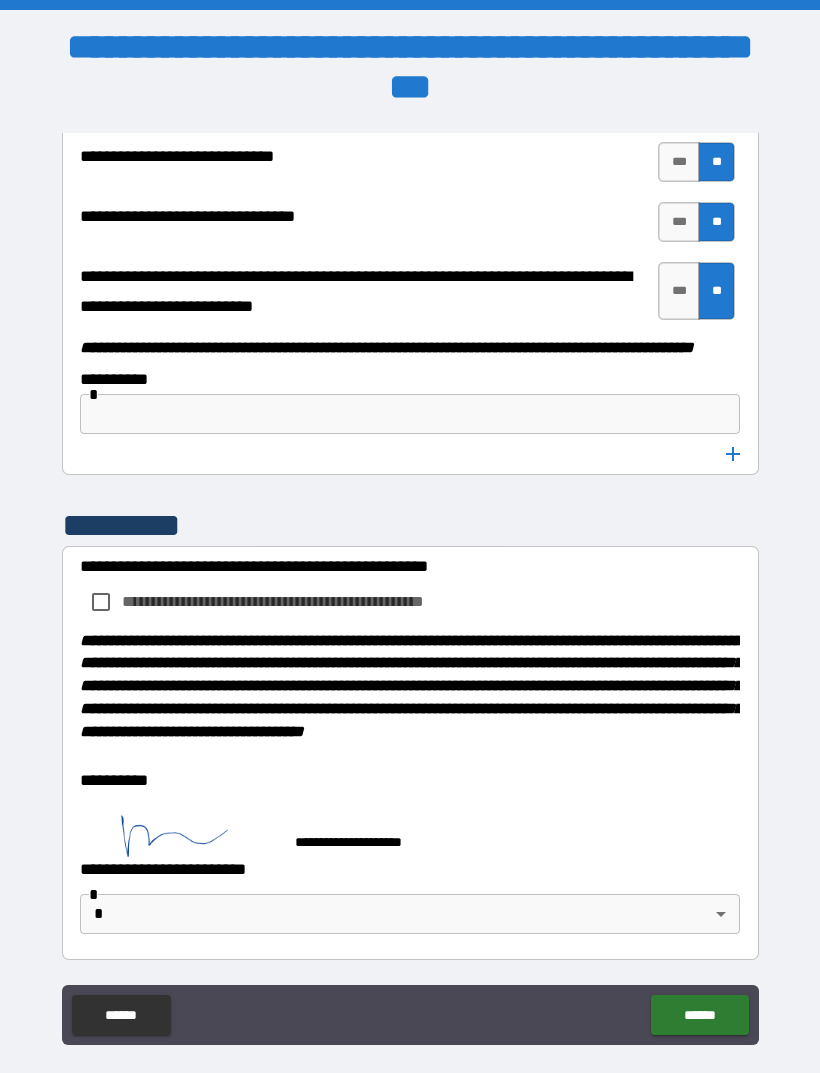 scroll, scrollTop: 10244, scrollLeft: 0, axis: vertical 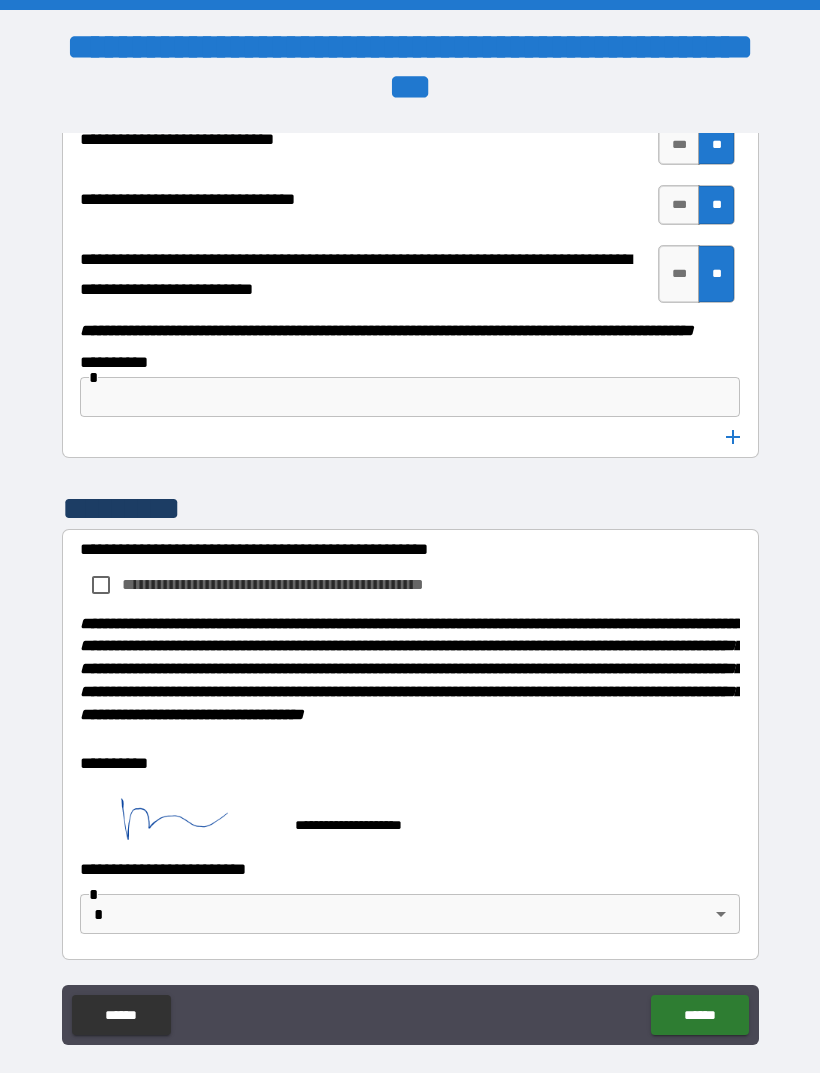 click on "******" at bounding box center (699, 1015) 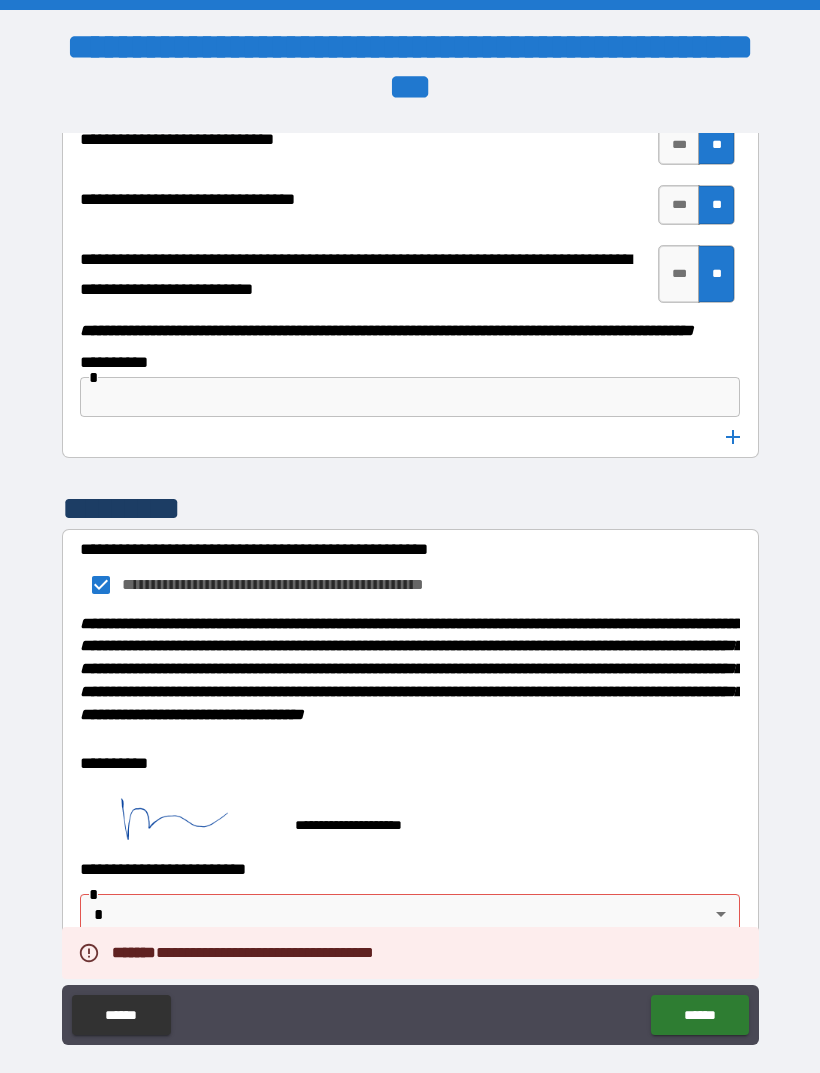 click on "******" at bounding box center [699, 1015] 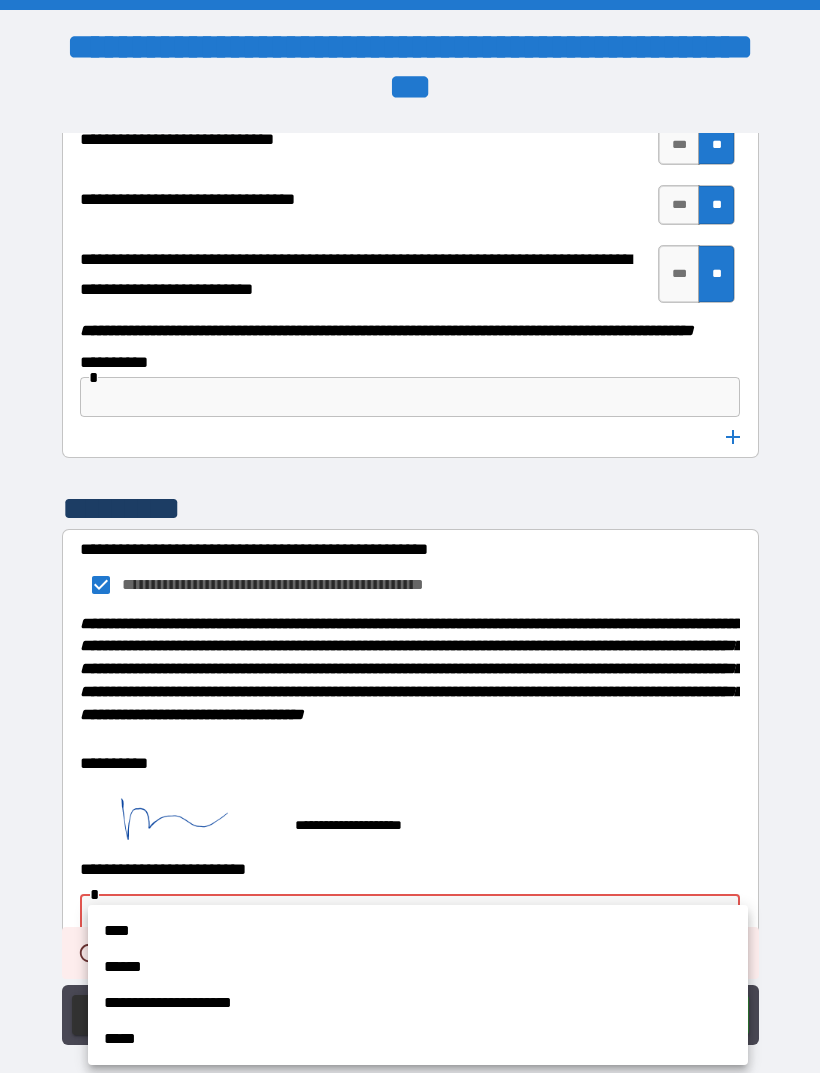 click on "******" at bounding box center [418, 967] 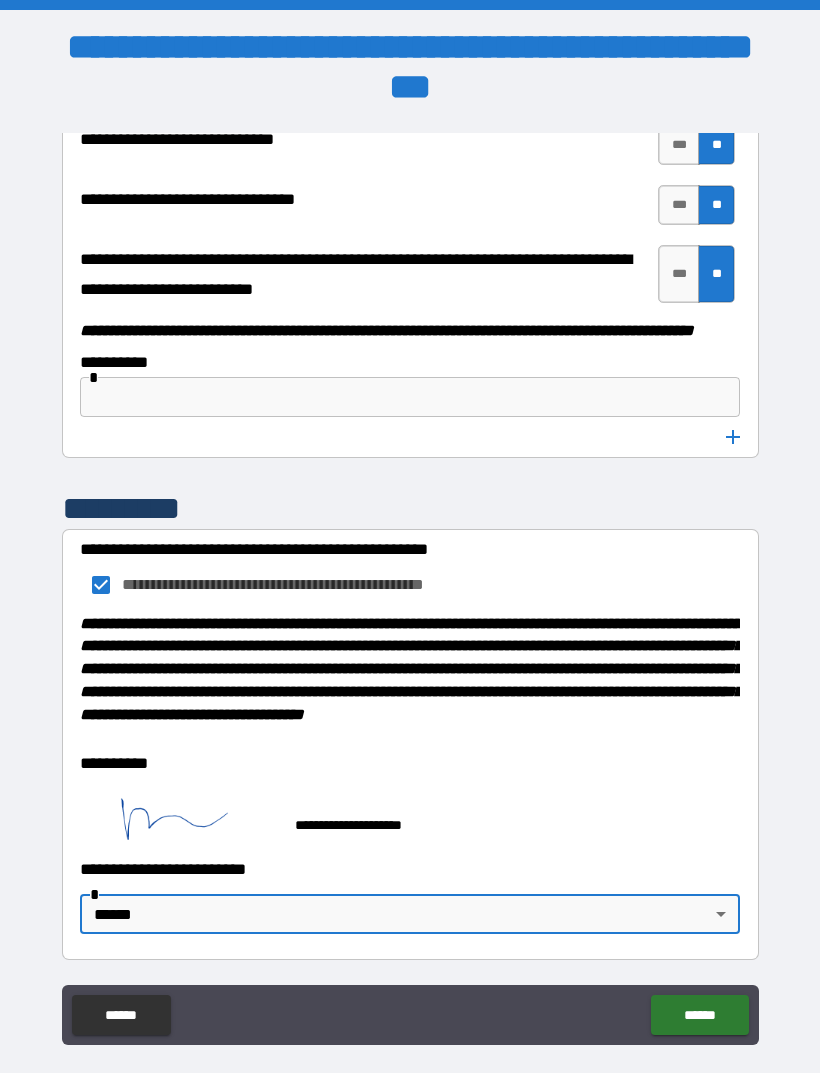 click on "**********" at bounding box center (410, 568) 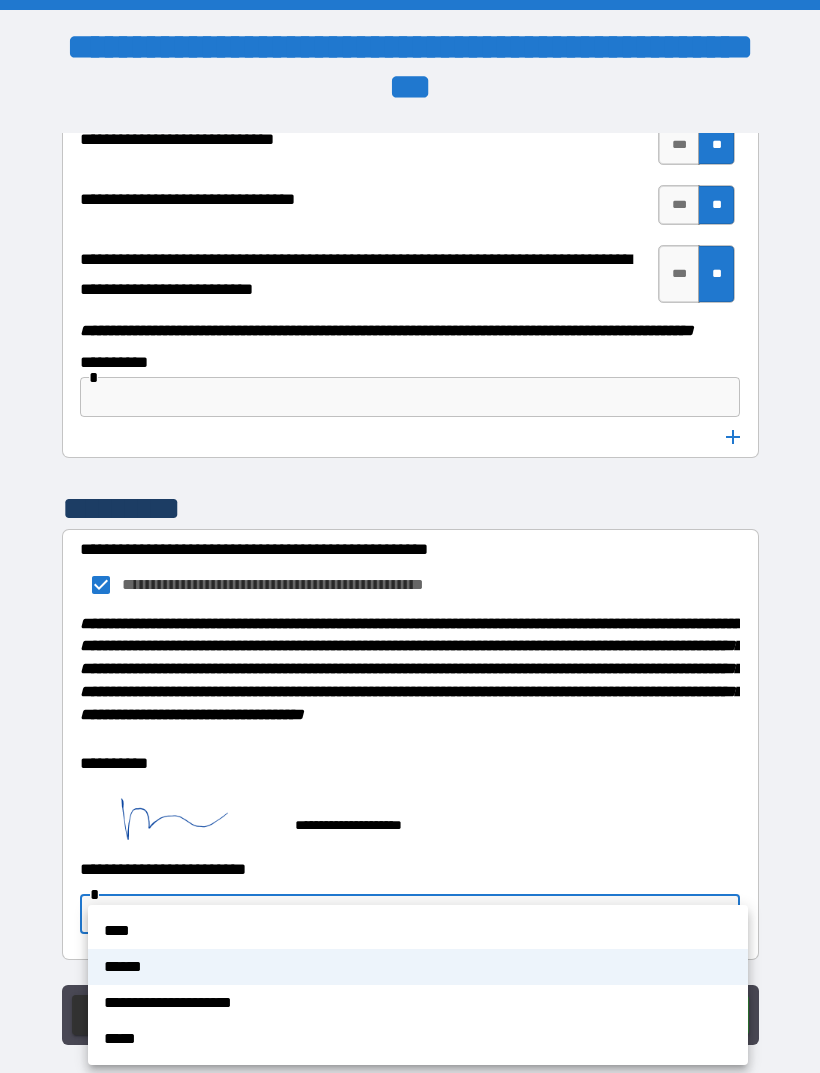 click on "****" at bounding box center [418, 931] 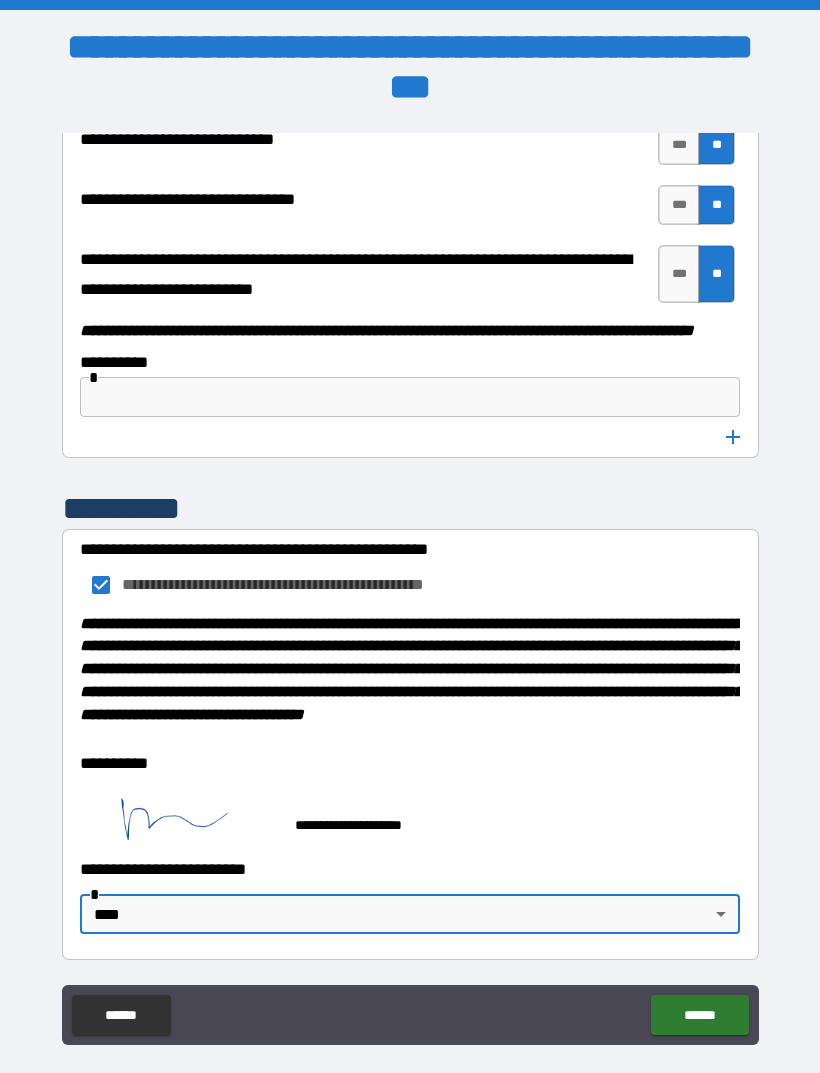 click on "******" at bounding box center (699, 1015) 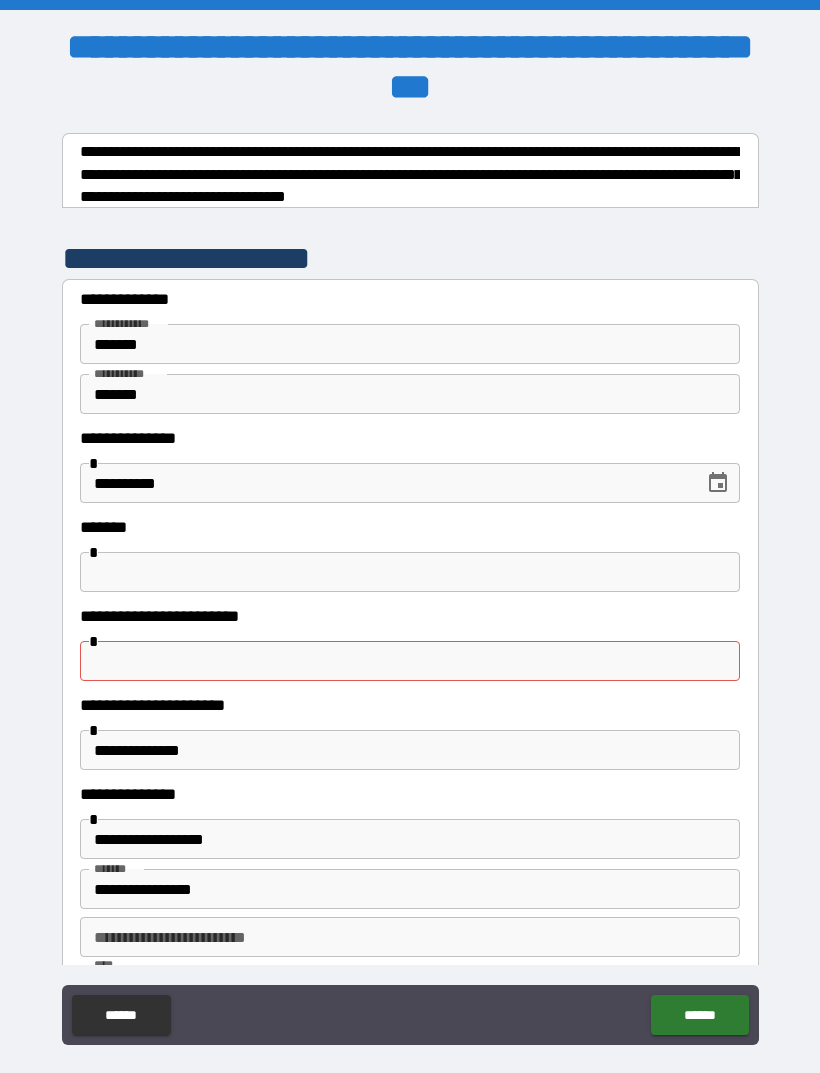 scroll, scrollTop: 0, scrollLeft: 0, axis: both 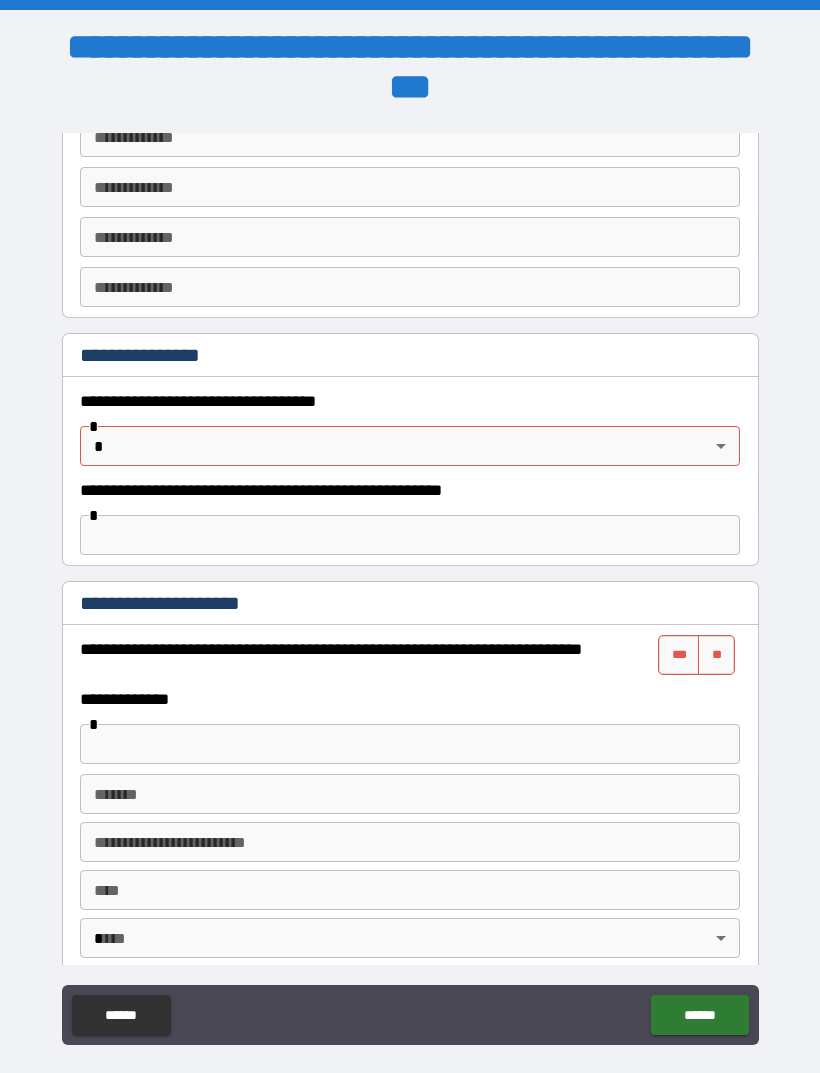 type on "**********" 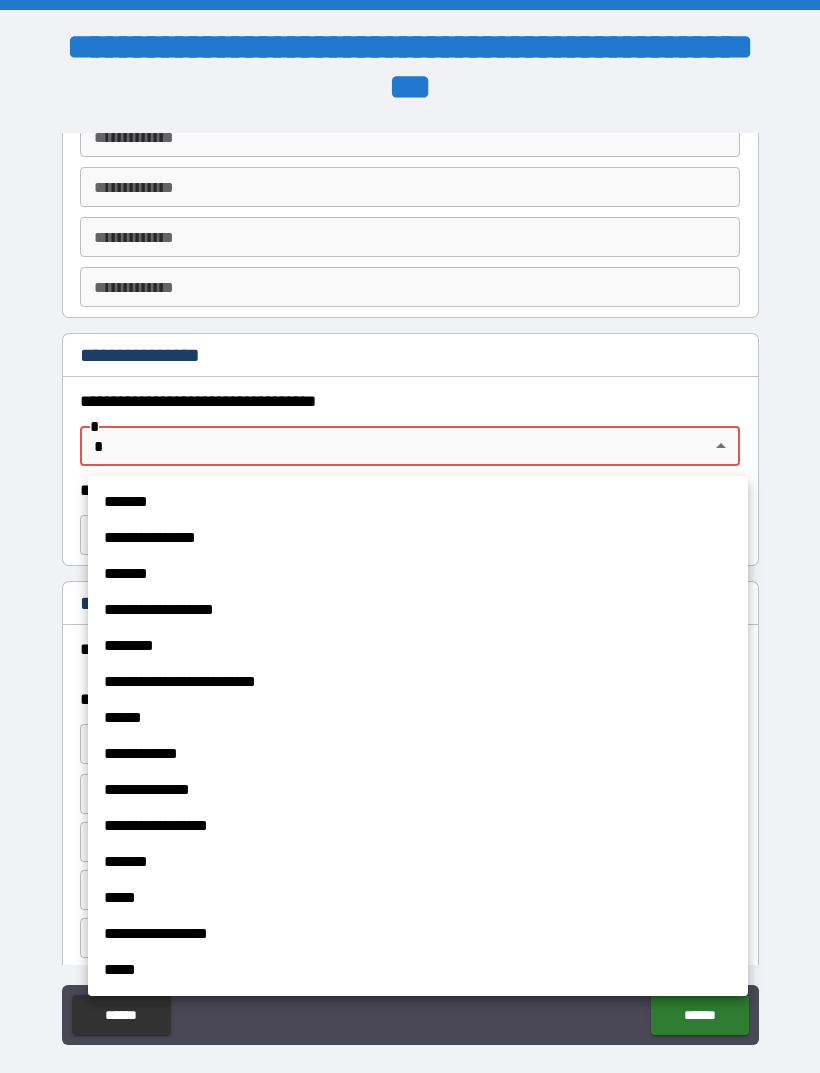 click on "**********" at bounding box center (418, 538) 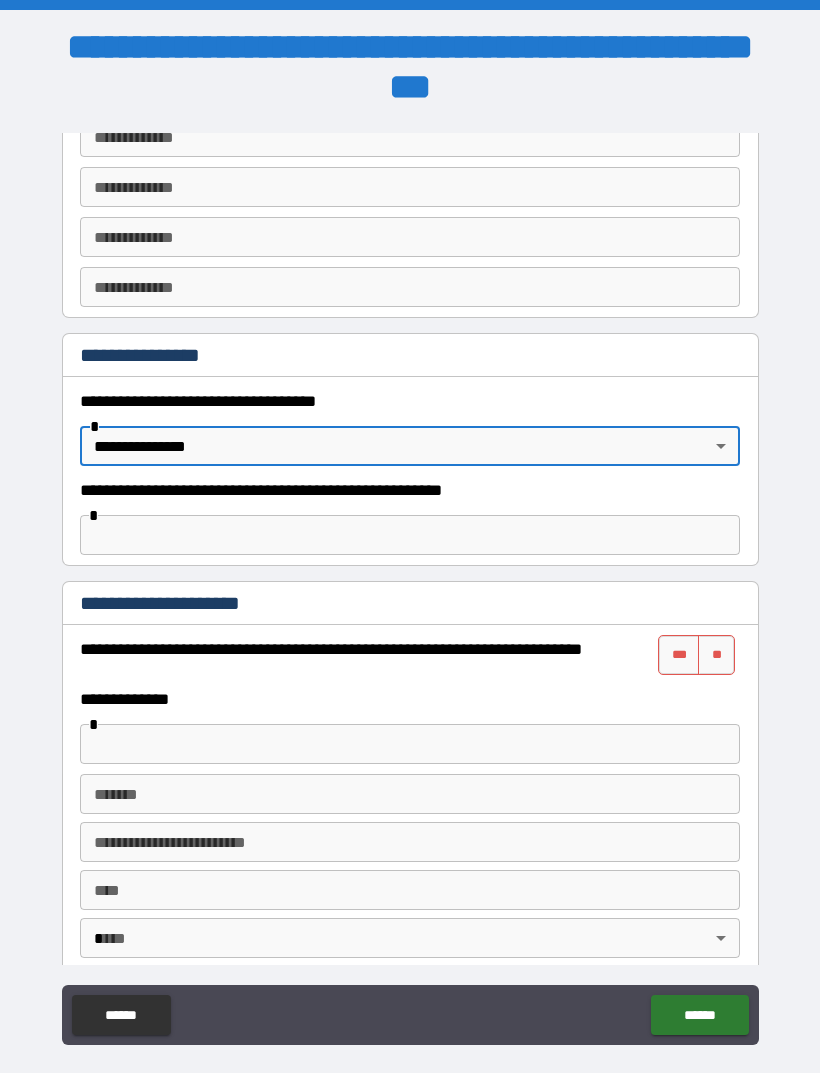 type on "**********" 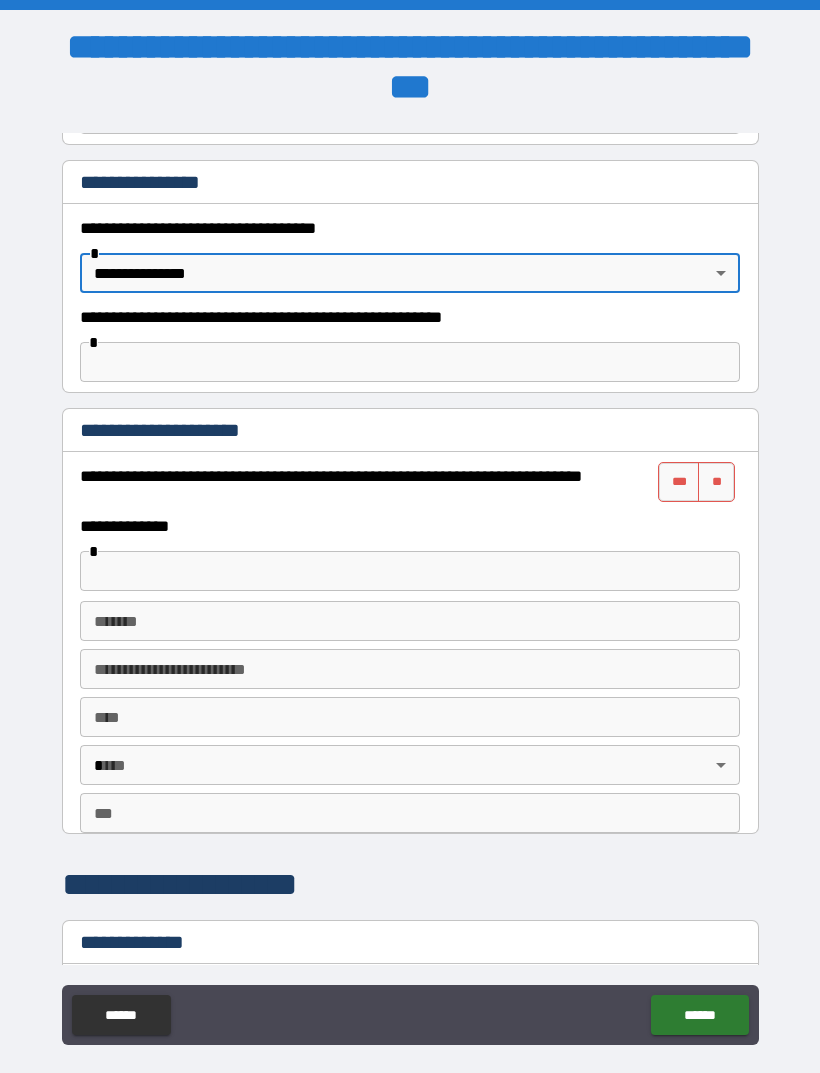 scroll, scrollTop: 1230, scrollLeft: 0, axis: vertical 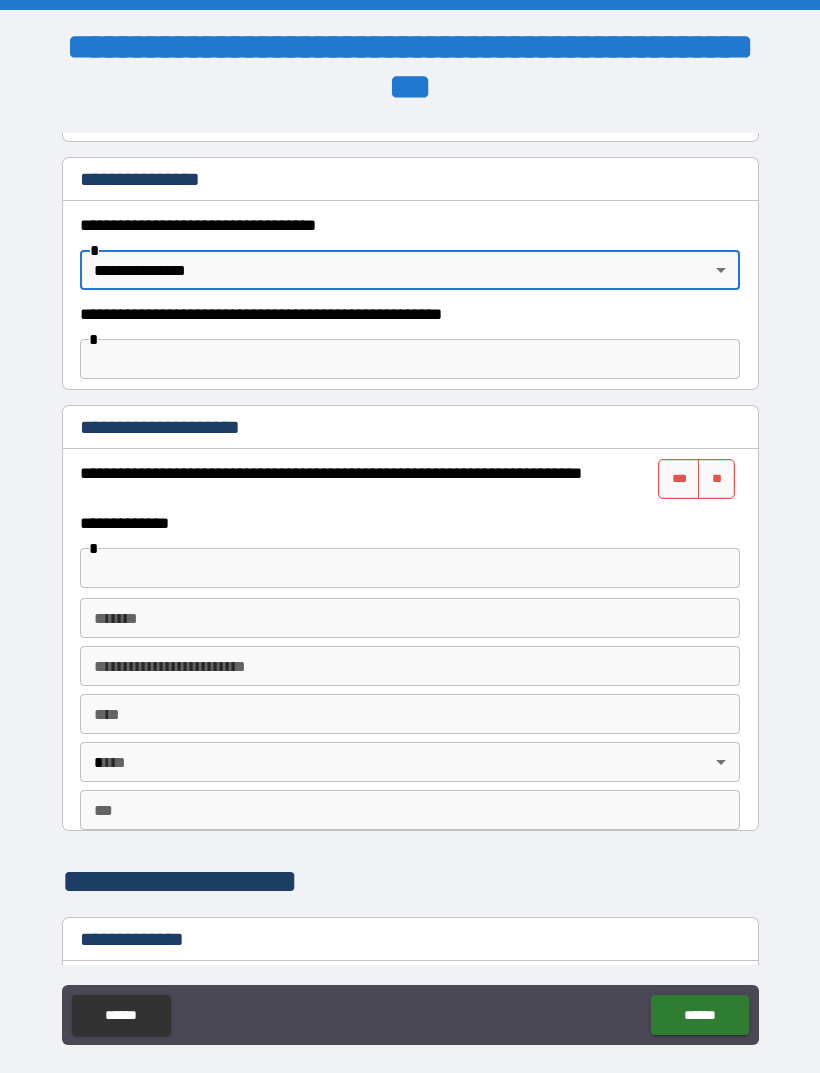 click on "**" at bounding box center [716, 479] 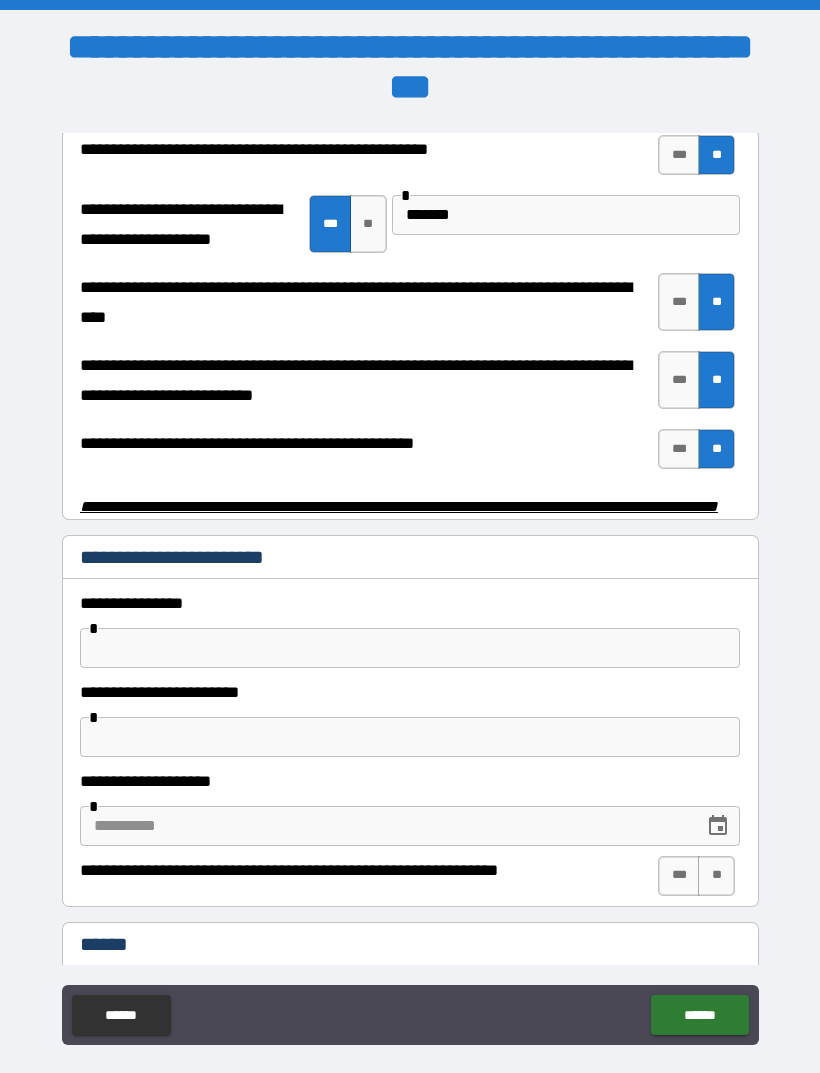 scroll, scrollTop: 0, scrollLeft: 0, axis: both 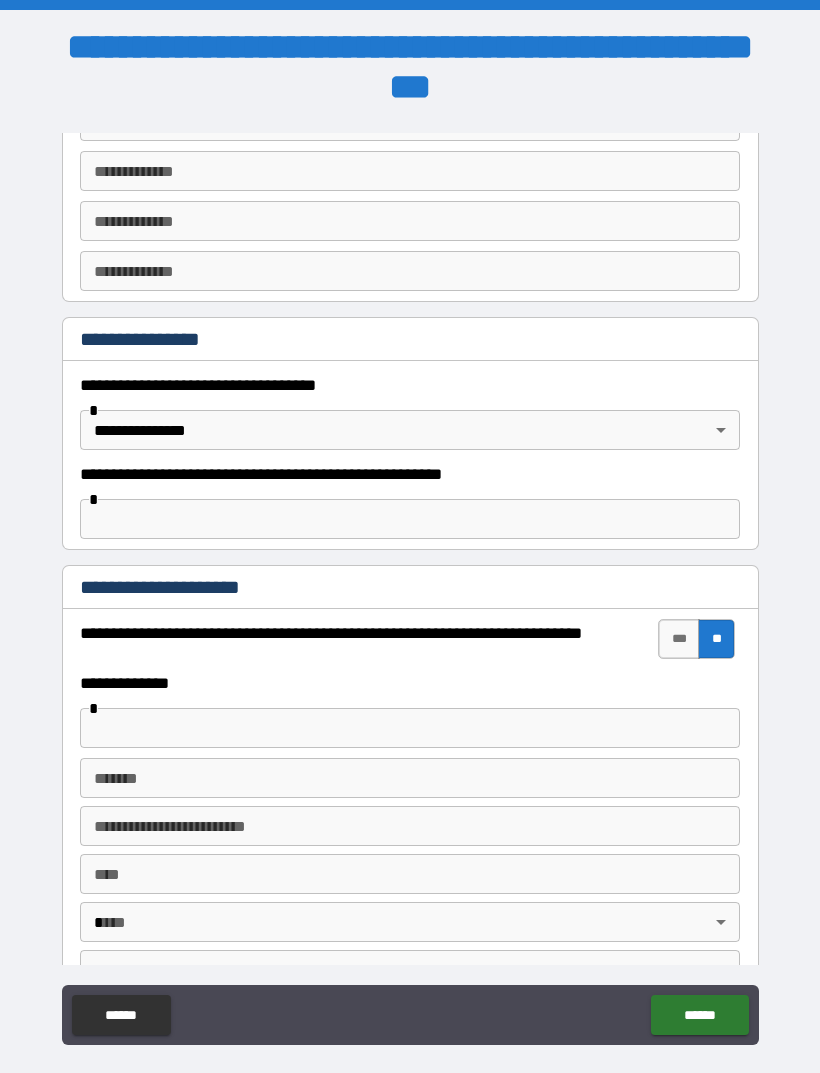 click on "******" at bounding box center [699, 1015] 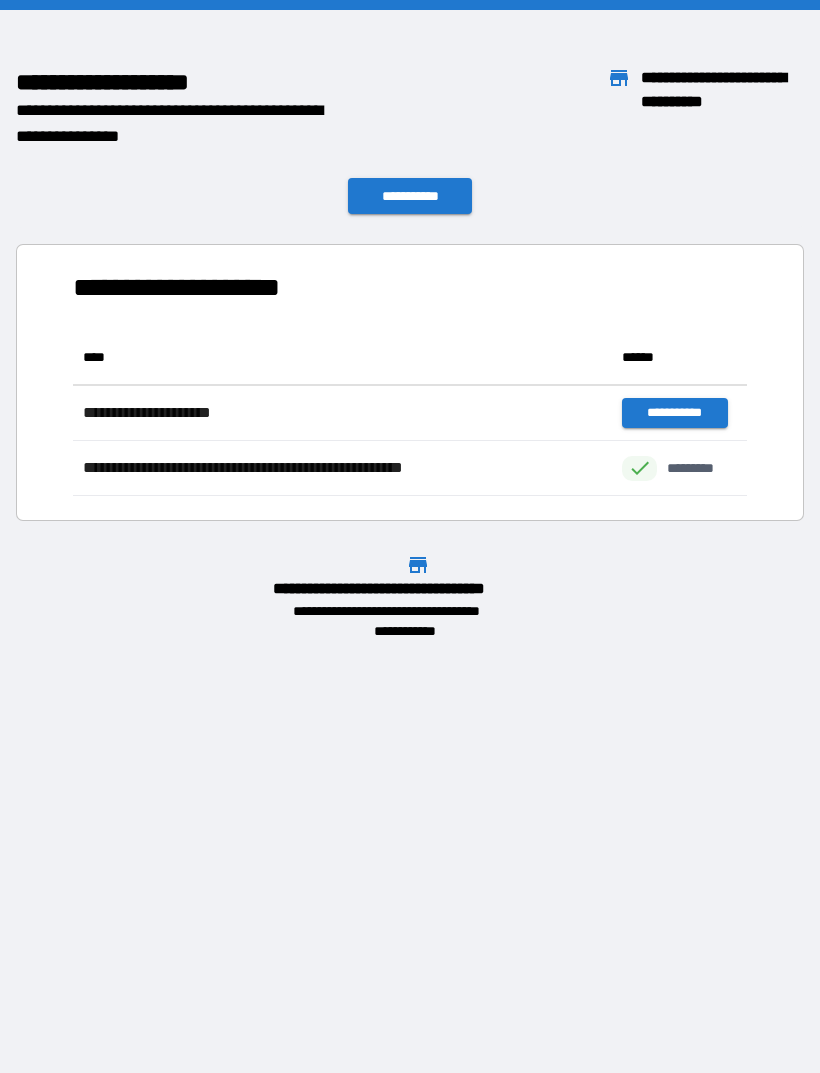 scroll, scrollTop: 1, scrollLeft: 1, axis: both 